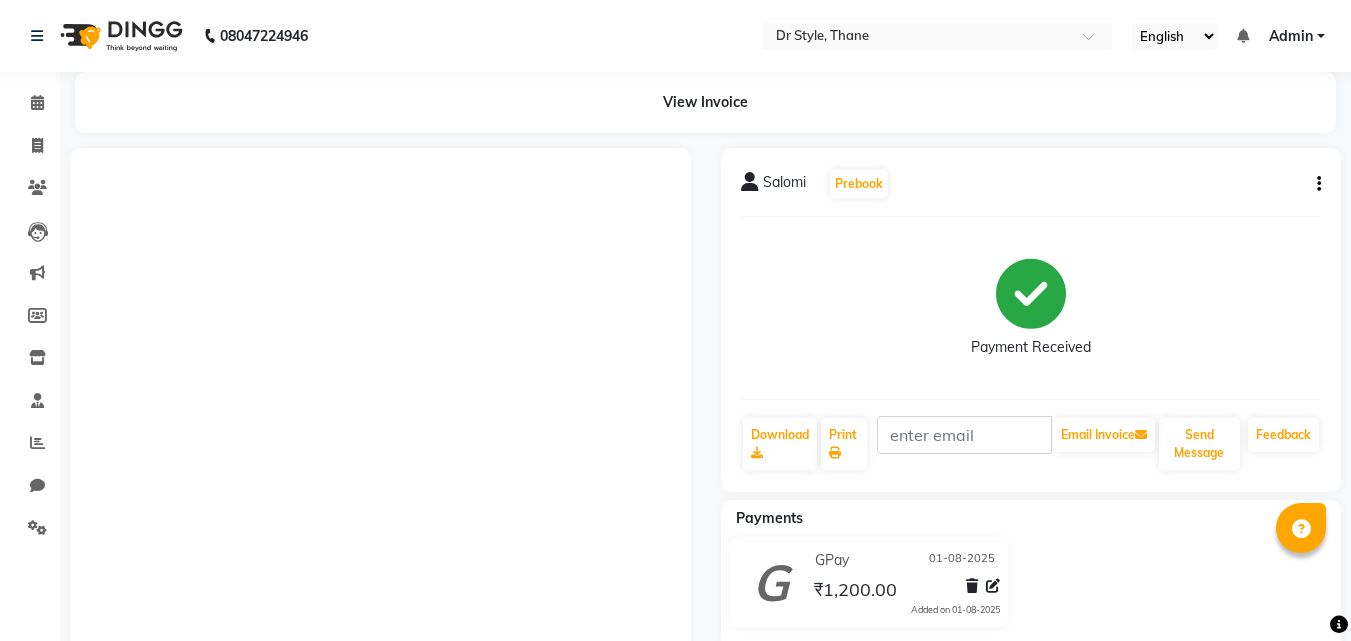 scroll, scrollTop: 164, scrollLeft: 0, axis: vertical 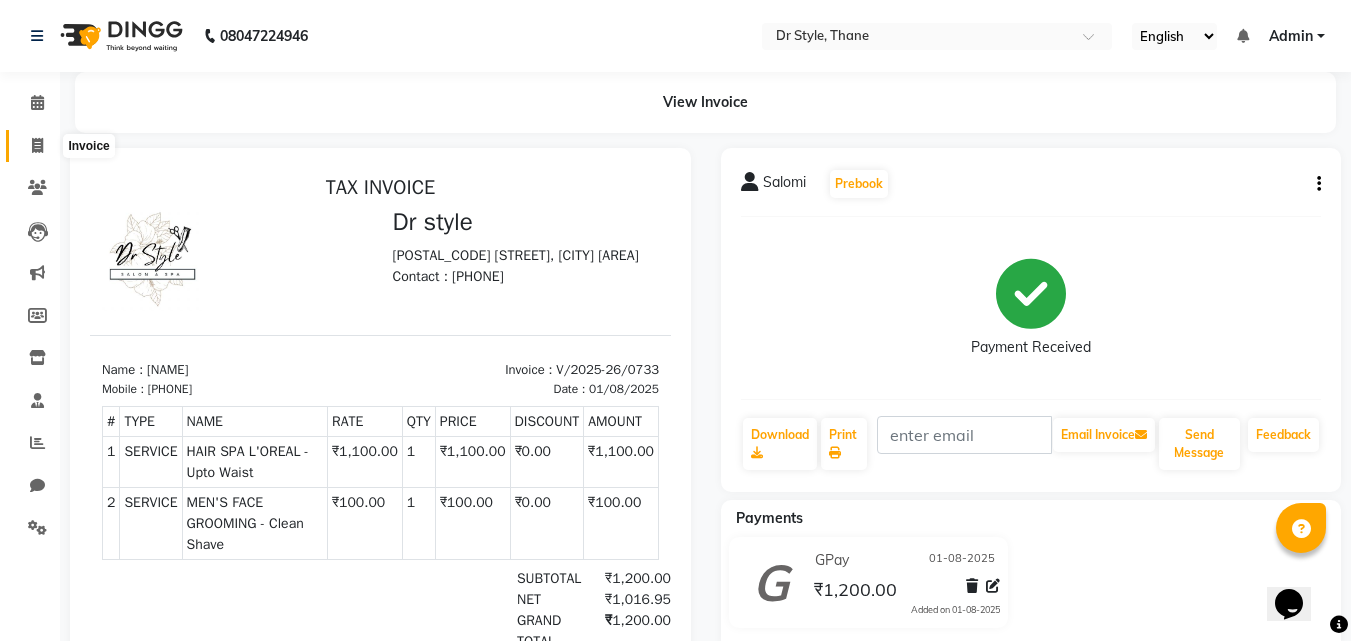 click 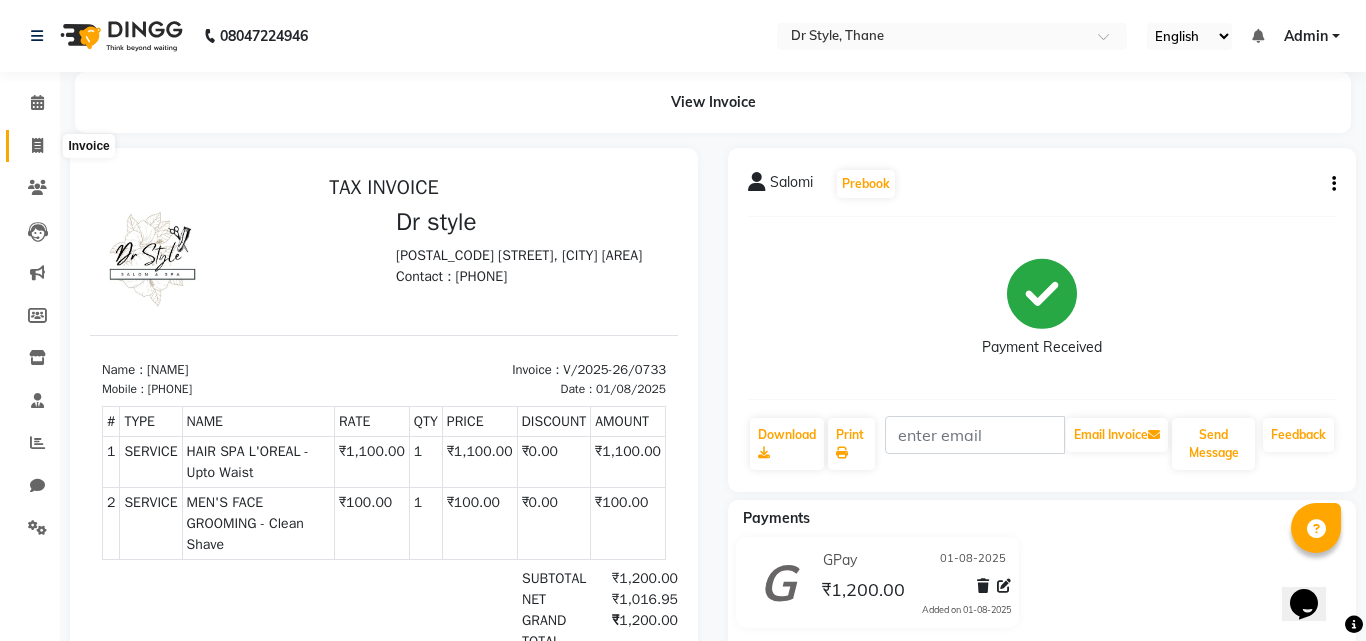 select on "service" 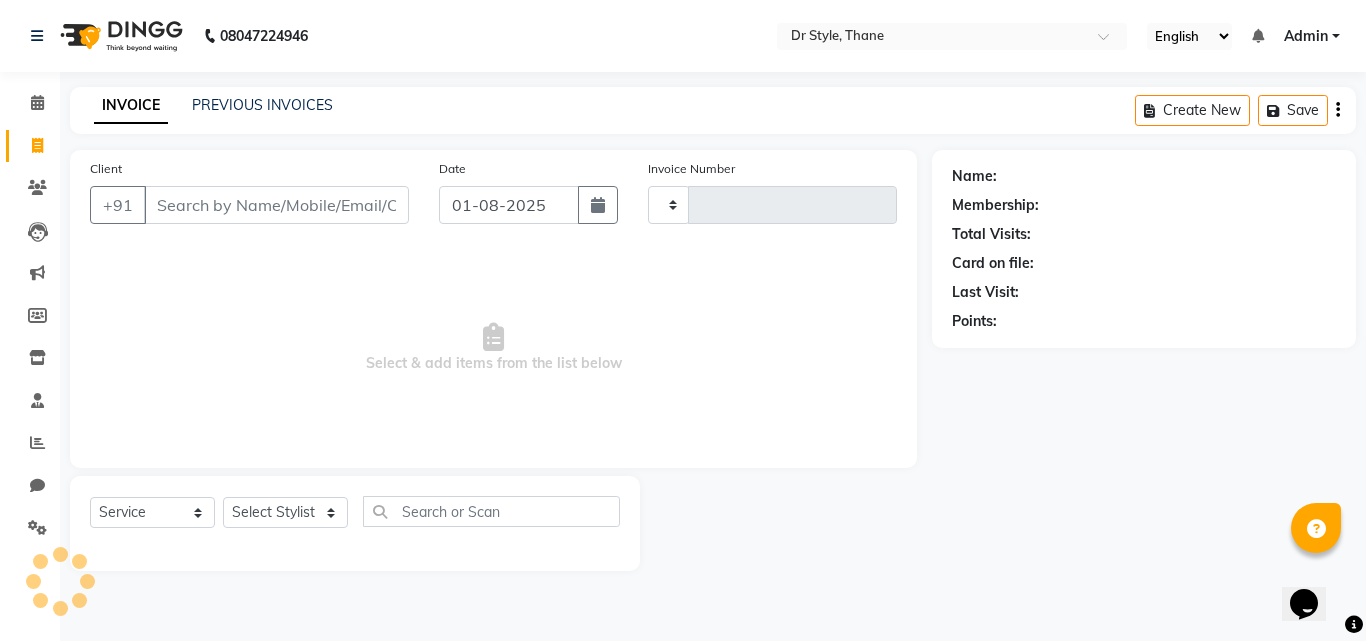 click on "Client" at bounding box center (276, 205) 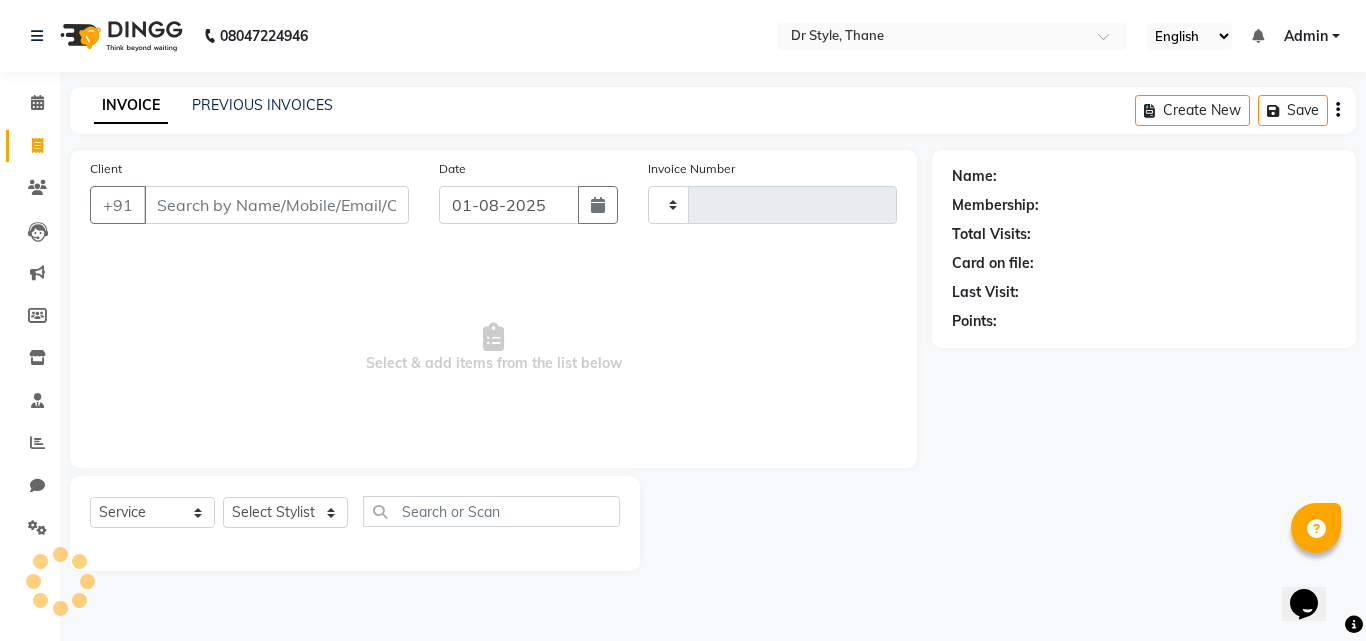 drag, startPoint x: 615, startPoint y: 346, endPoint x: 700, endPoint y: 367, distance: 87.555695 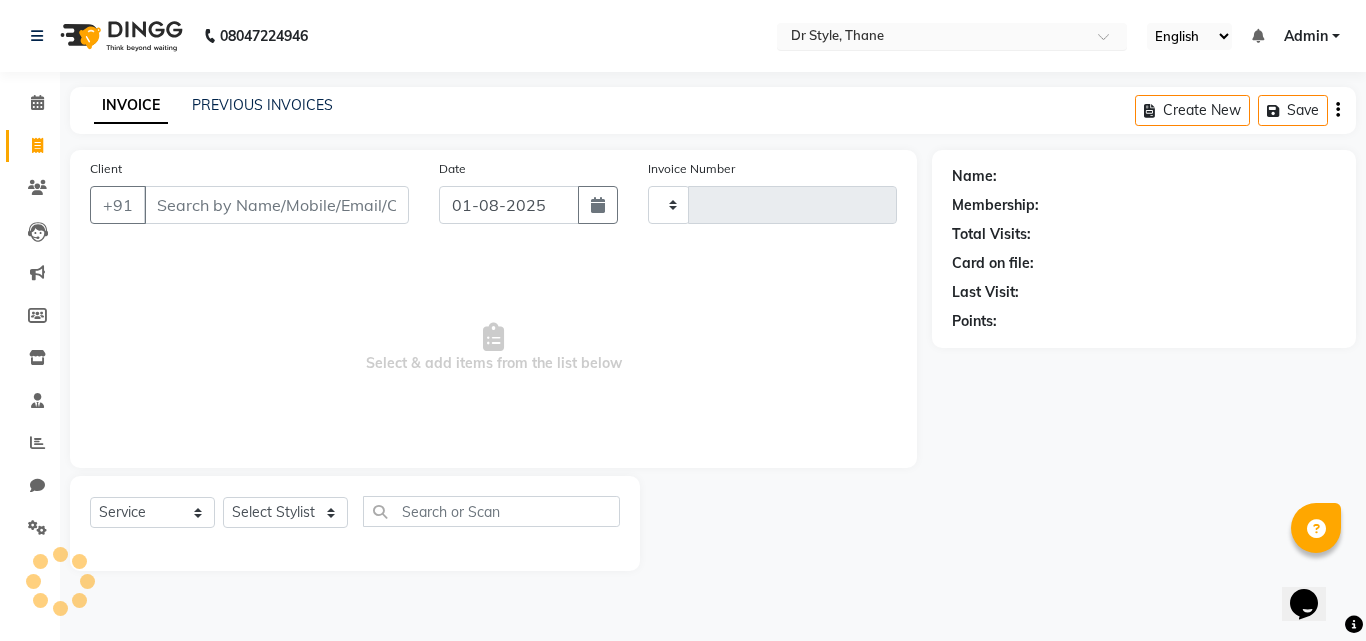 type on "0734" 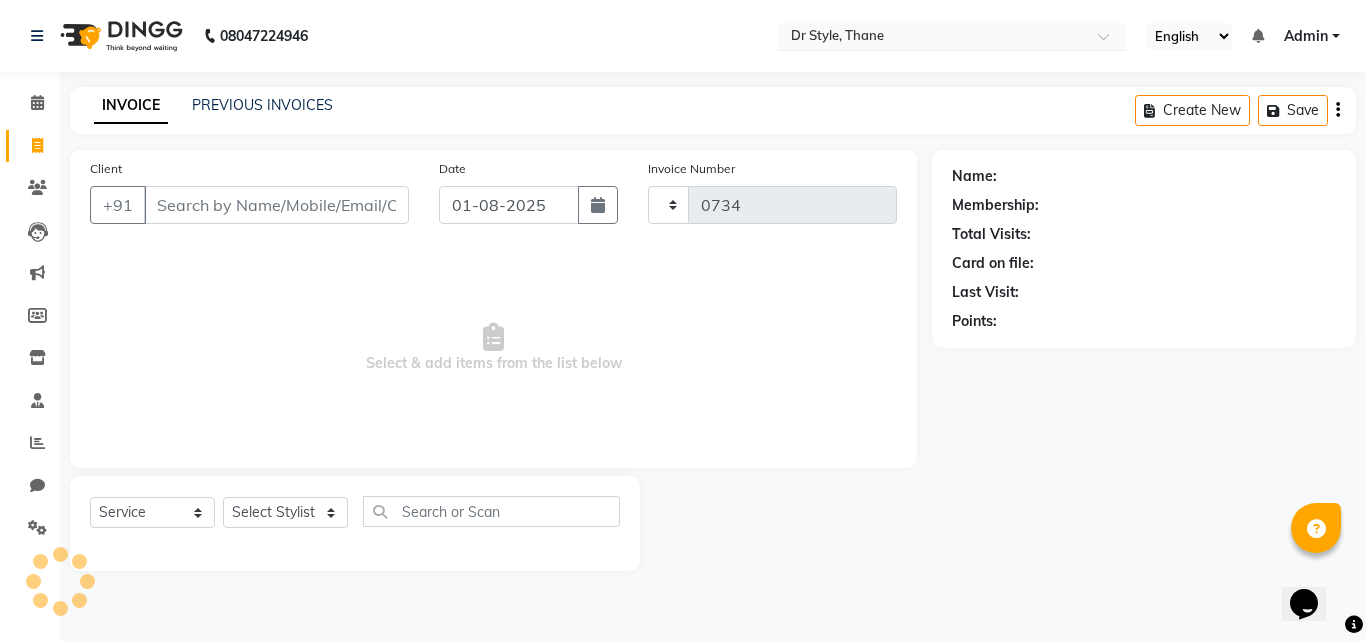 select on "7832" 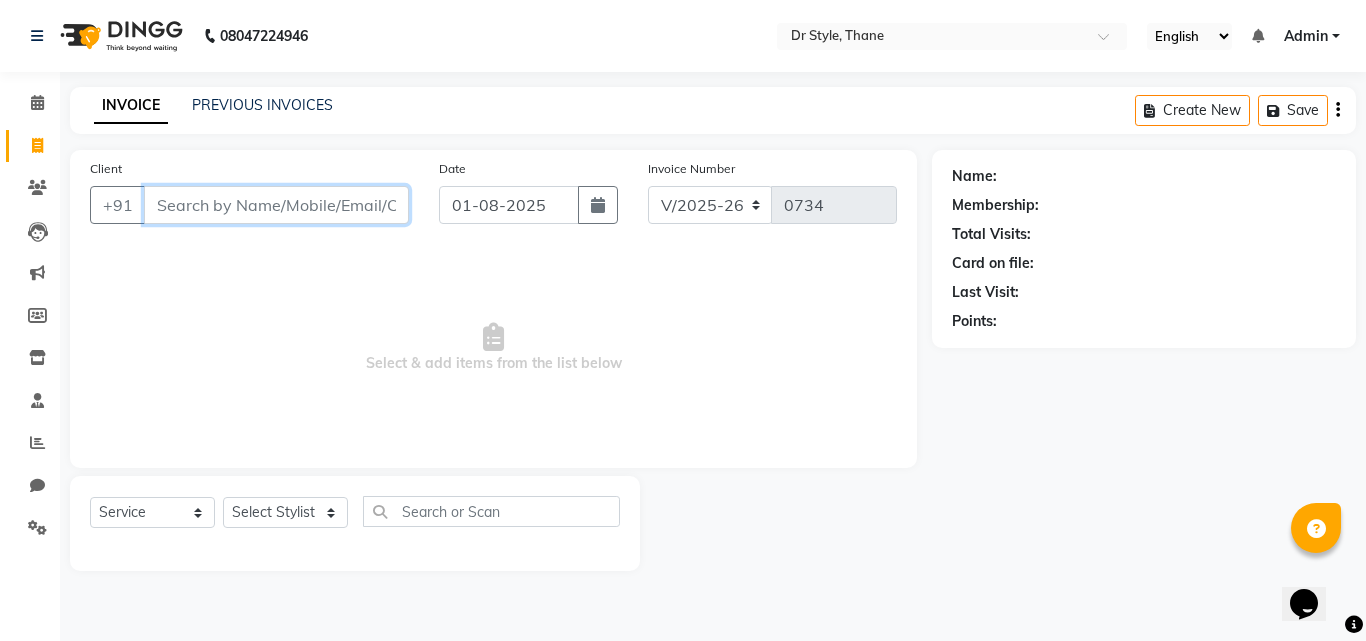 click on "Client" at bounding box center [276, 205] 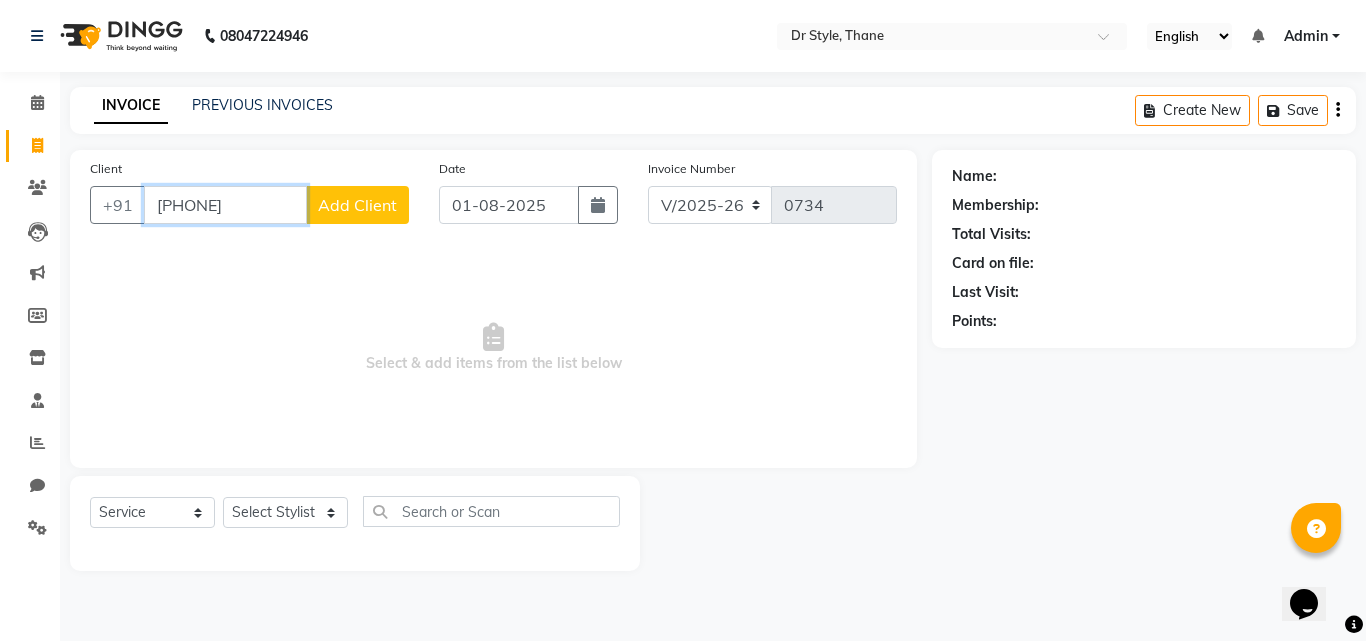 type on "[PHONE]" 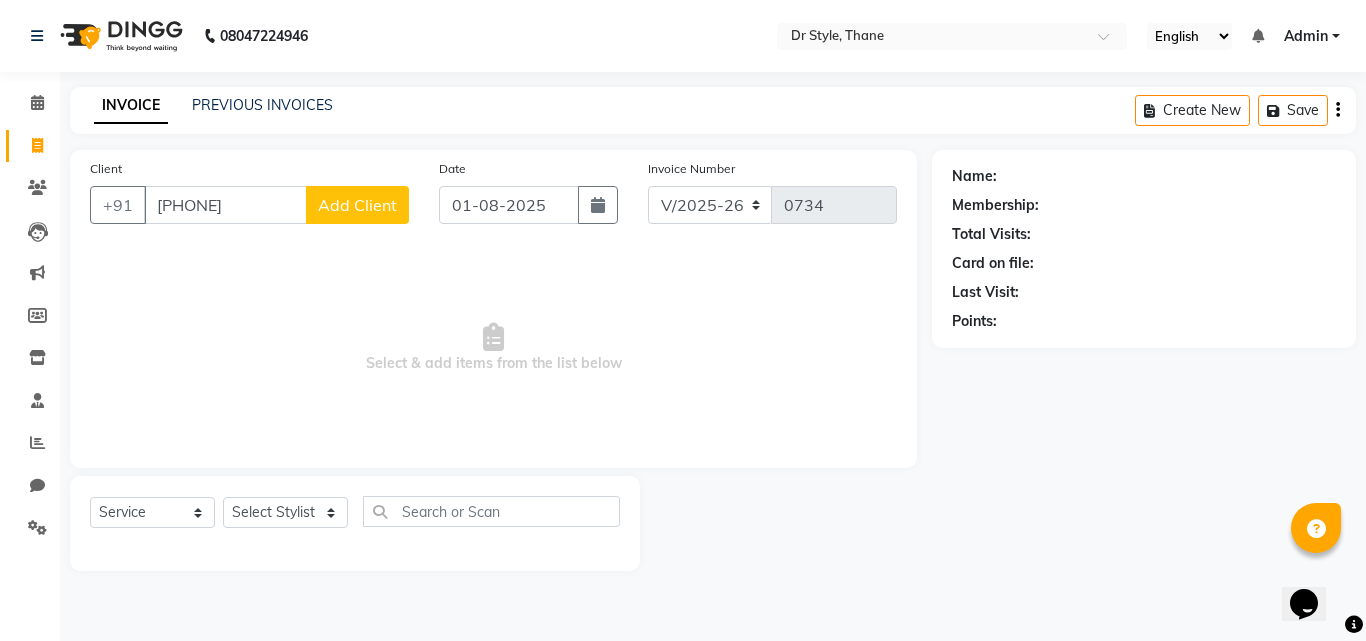 click on "Add Client" 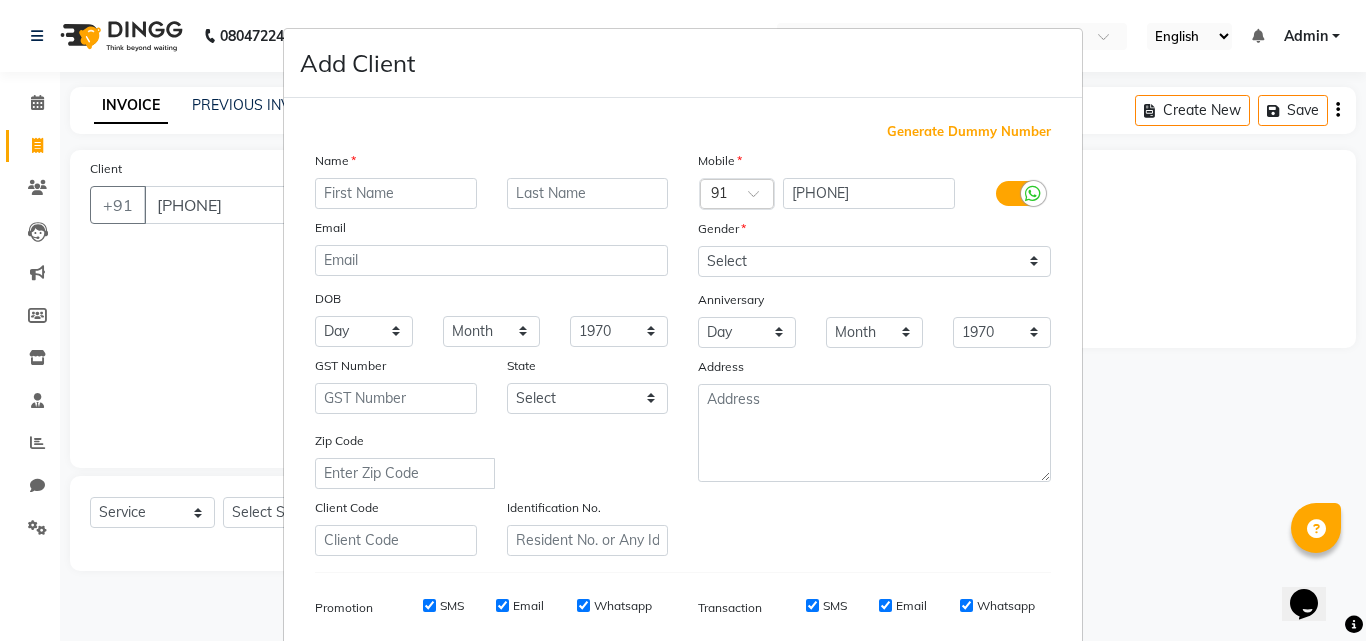 click at bounding box center [396, 193] 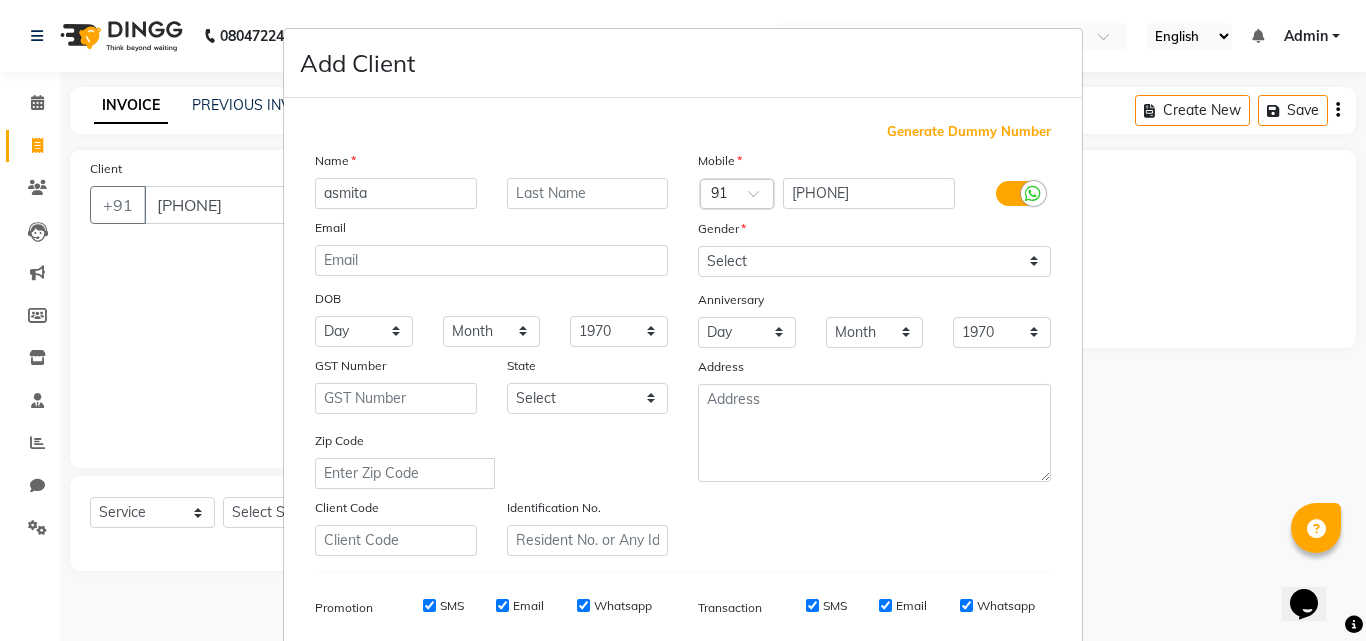 type on "asmita" 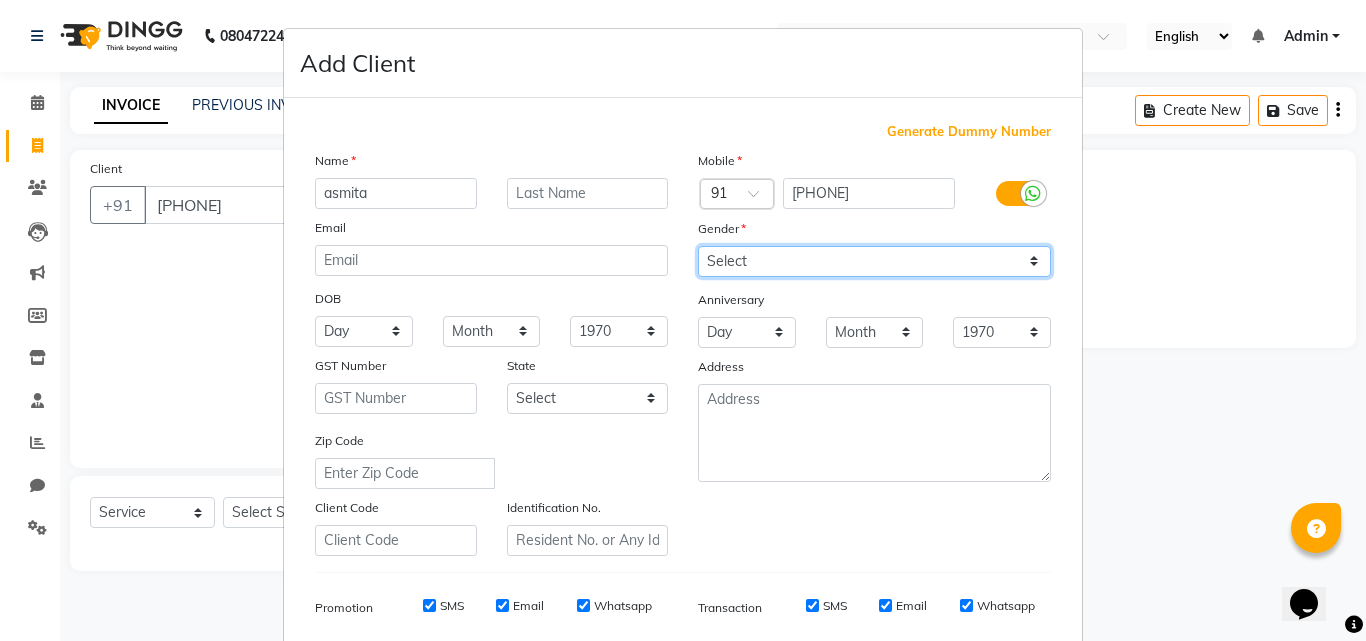 click on "Select Male Female Other Prefer Not To Say" at bounding box center (874, 261) 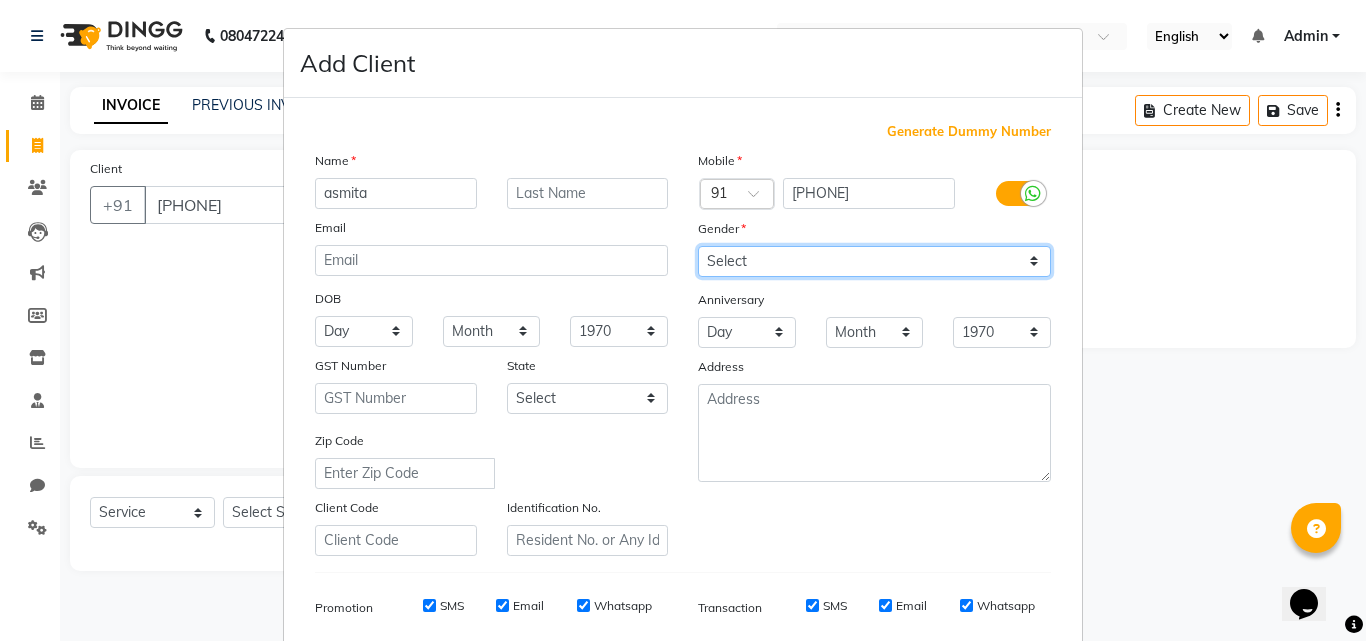select on "female" 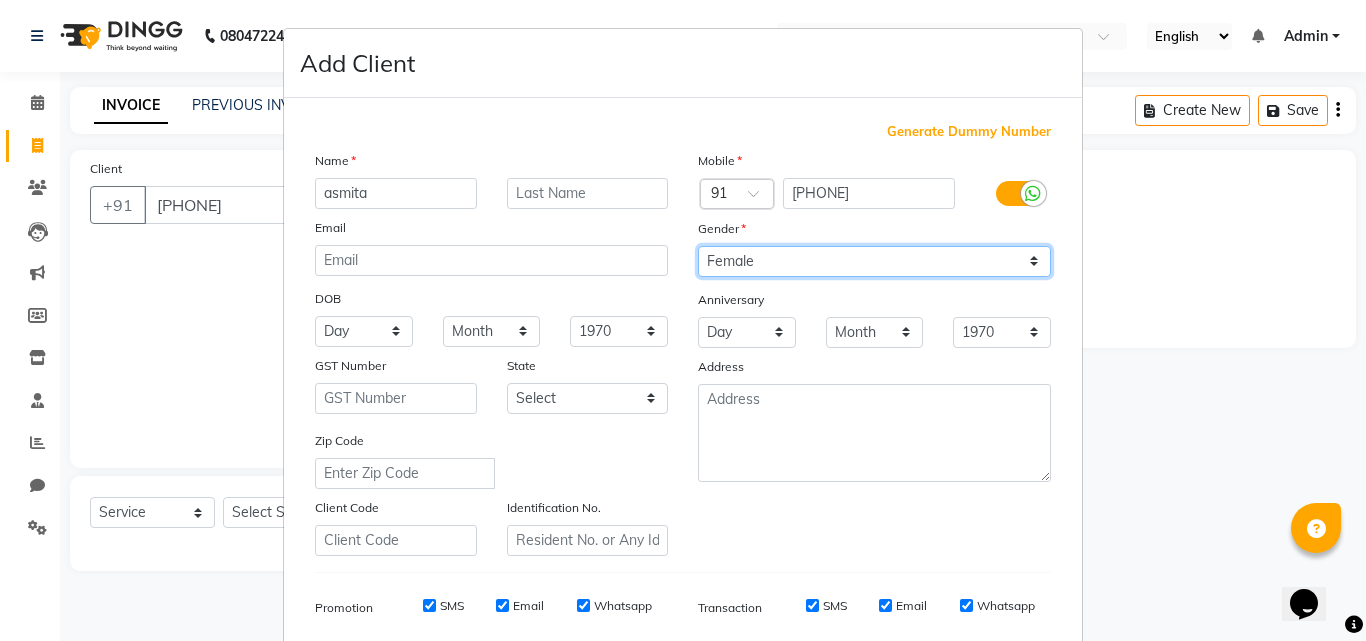 click on "Select Male Female Other Prefer Not To Say" at bounding box center [874, 261] 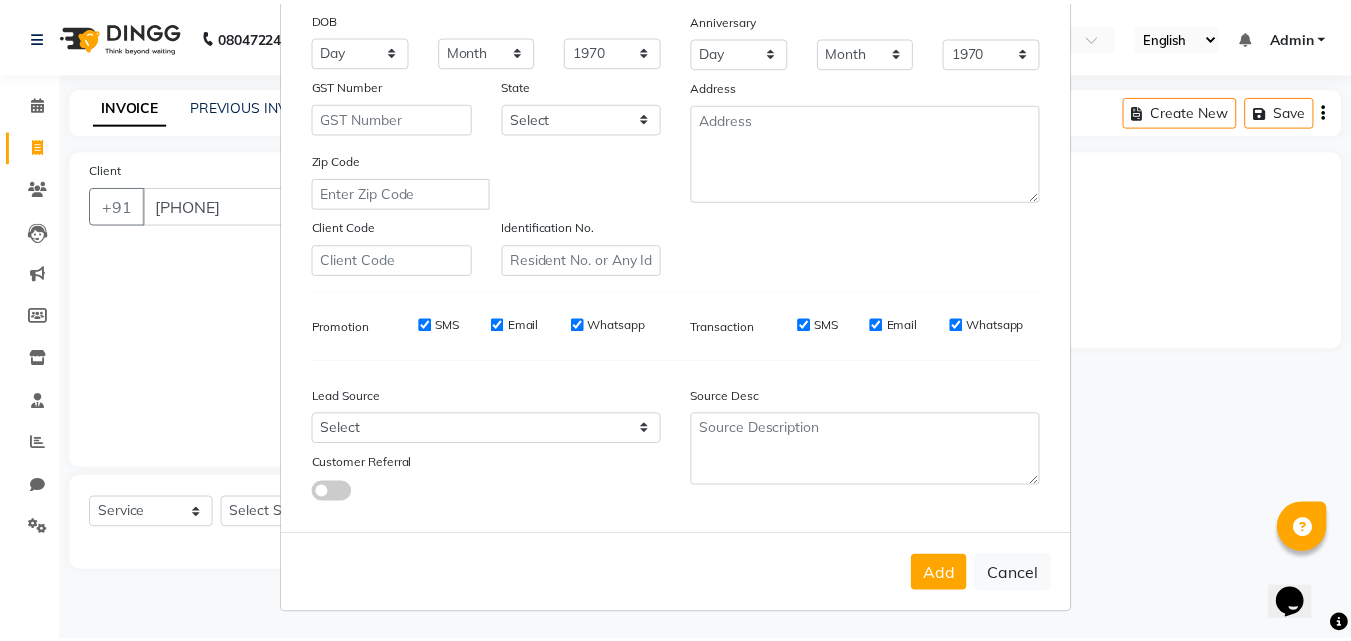 scroll, scrollTop: 282, scrollLeft: 0, axis: vertical 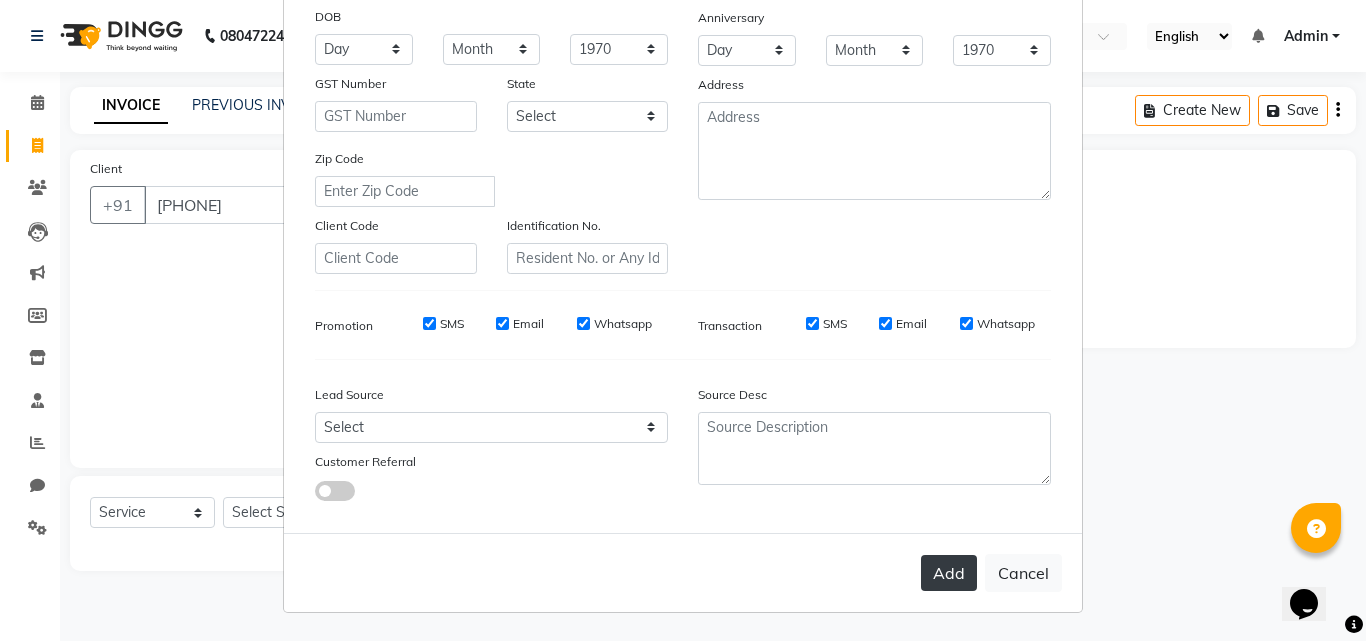 click on "Add" at bounding box center [949, 573] 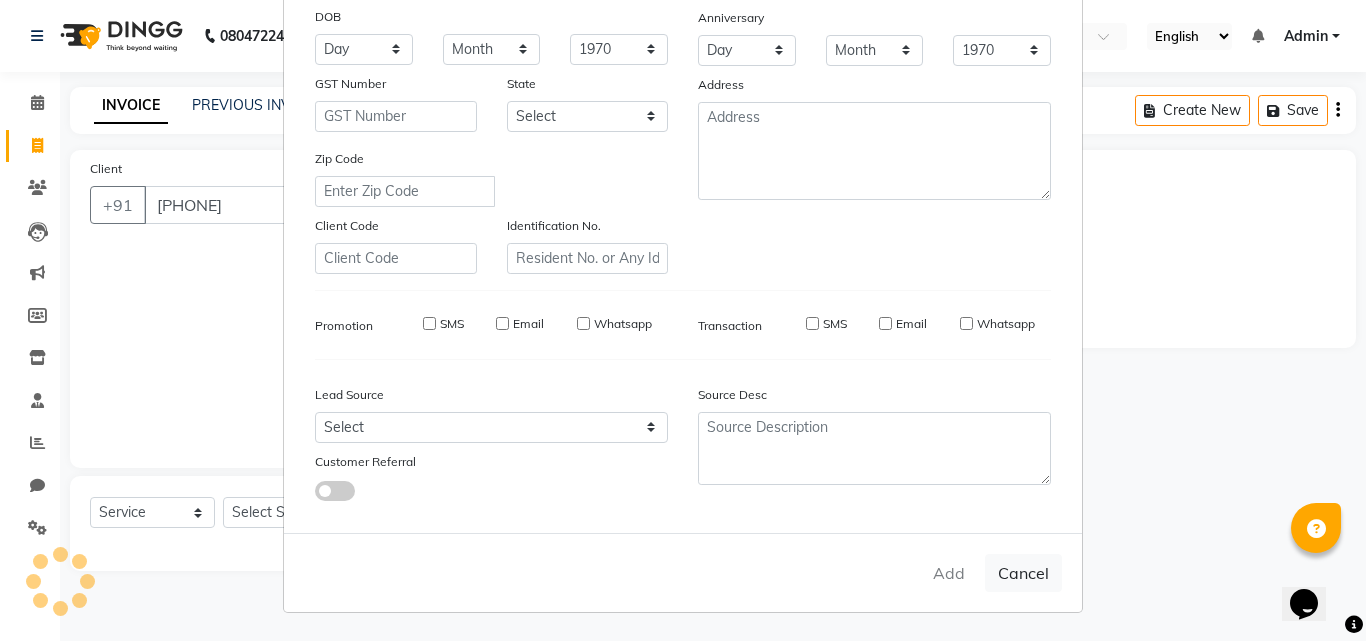 type 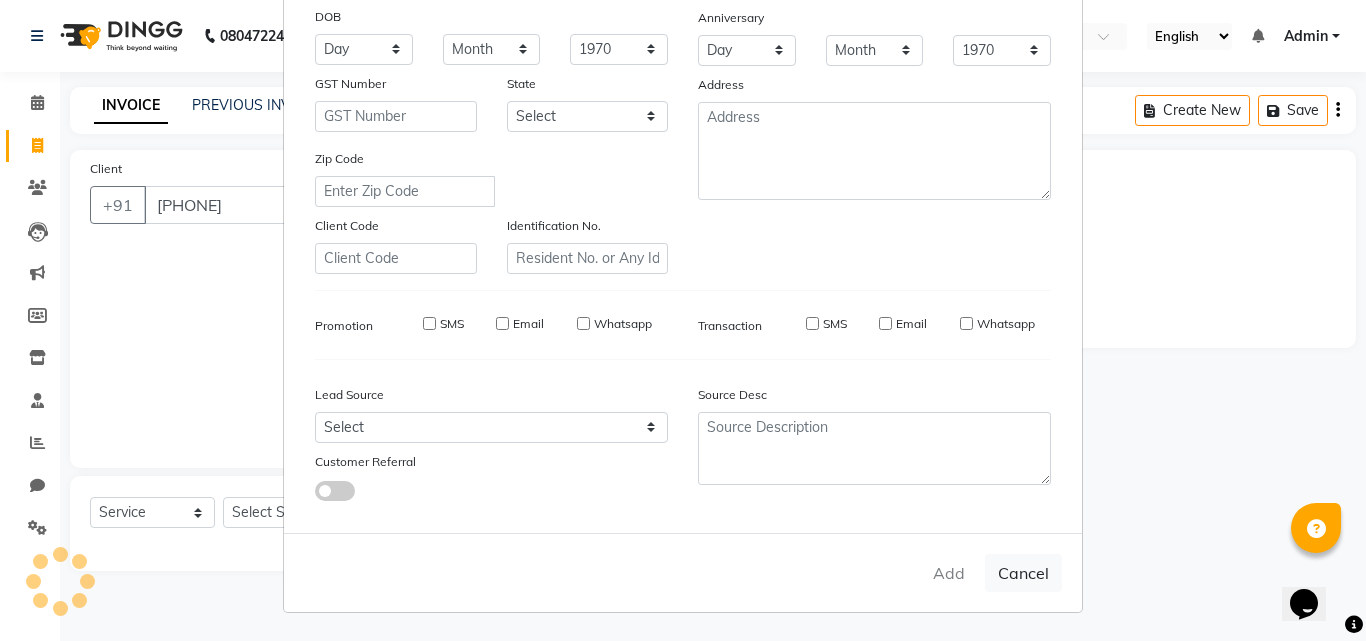 select 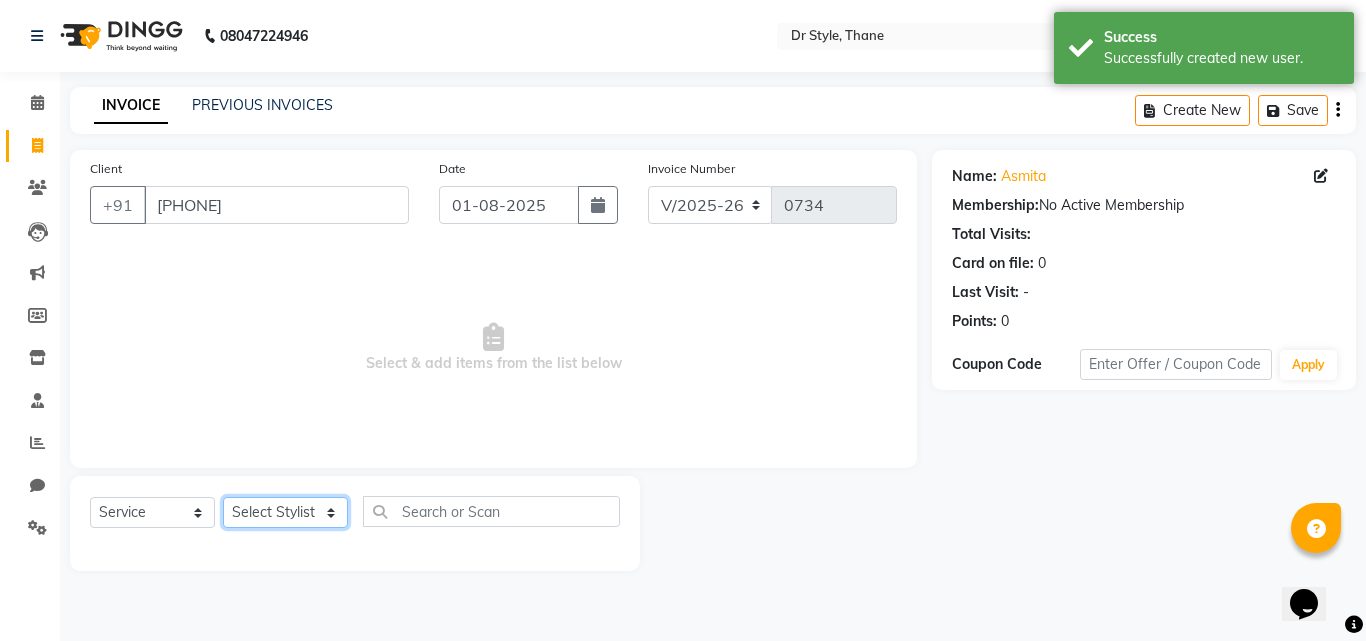 click on "Select Stylist Amir Apeksha Haider Salmani Salman Sheetal Panchal" 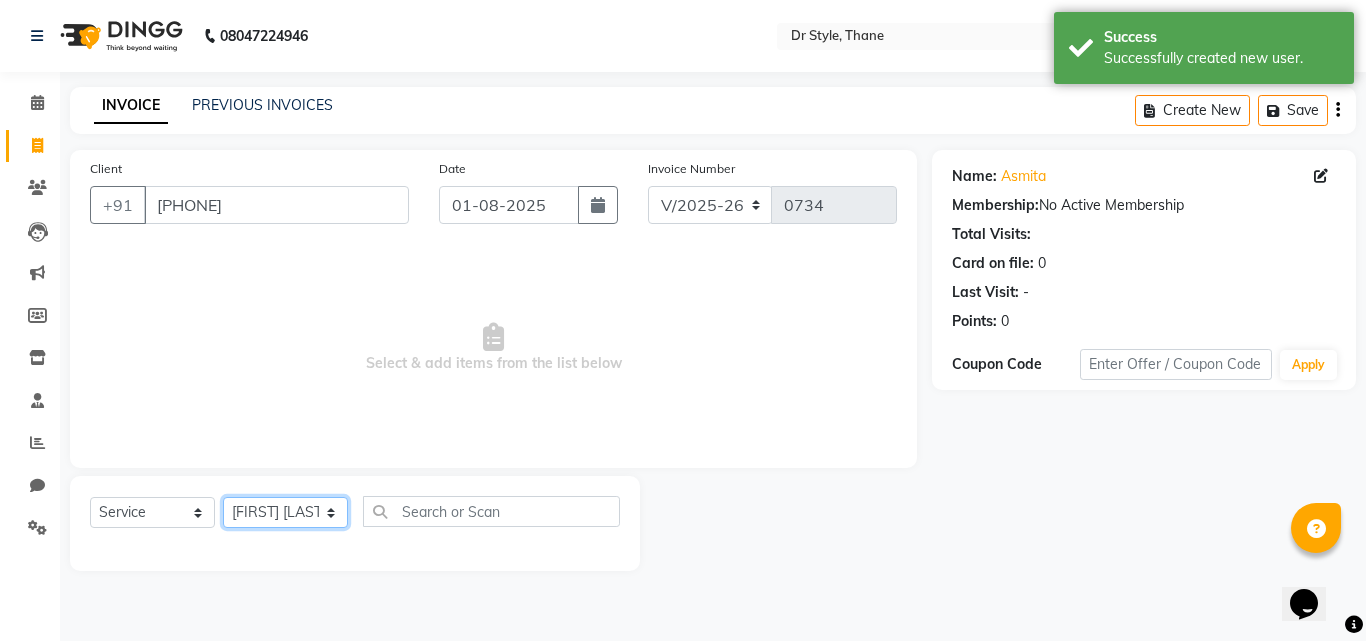 click on "Select Stylist Amir Apeksha Haider Salmani Salman Sheetal Panchal" 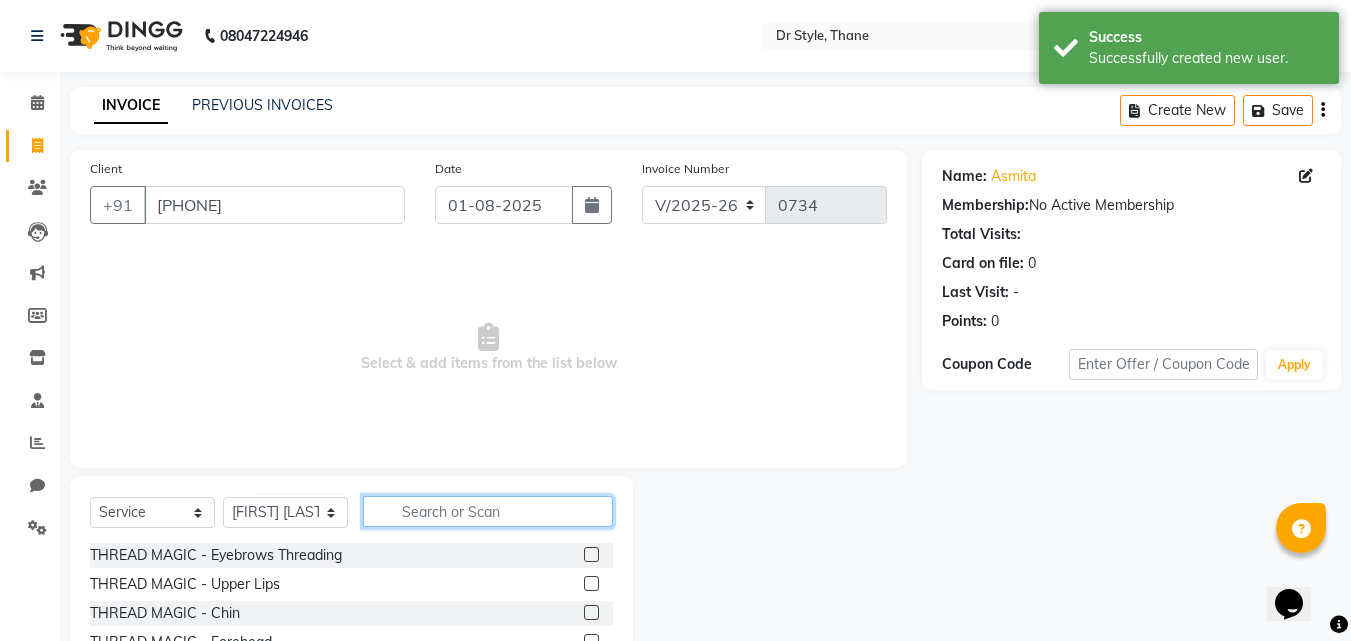 click 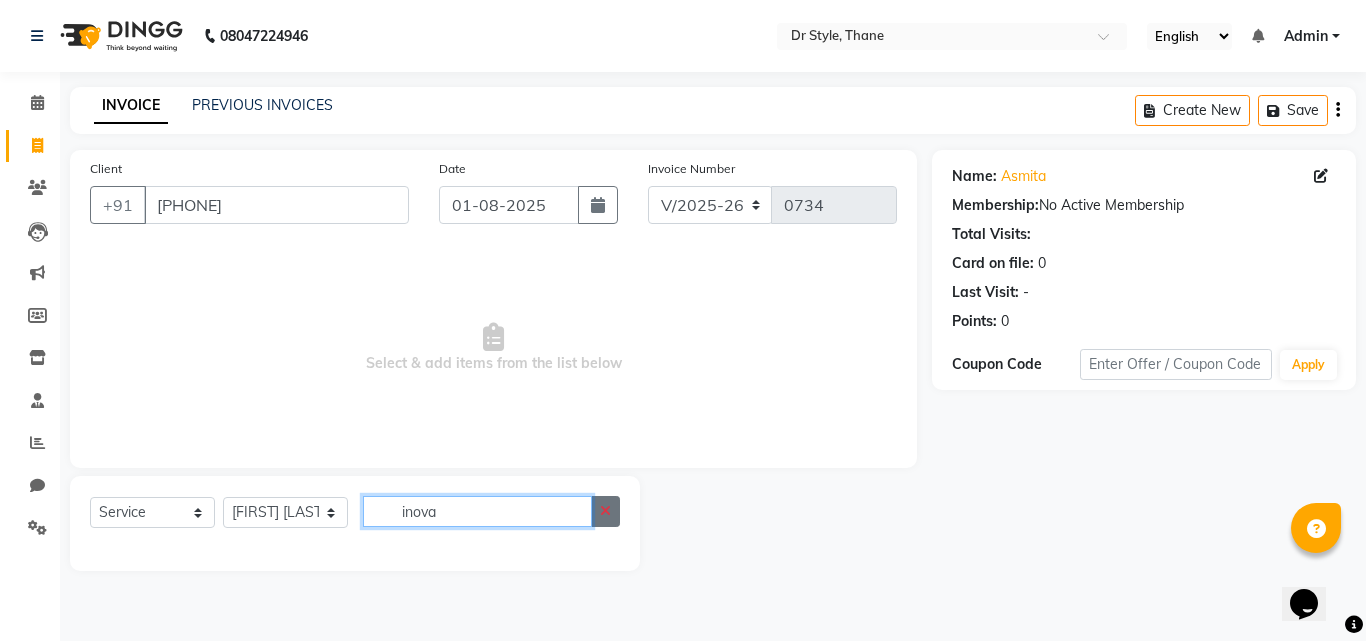 type on "inova" 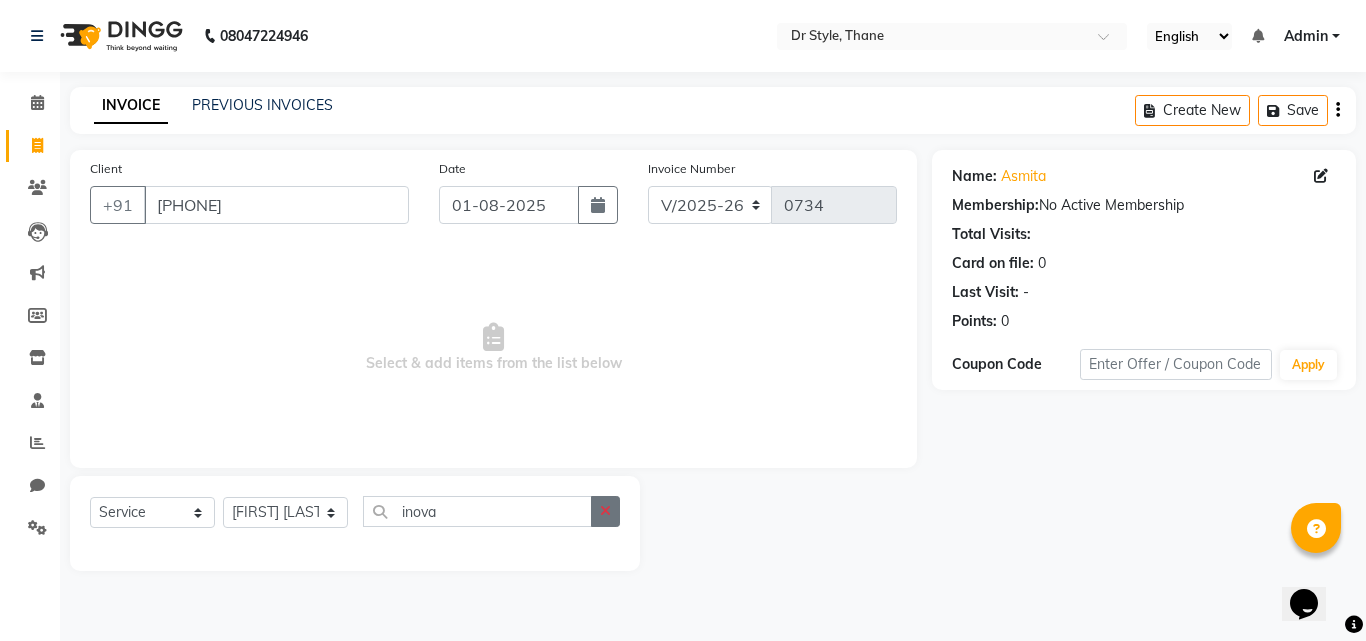 click 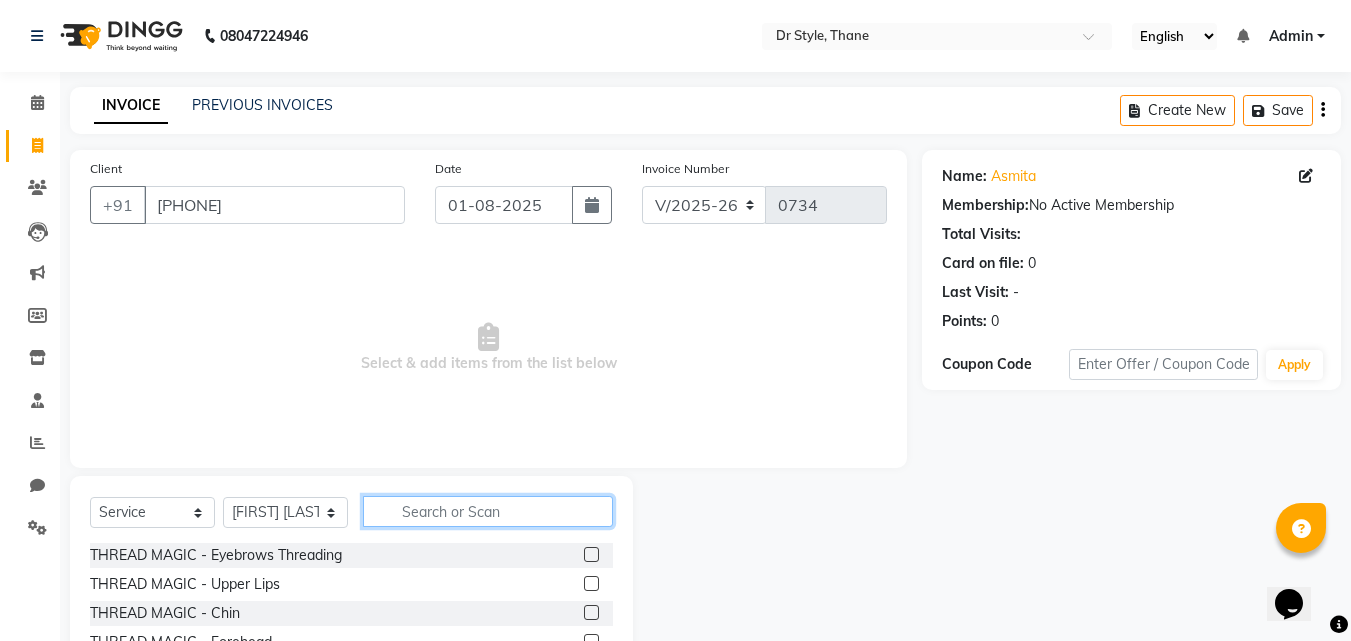 click 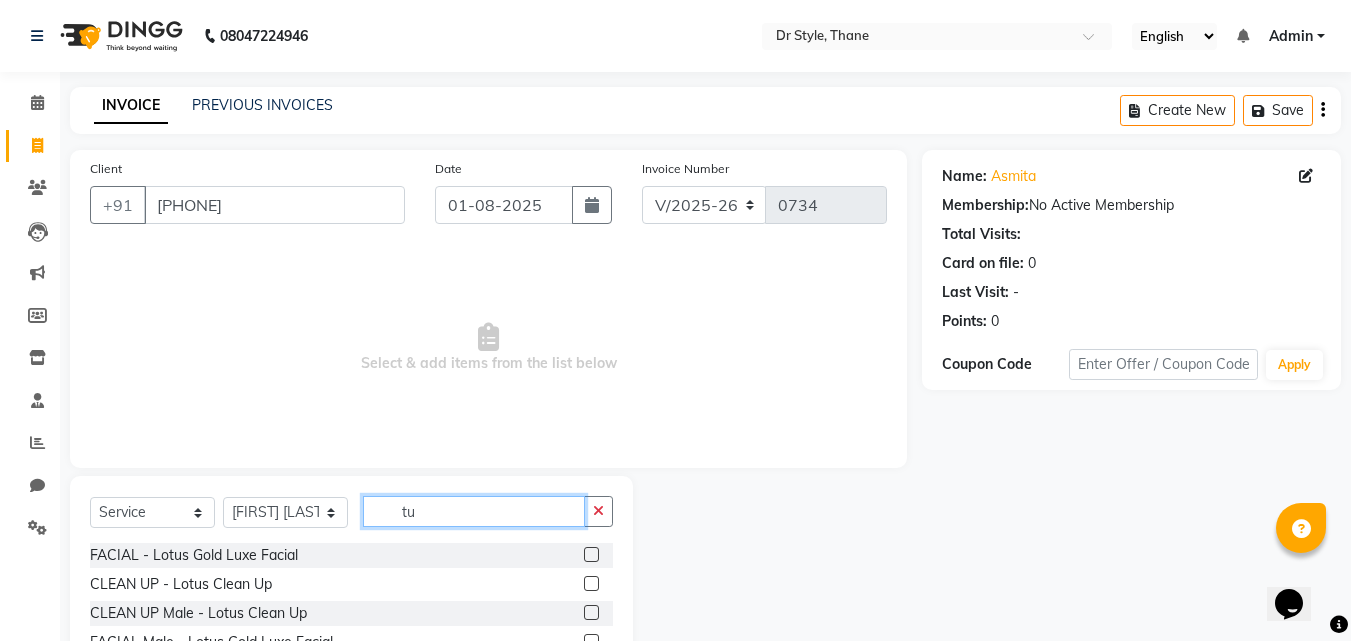 type on "t" 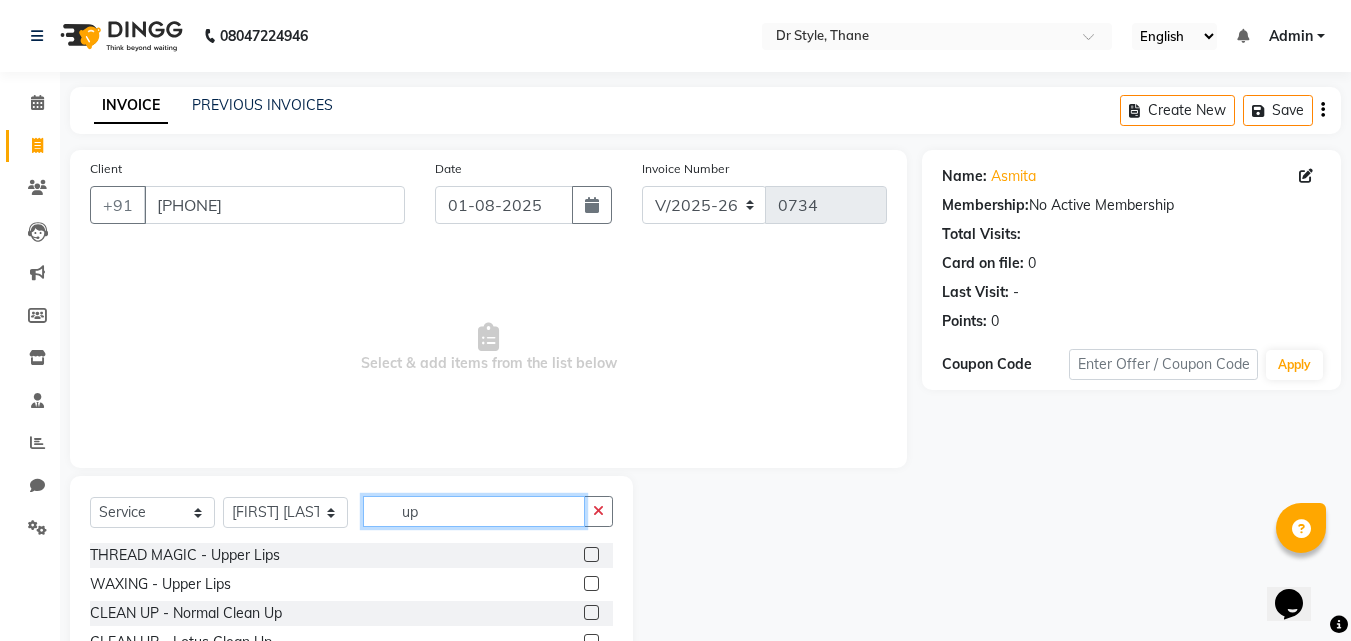 type on "u" 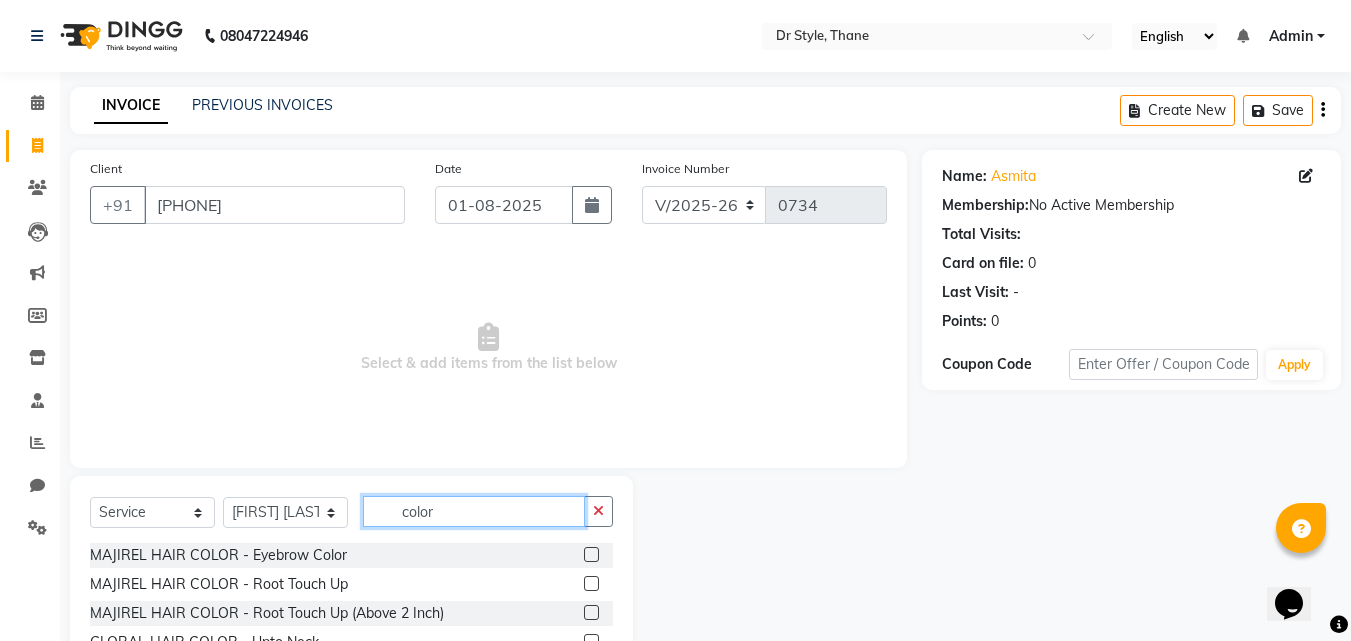 scroll, scrollTop: 100, scrollLeft: 0, axis: vertical 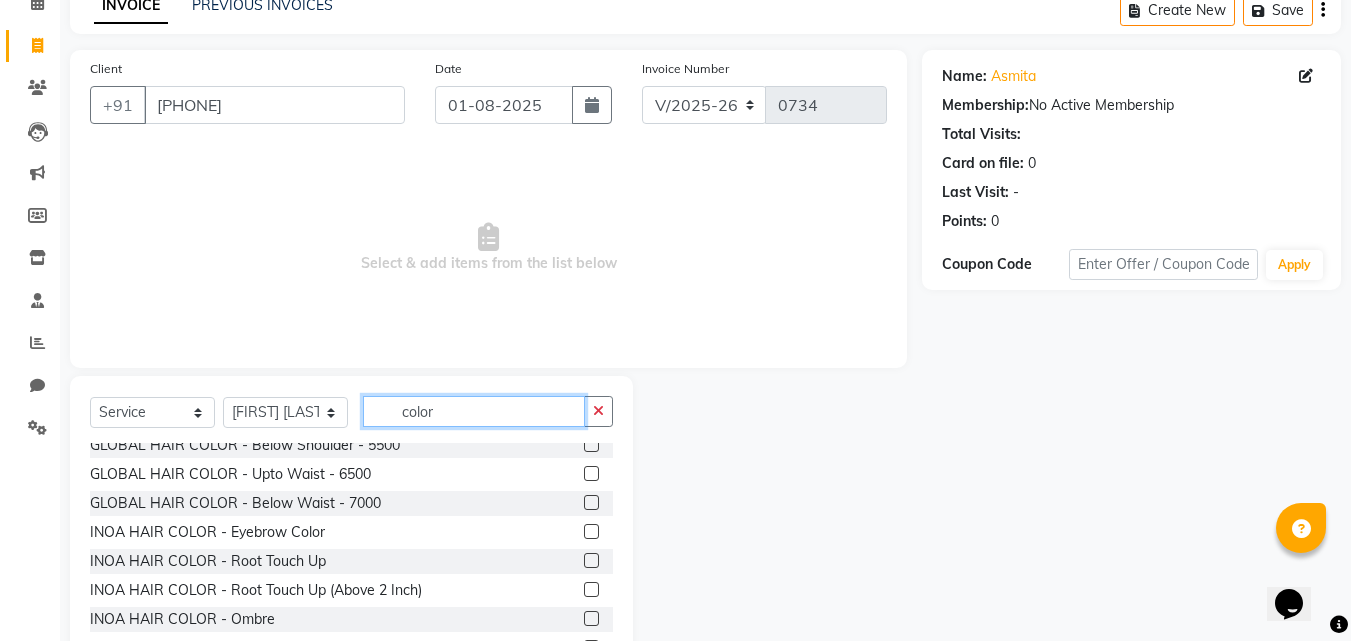 type on "color" 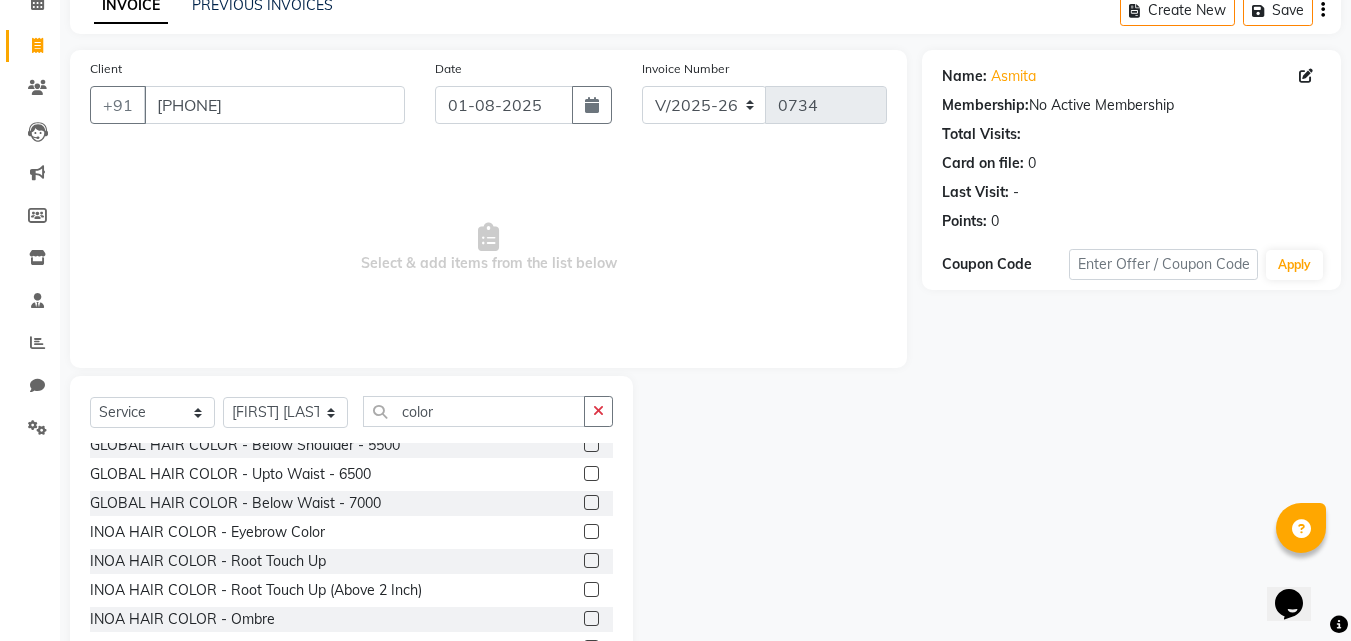 click 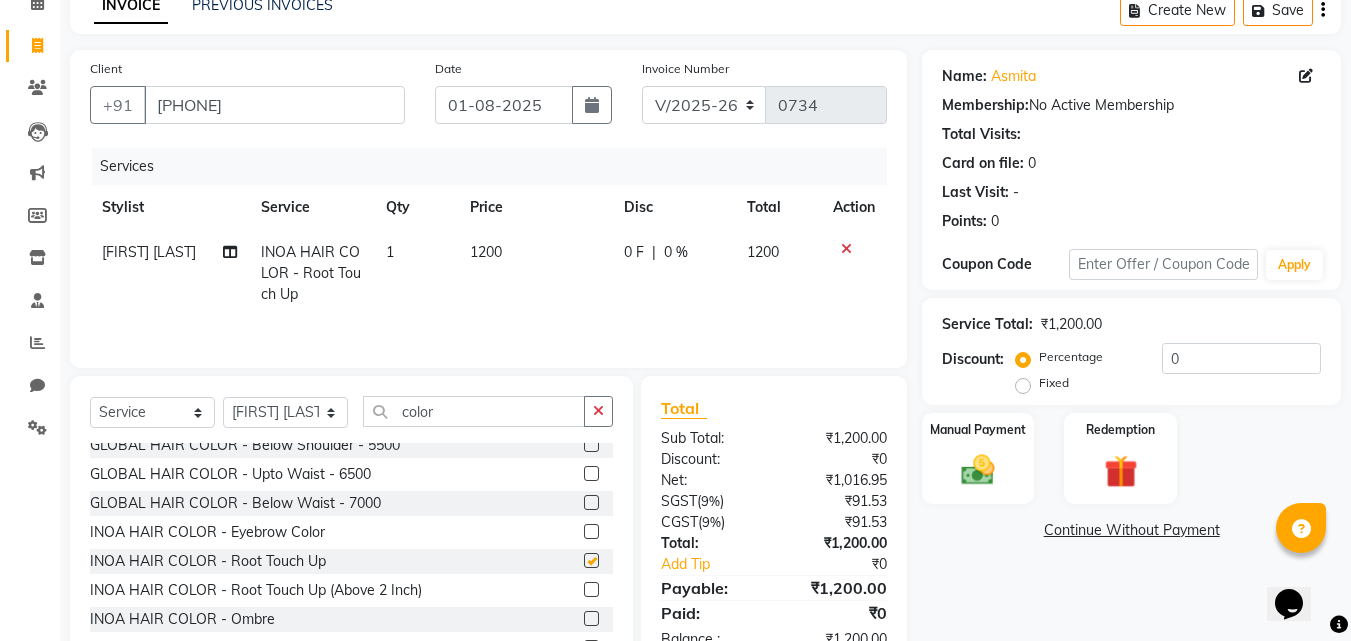 checkbox on "false" 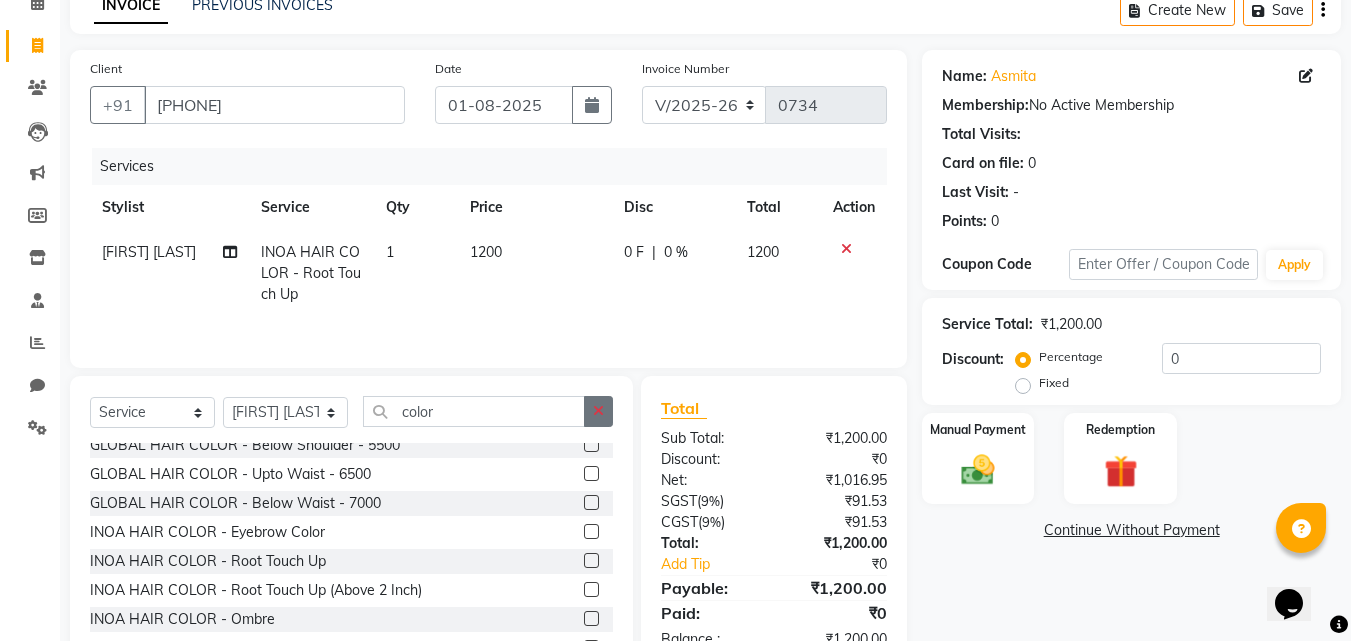 click 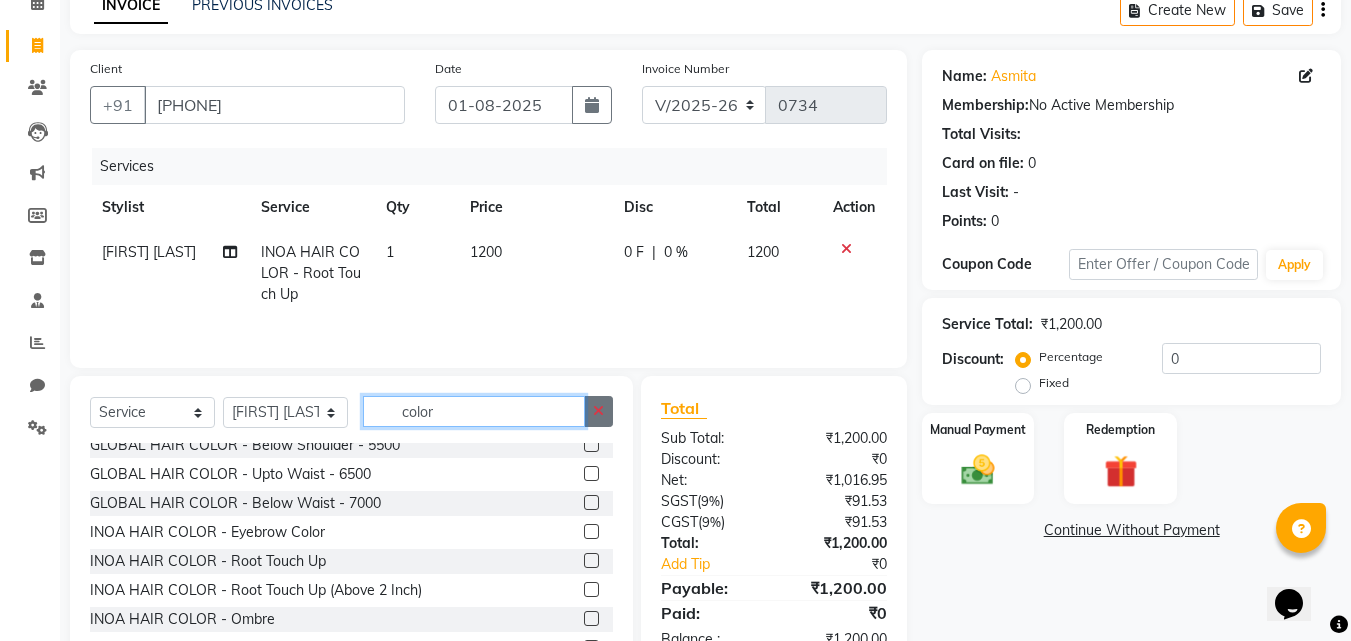 type 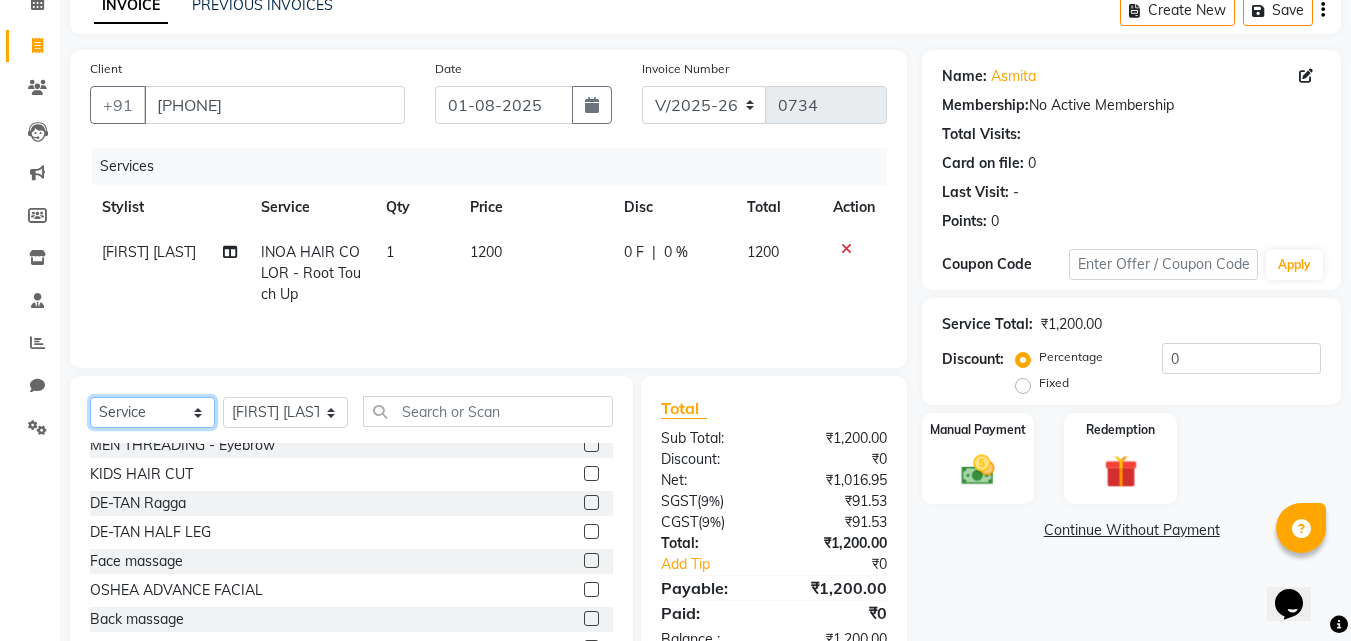 click on "Select  Service  Product  Membership  Package Voucher Prepaid Gift Card" 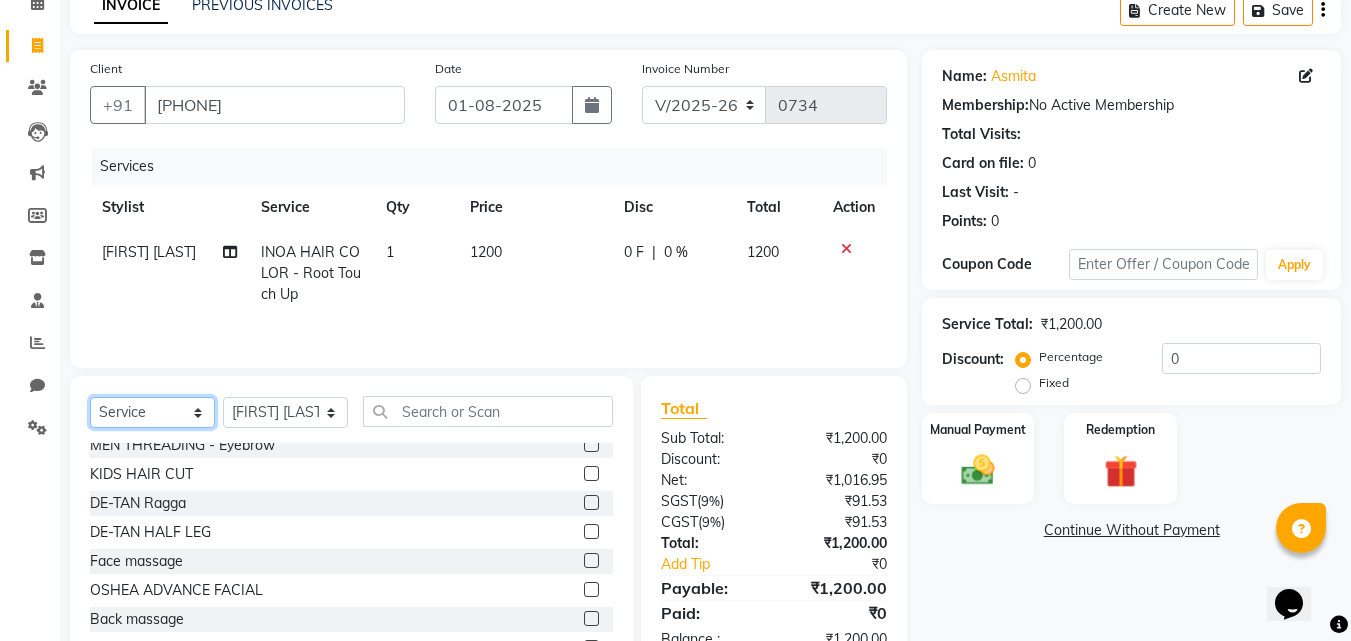 select on "product" 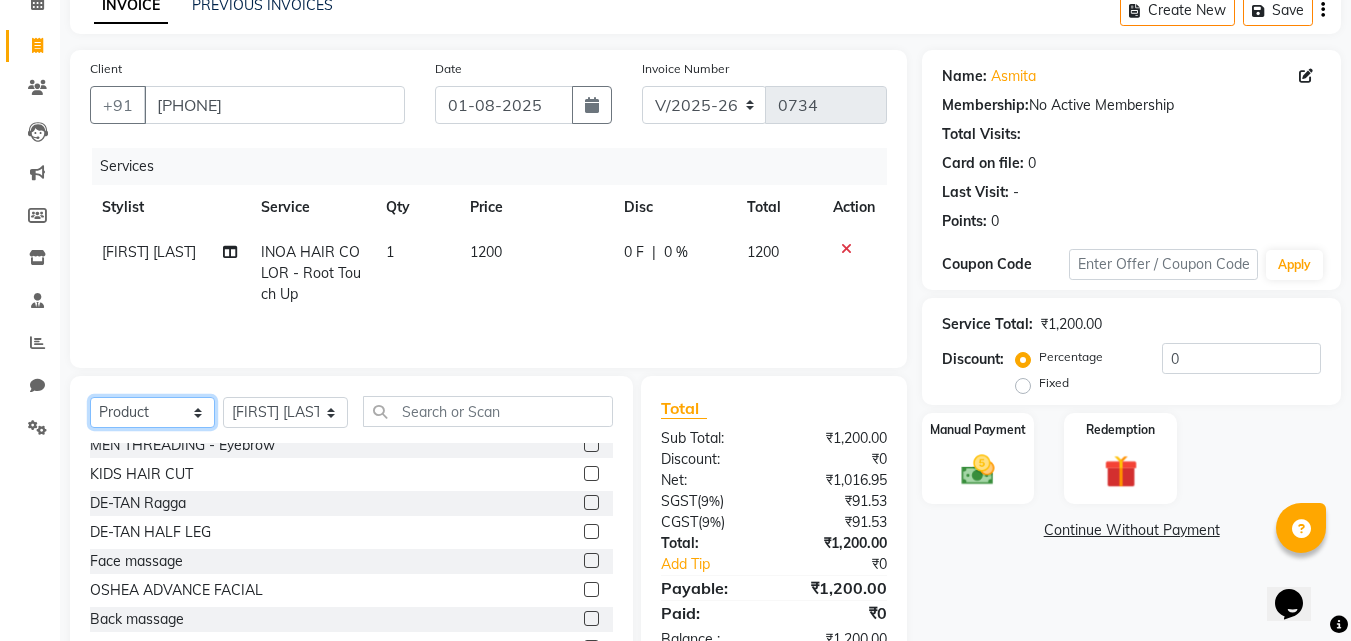 click on "Select  Service  Product  Membership  Package Voucher Prepaid Gift Card" 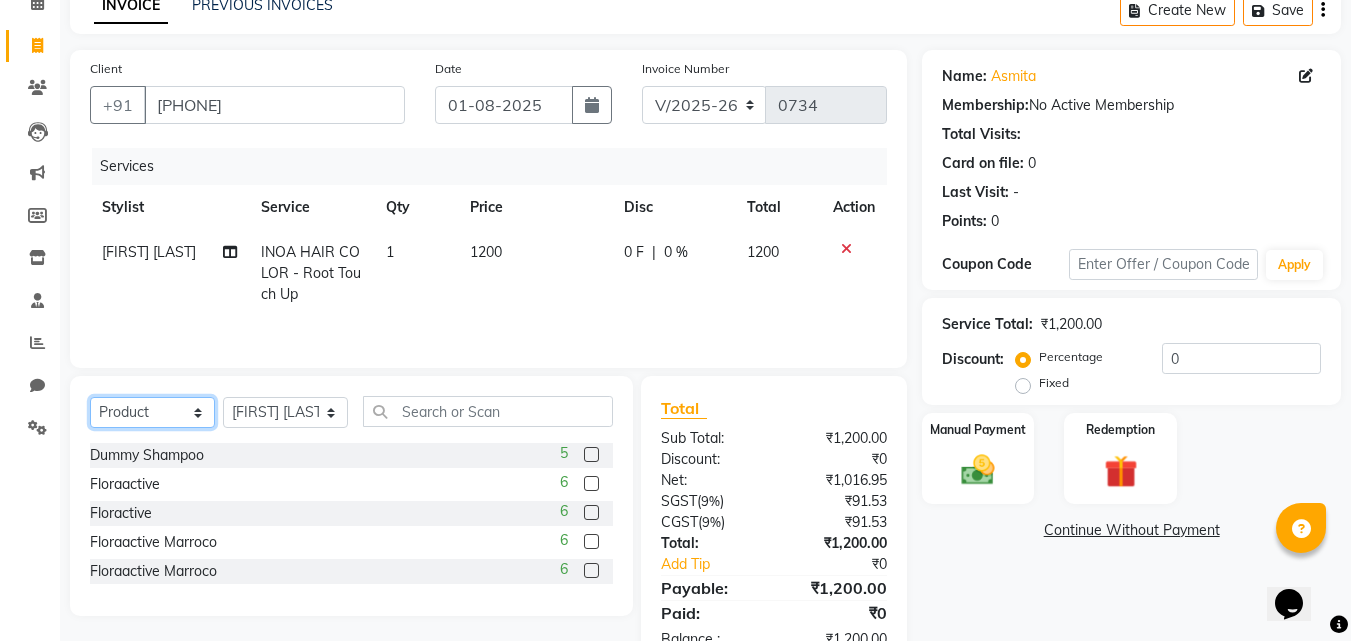 scroll, scrollTop: 0, scrollLeft: 0, axis: both 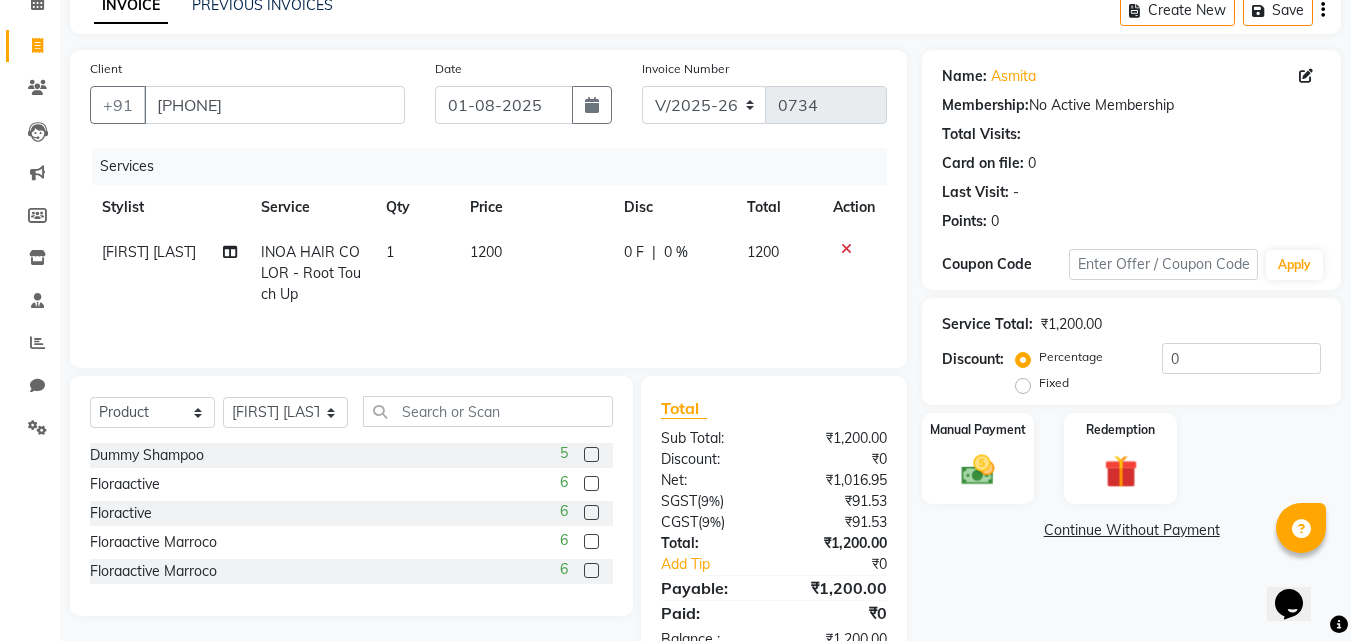 click 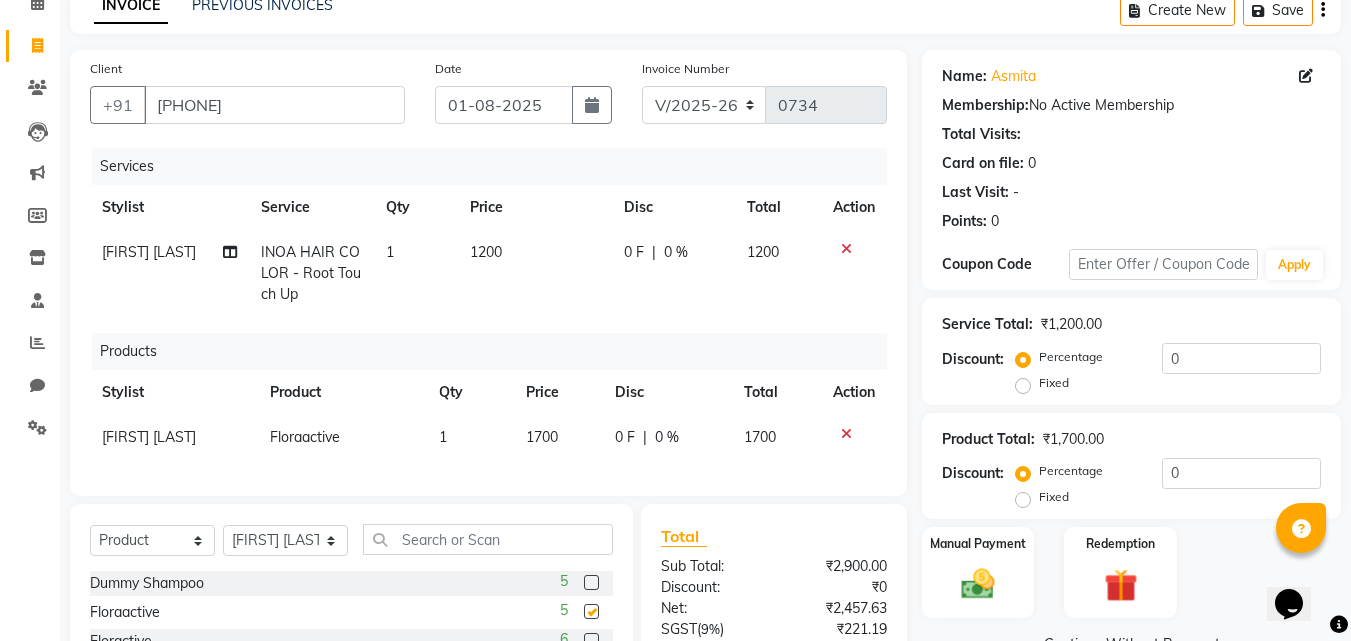 checkbox on "false" 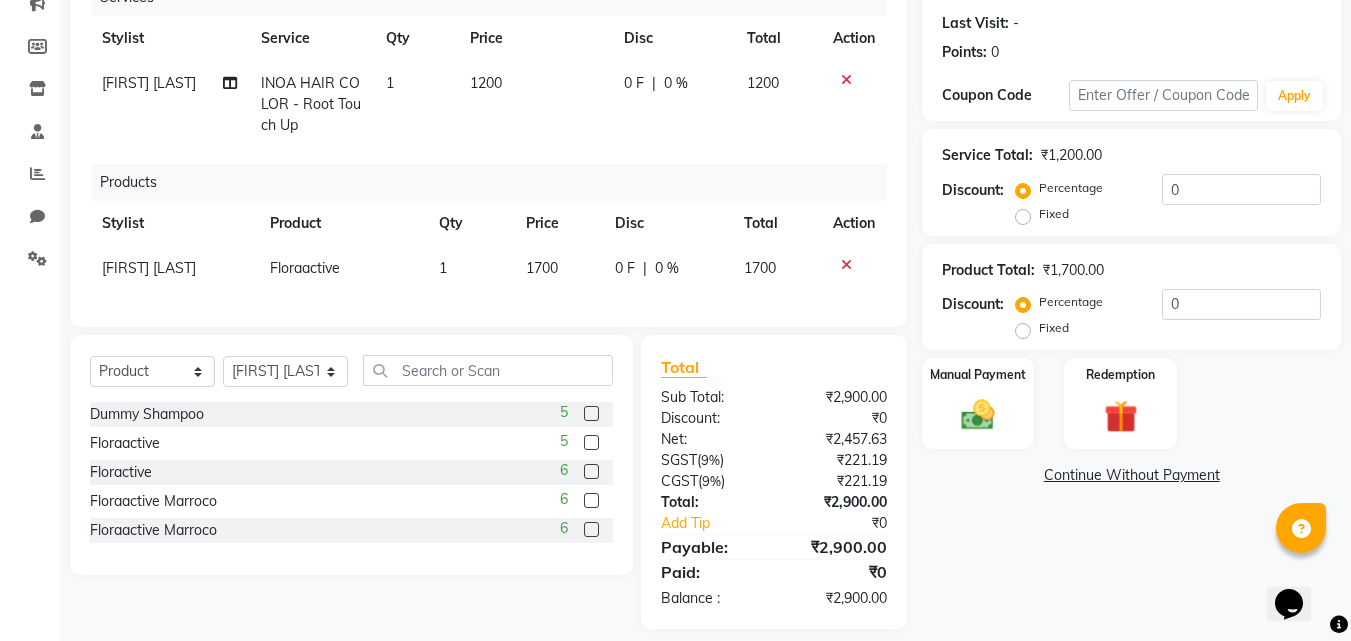 scroll, scrollTop: 300, scrollLeft: 0, axis: vertical 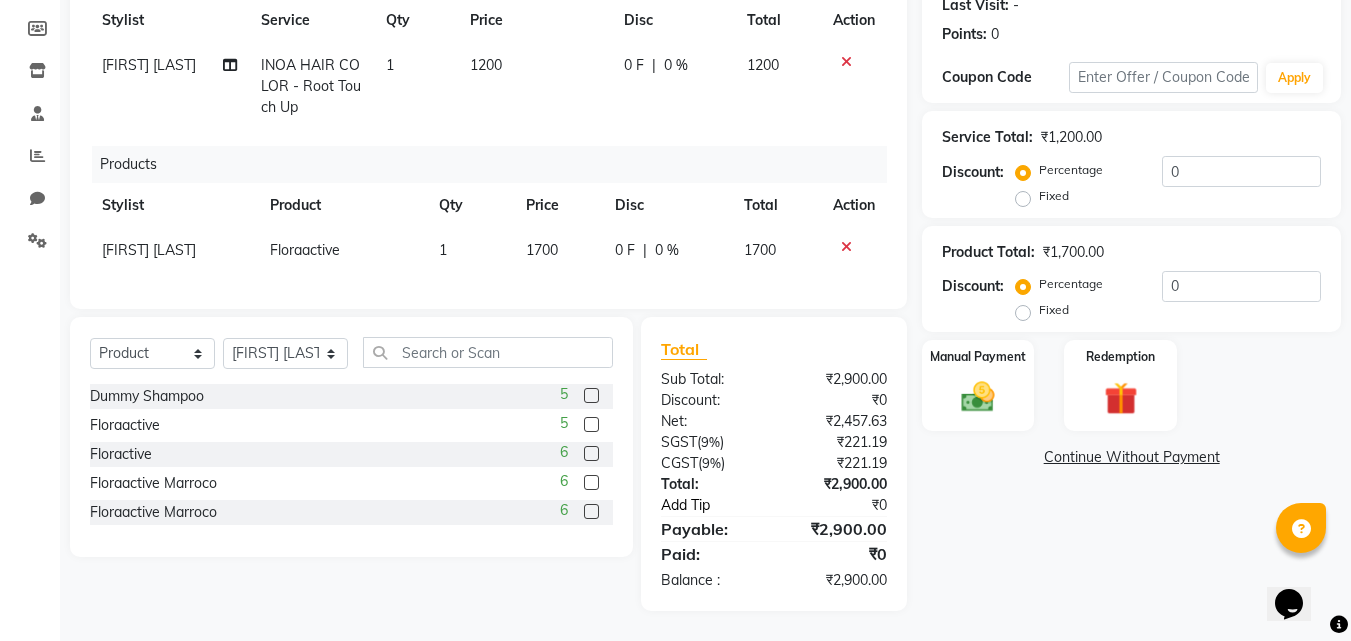 click on "Add Tip" 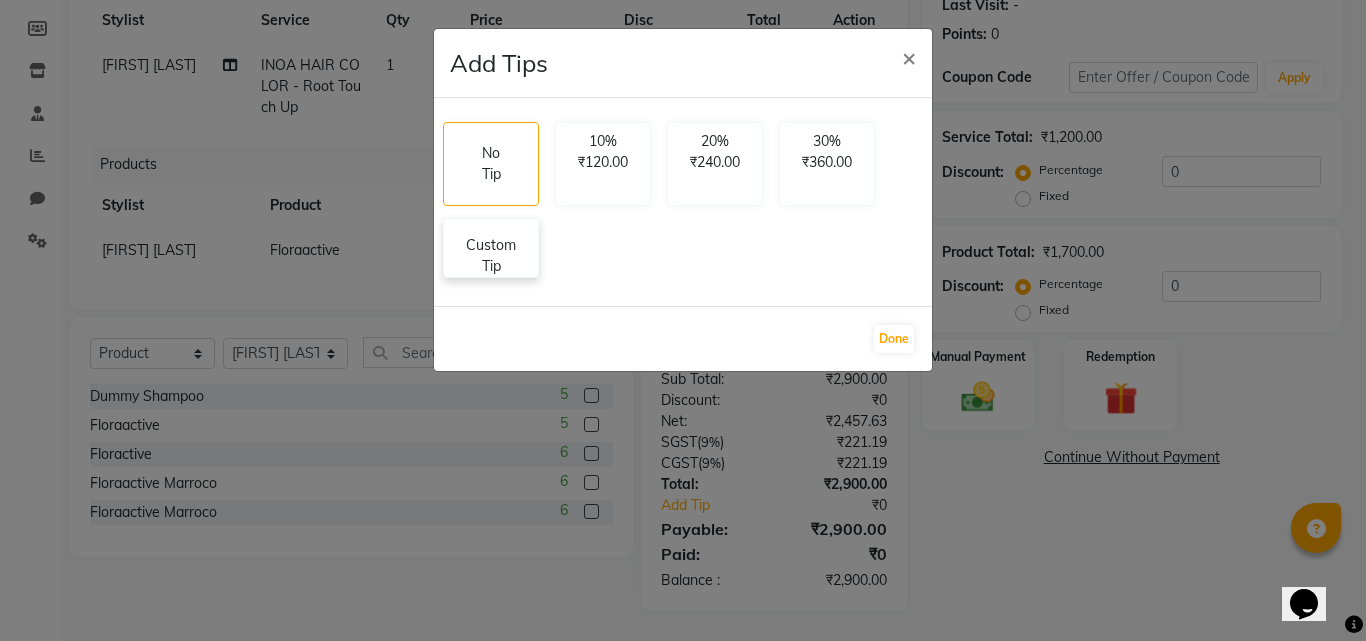 click on "Custom Tip" 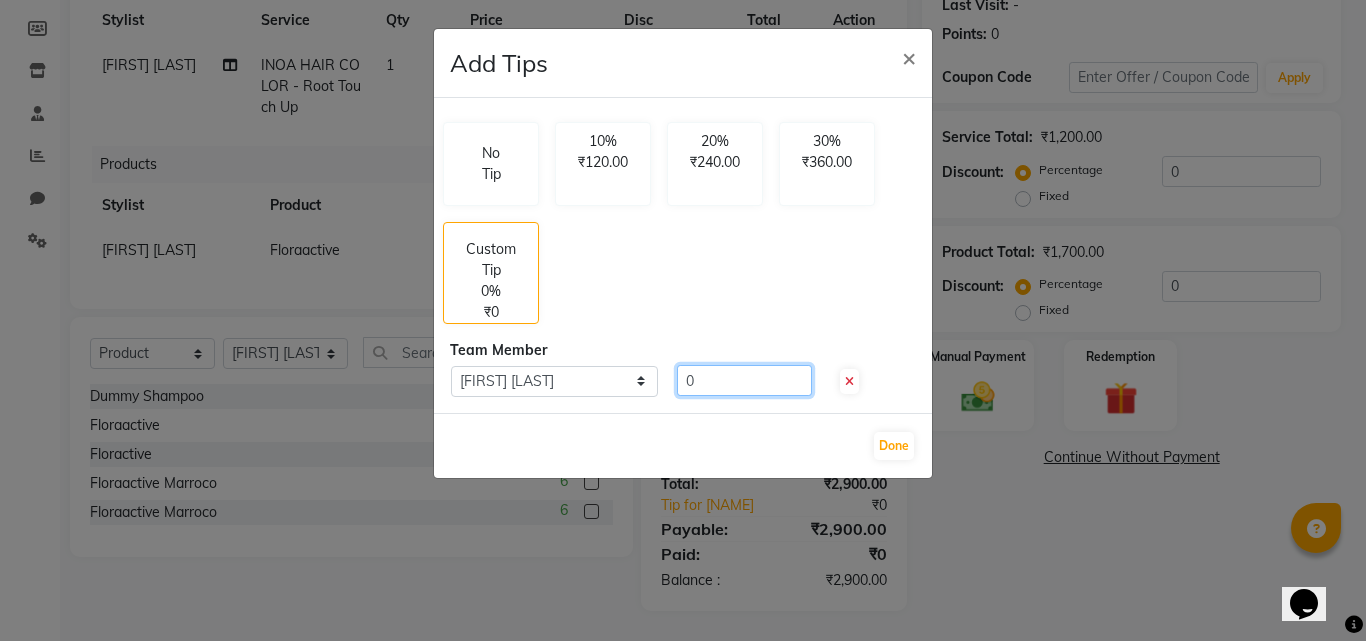 click on "0" 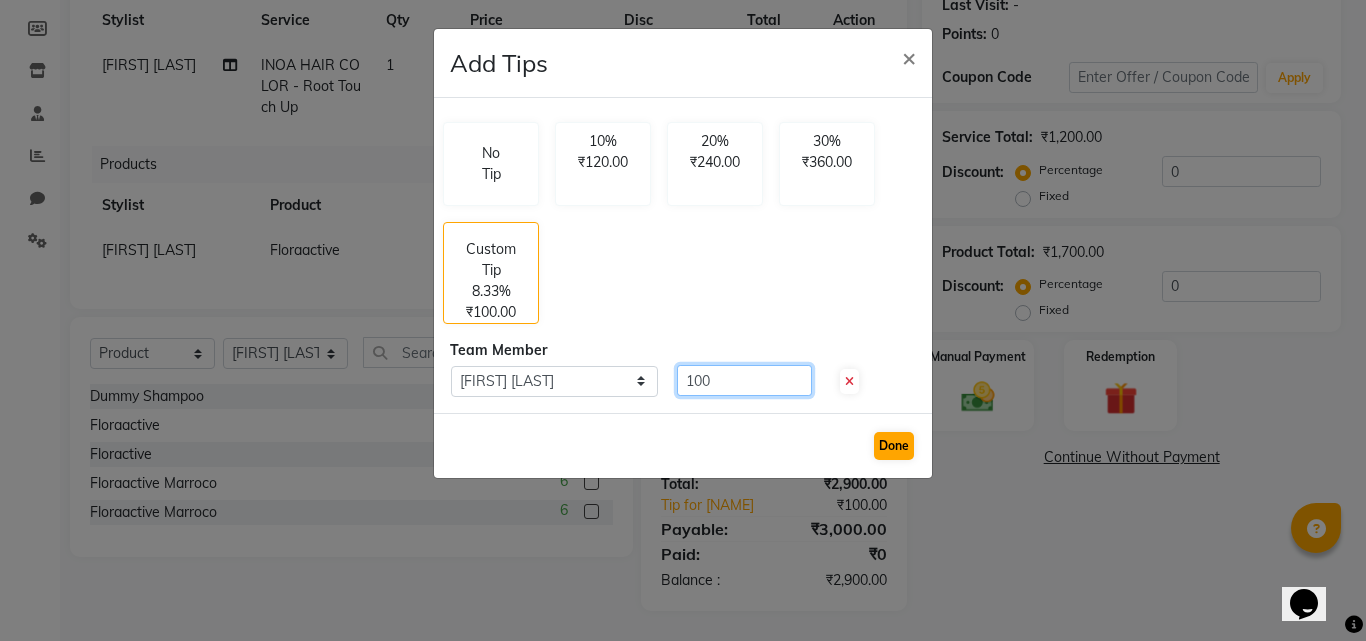type on "100" 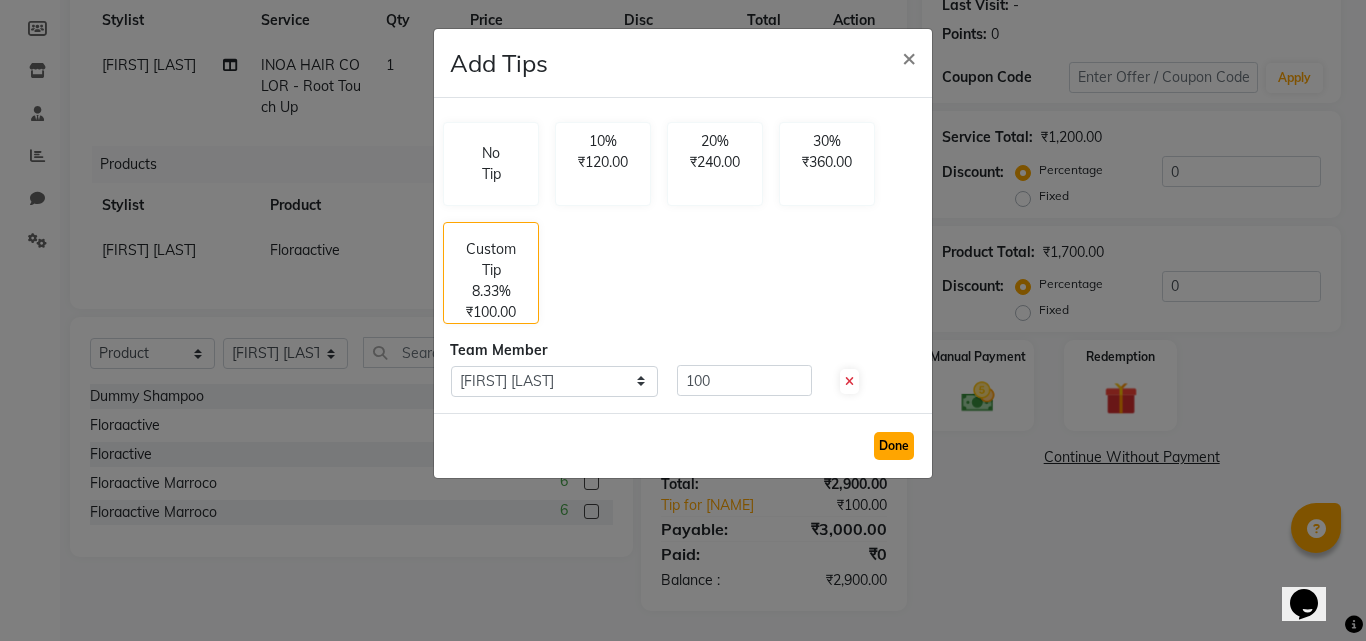 click on "Done" 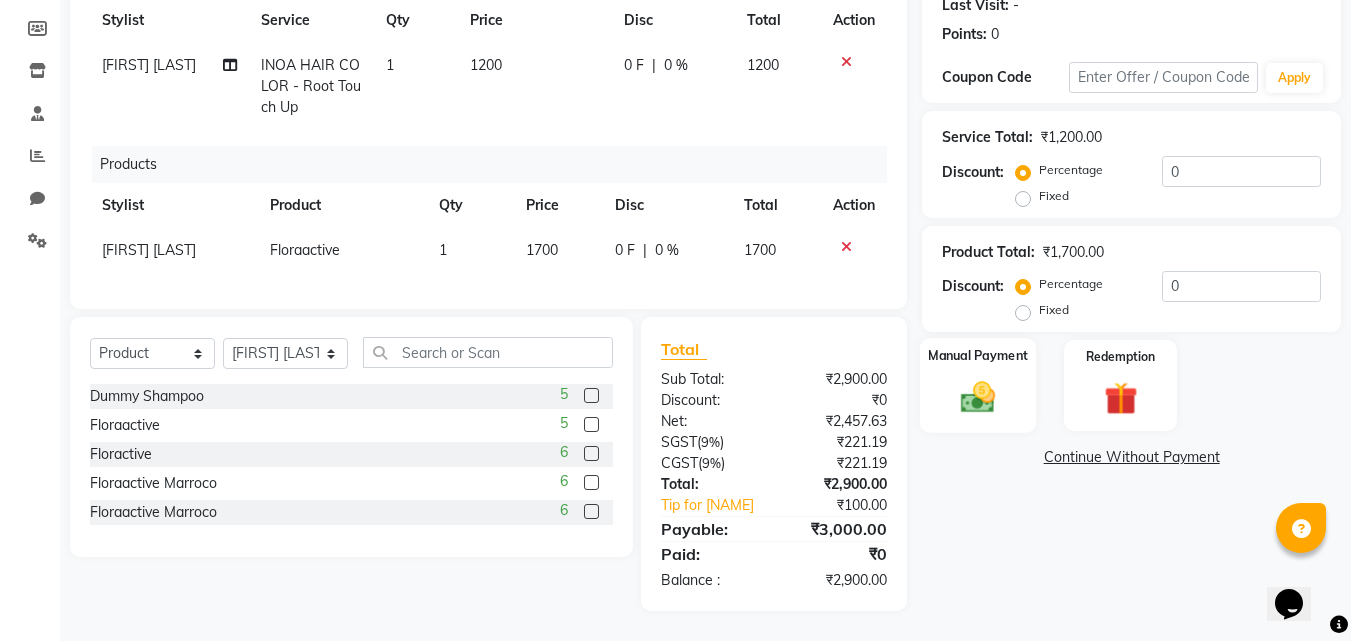 click 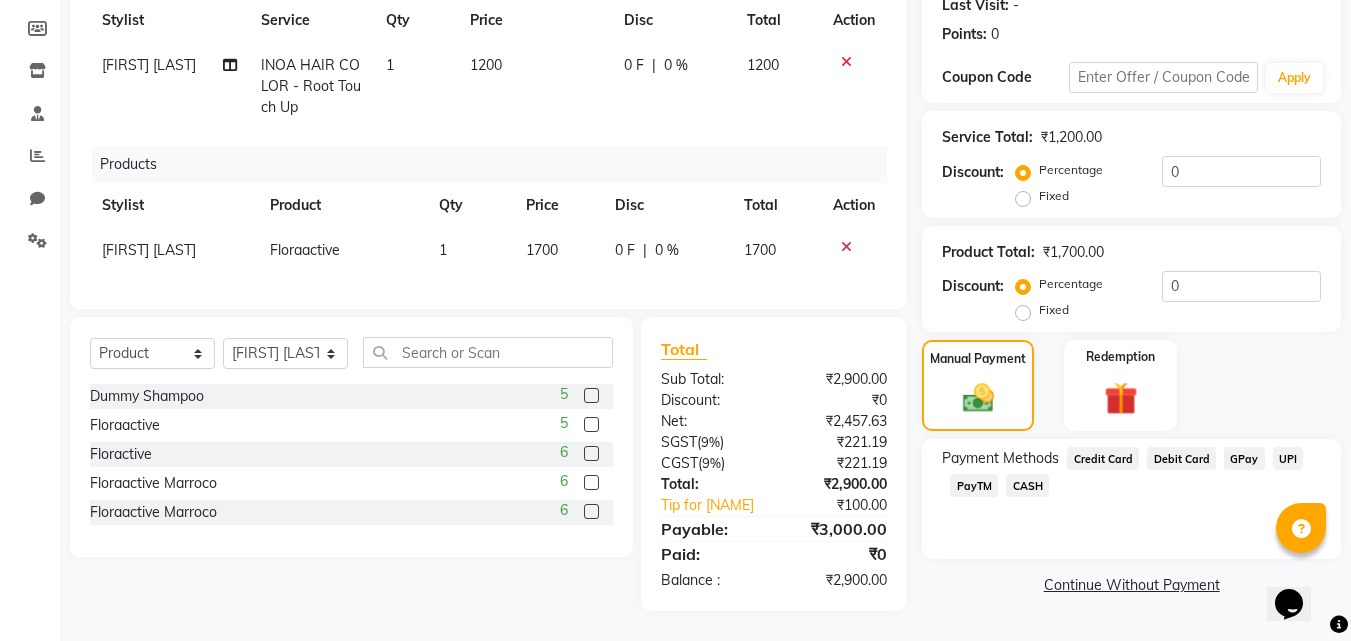 click on "GPay" 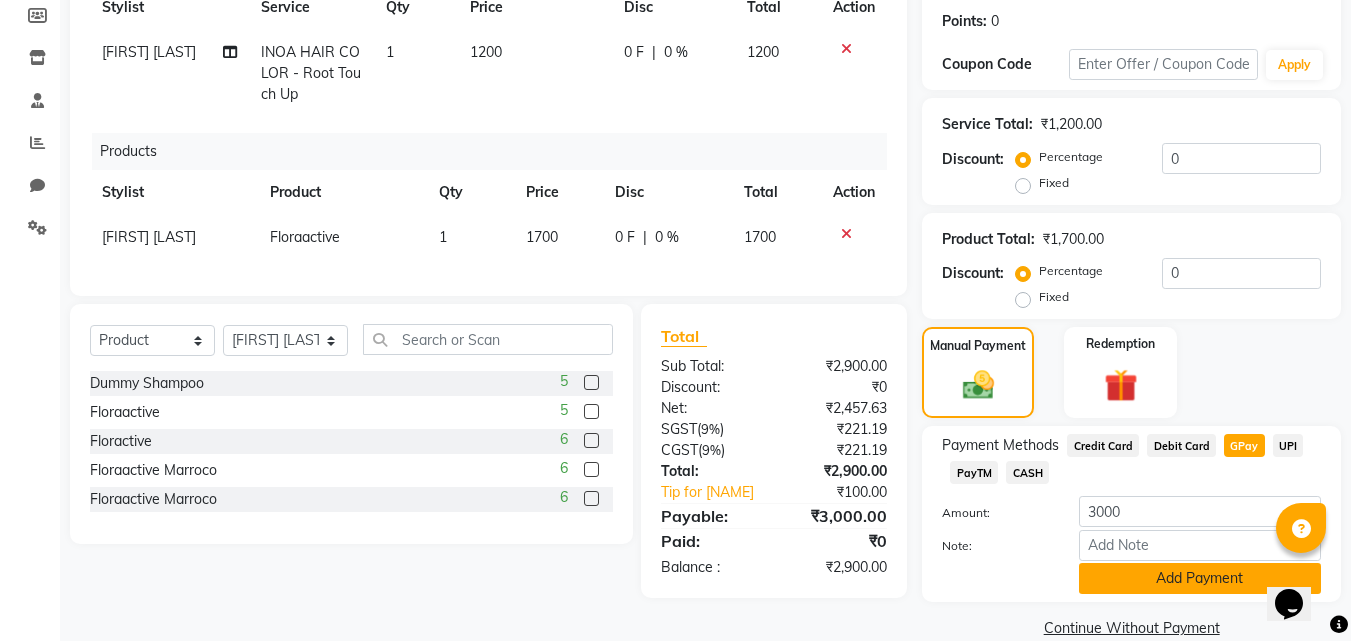 click on "Add Payment" 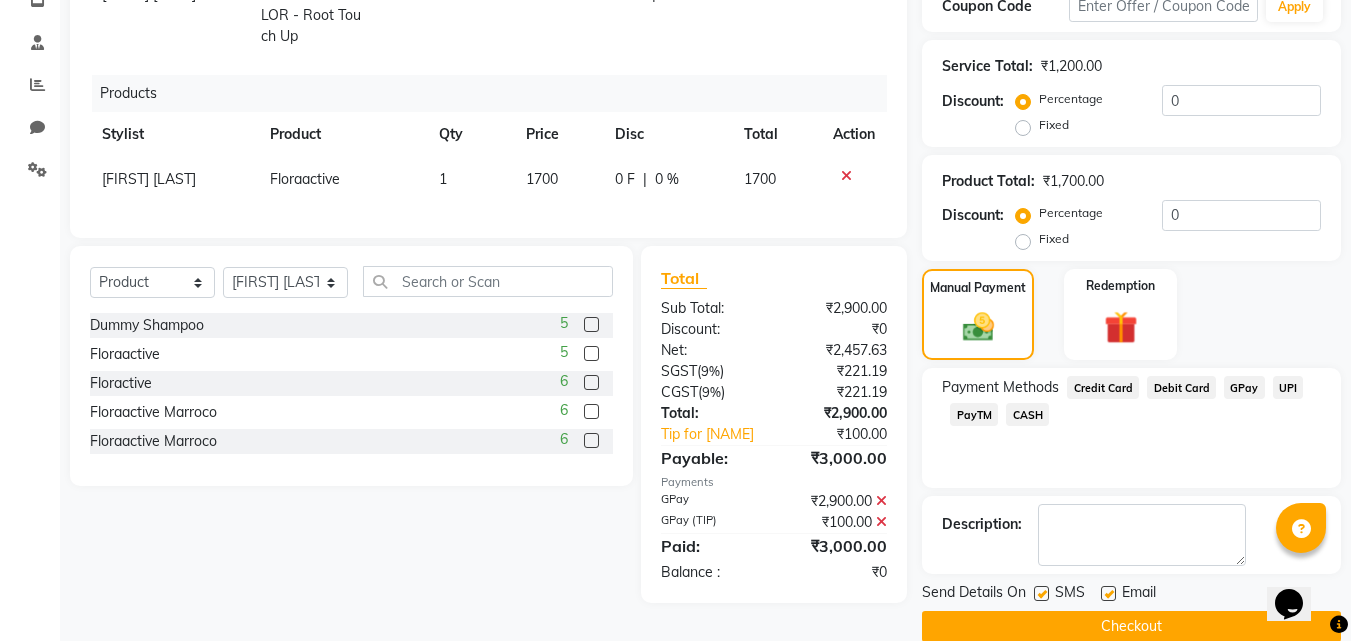 scroll, scrollTop: 389, scrollLeft: 0, axis: vertical 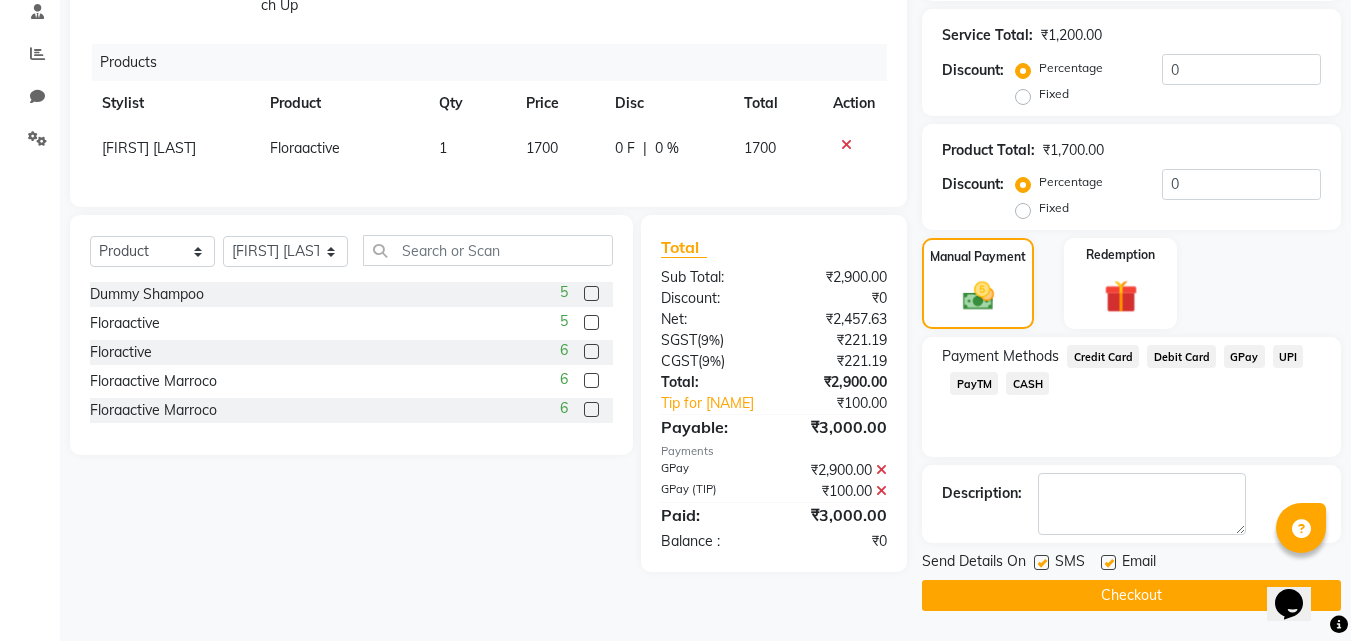 click on "Checkout" 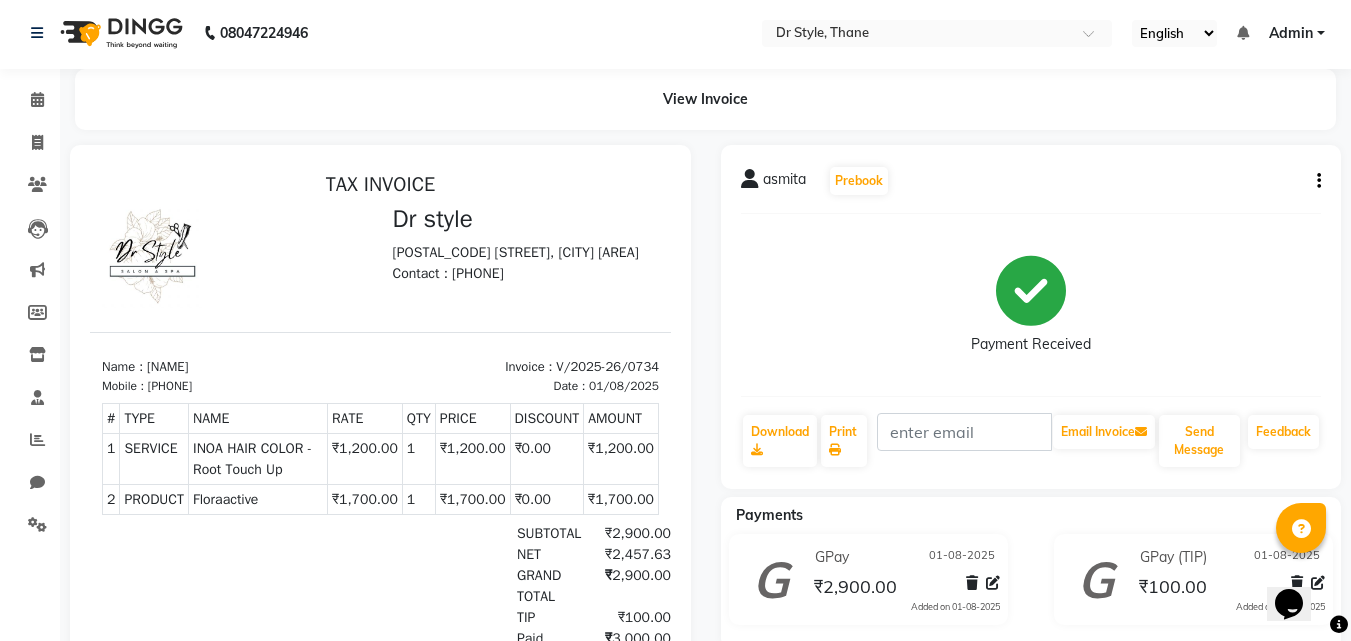 scroll, scrollTop: 0, scrollLeft: 0, axis: both 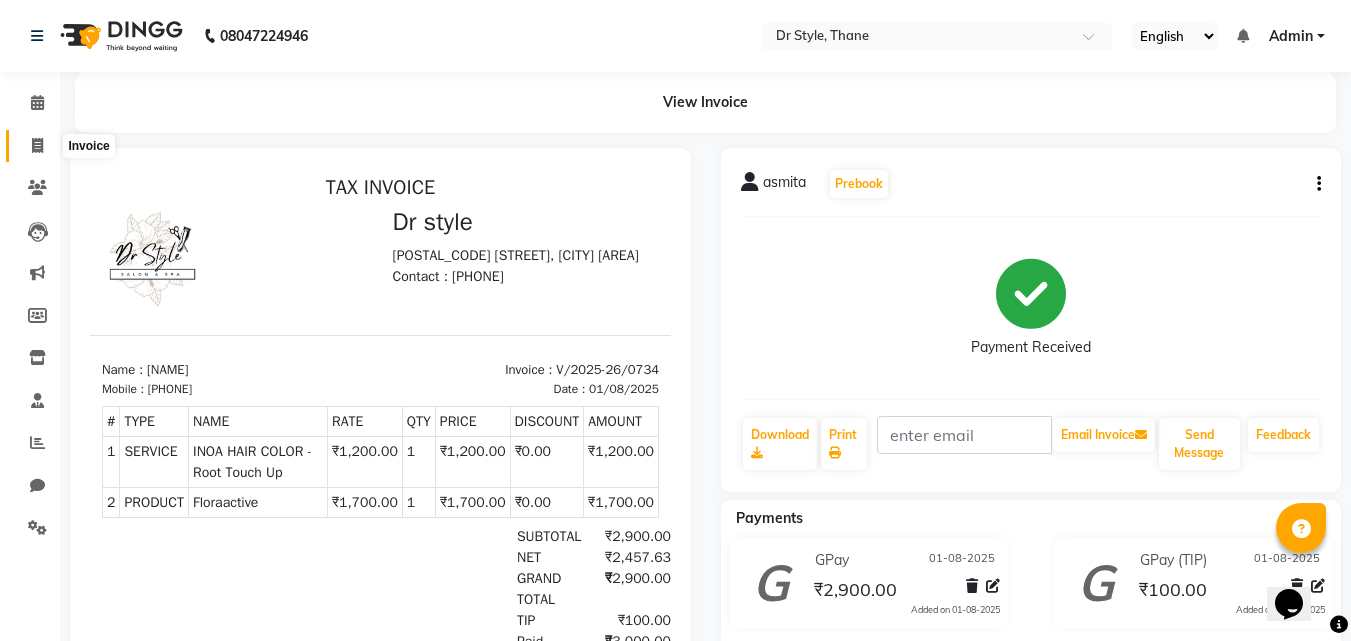 click 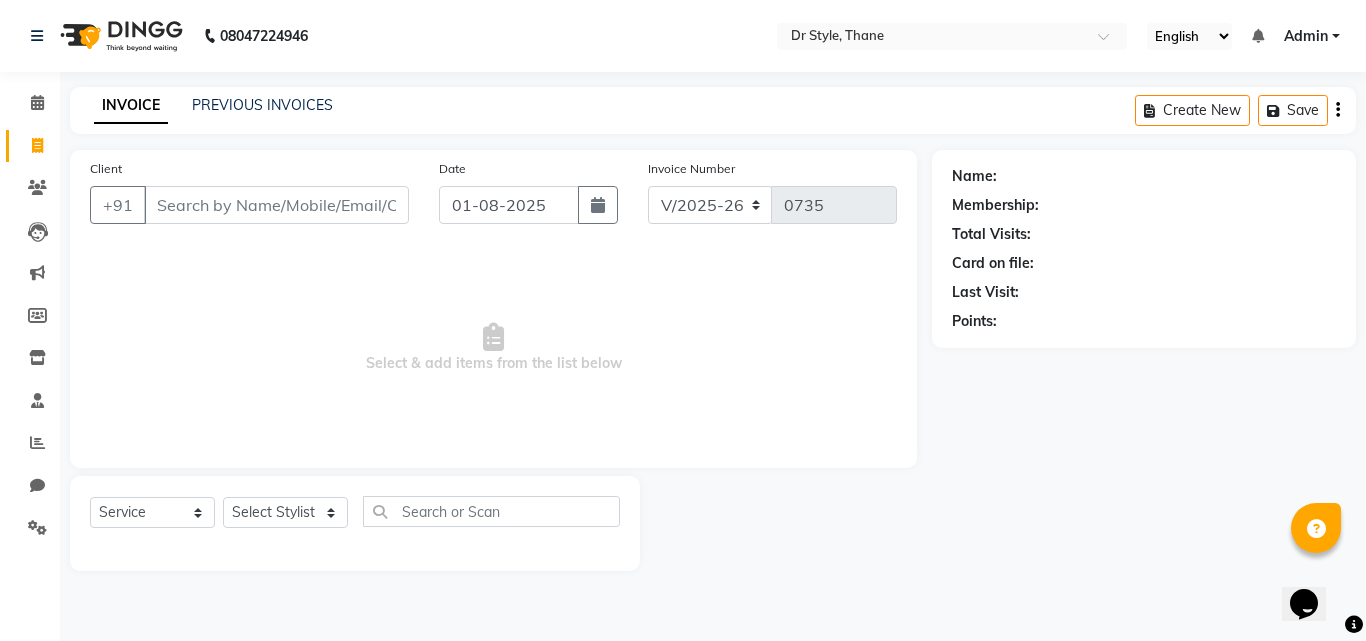 click on "Client" at bounding box center [276, 205] 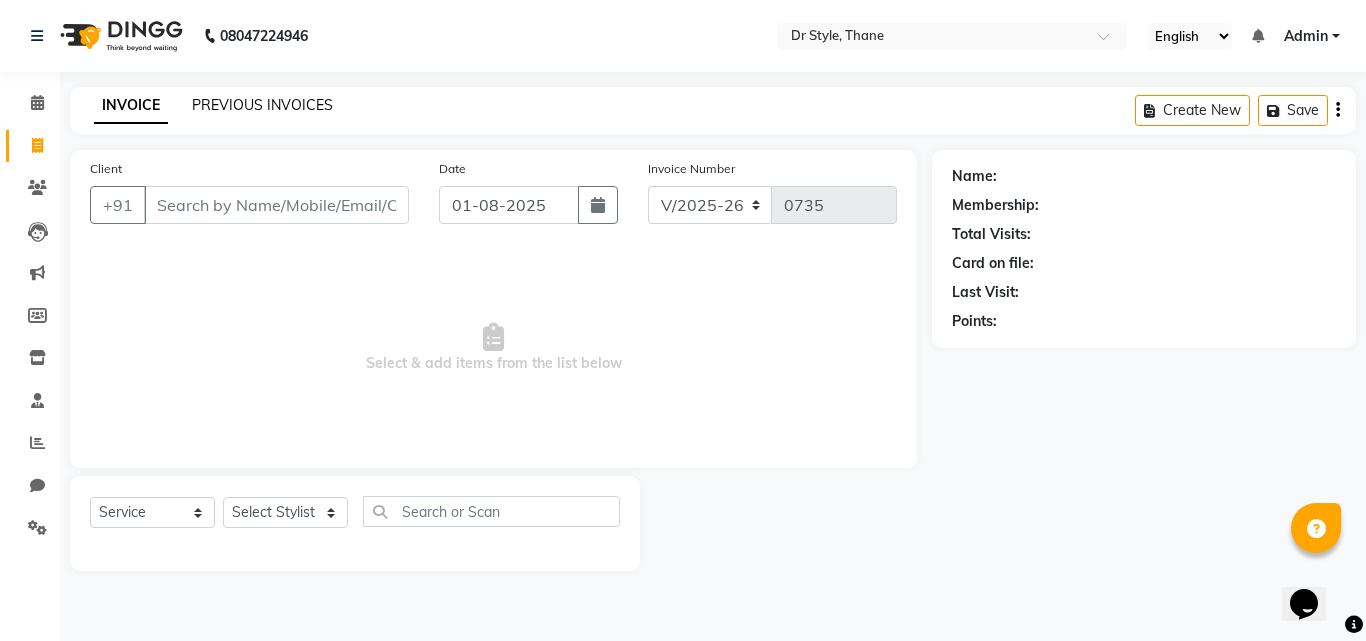 click on "PREVIOUS INVOICES" 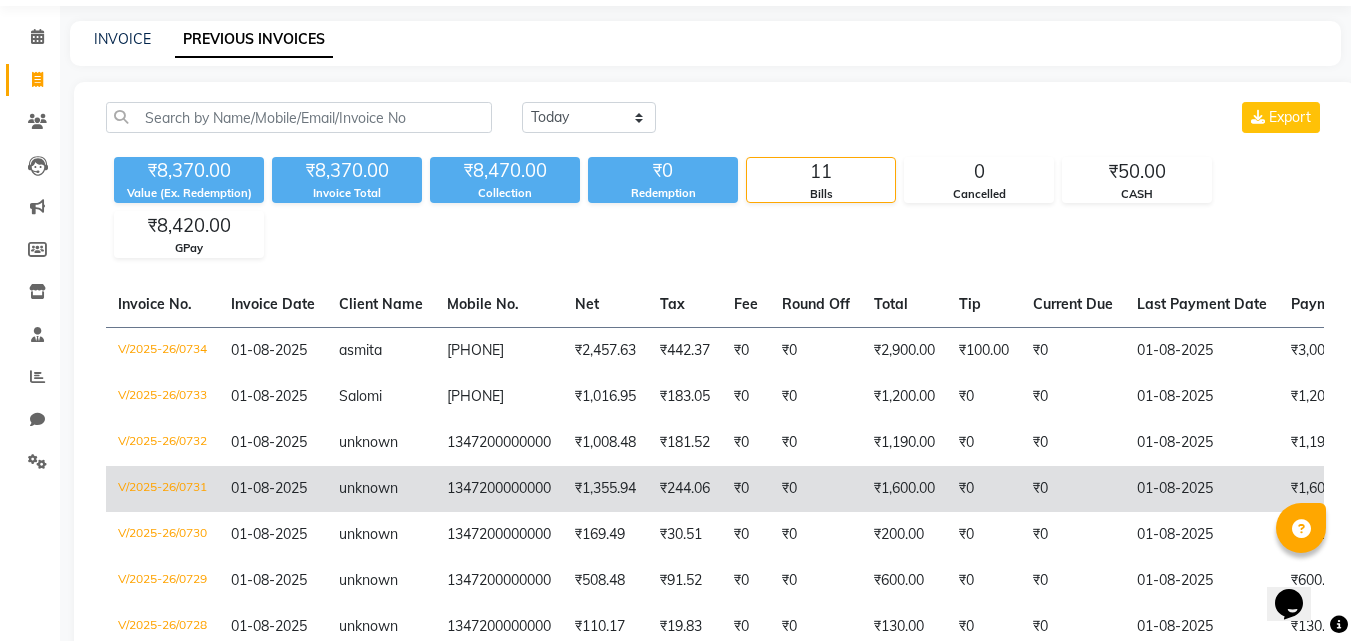 scroll, scrollTop: 100, scrollLeft: 0, axis: vertical 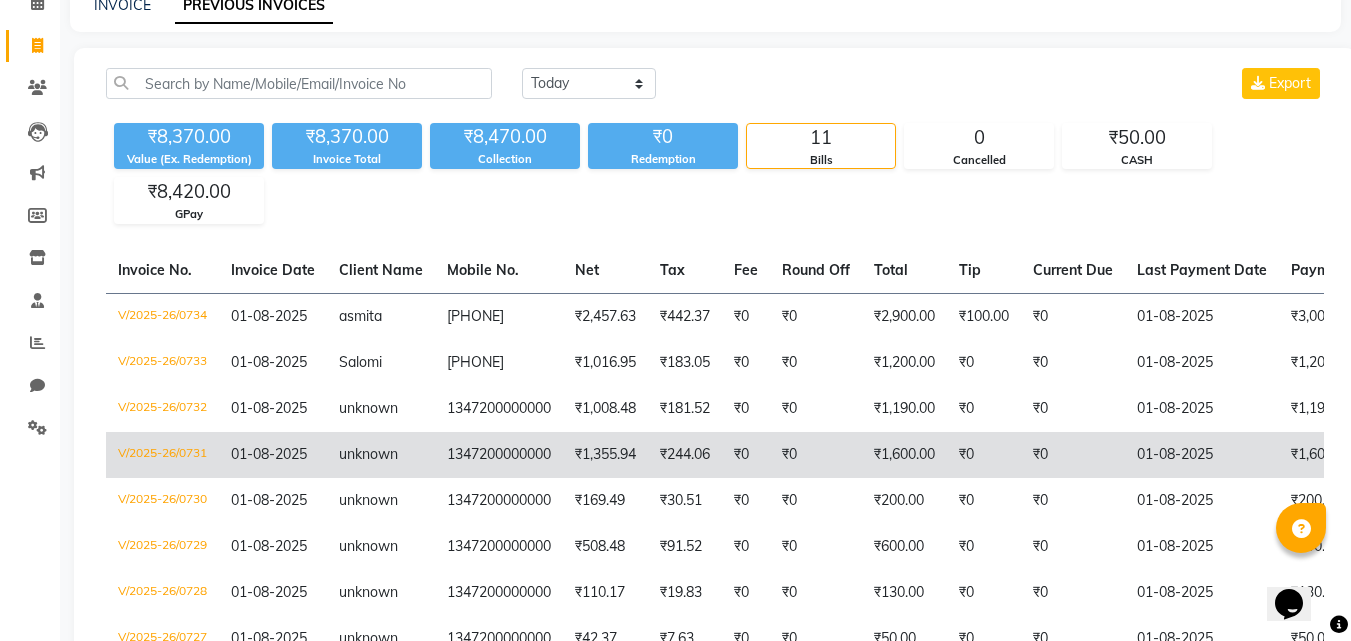click on "₹0" 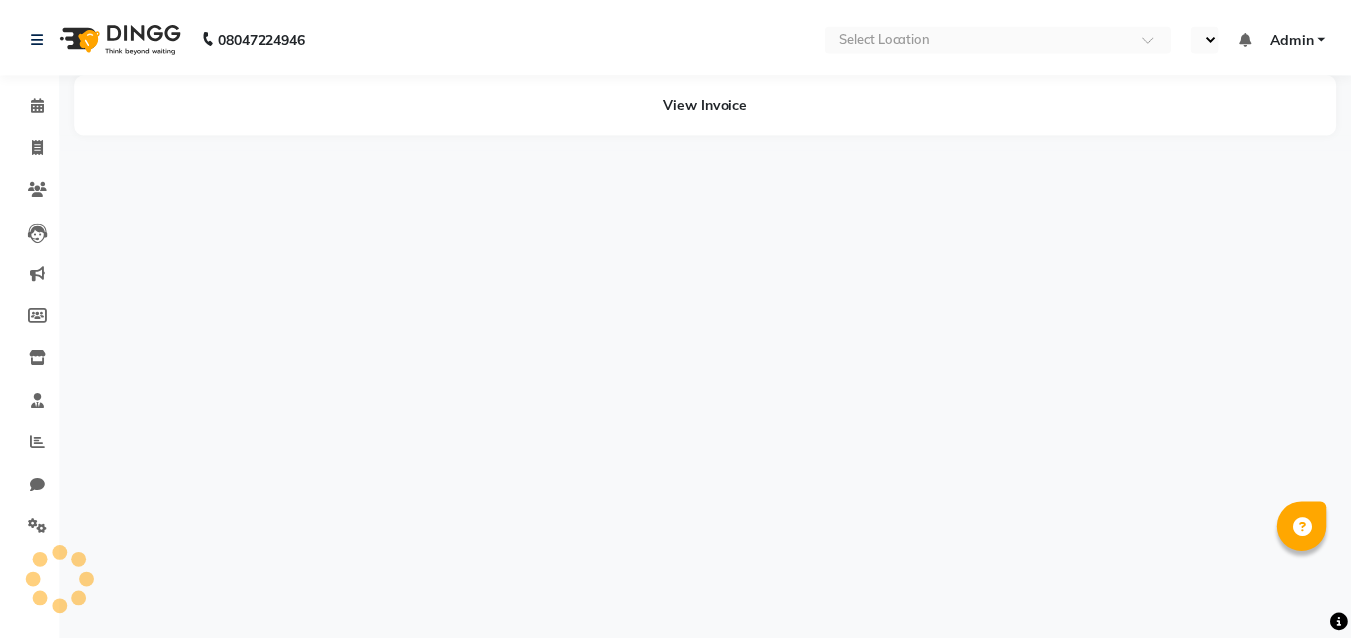 scroll, scrollTop: 0, scrollLeft: 0, axis: both 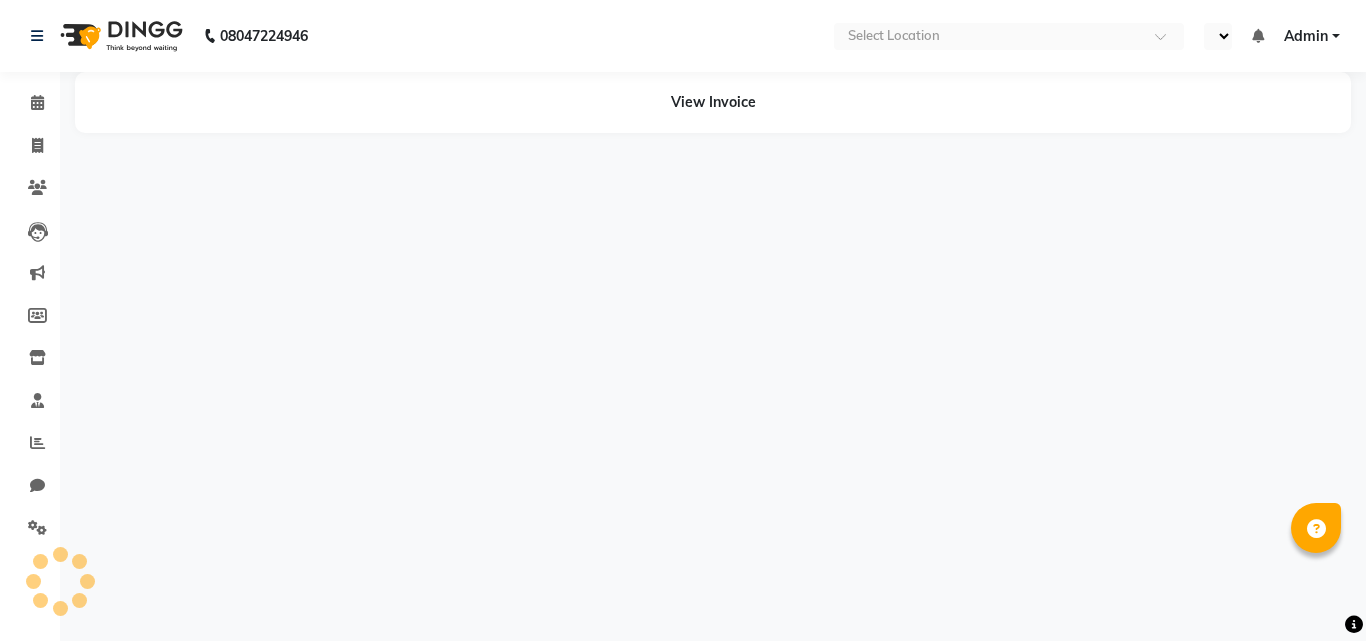 select on "en" 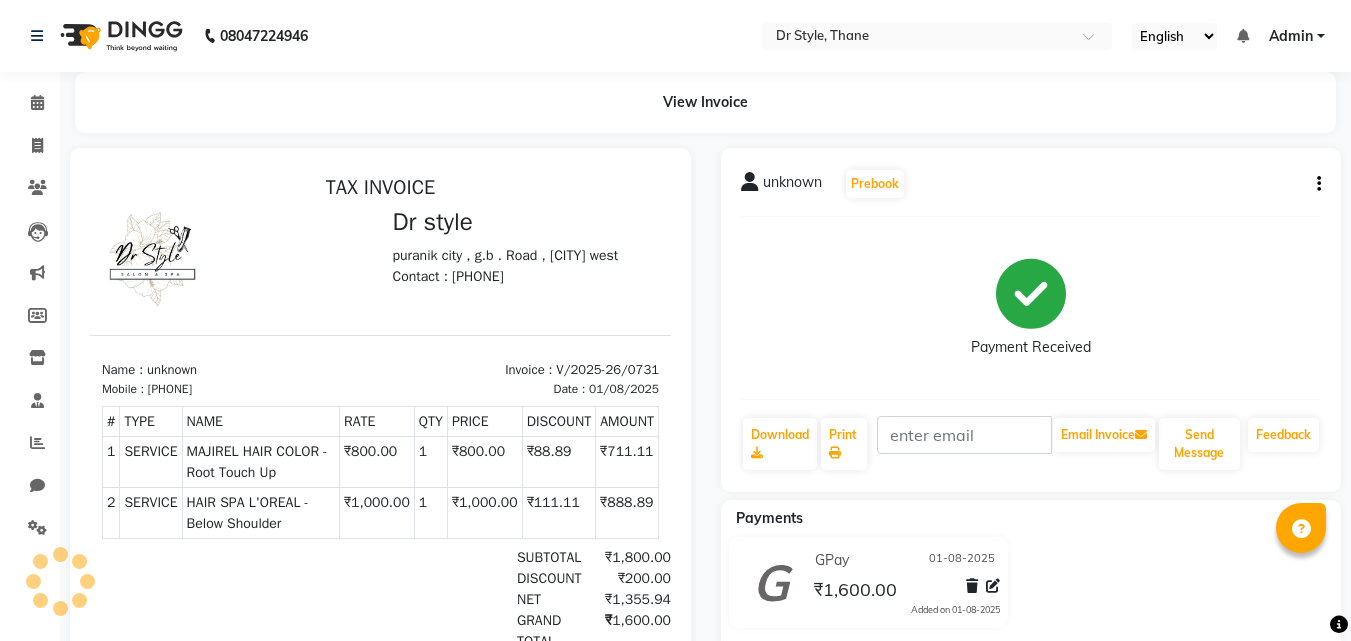 scroll, scrollTop: 0, scrollLeft: 0, axis: both 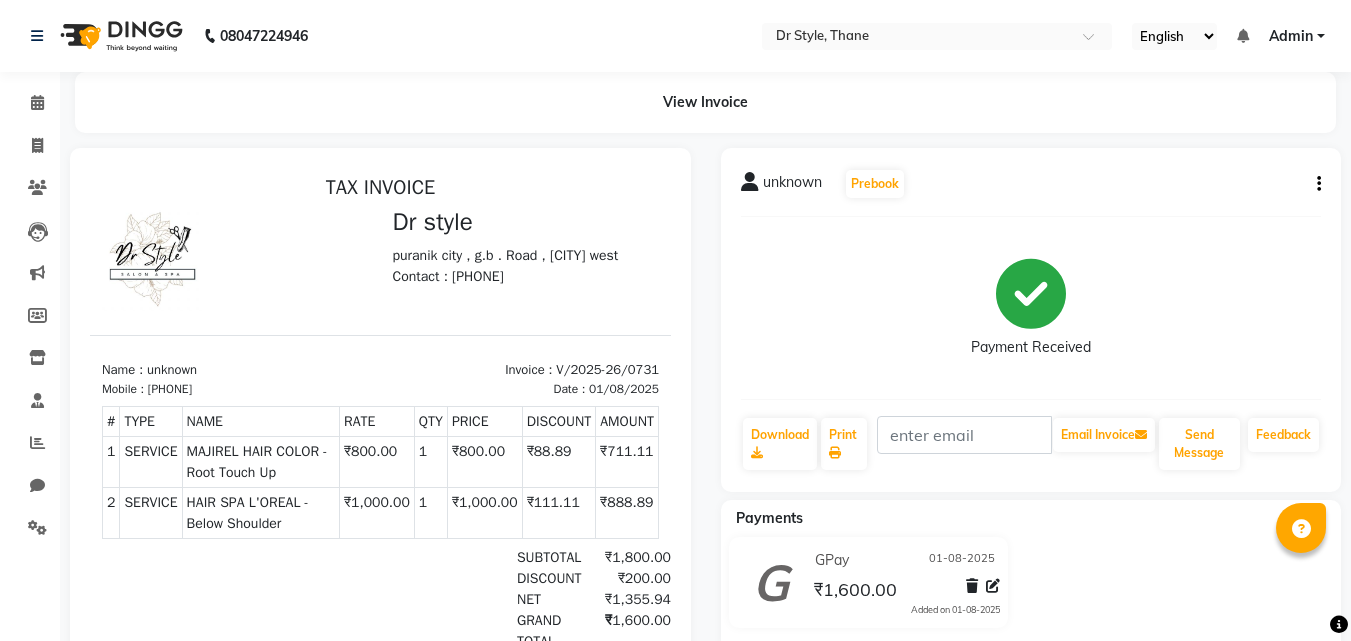 click 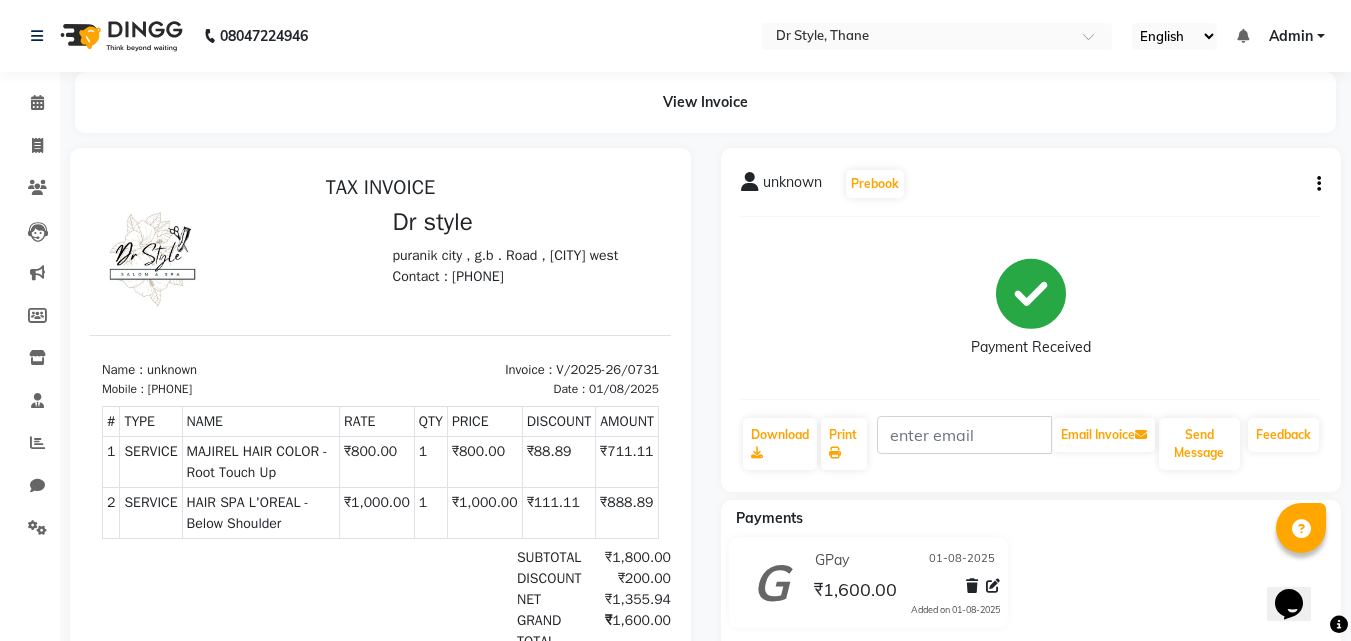 scroll, scrollTop: 0, scrollLeft: 0, axis: both 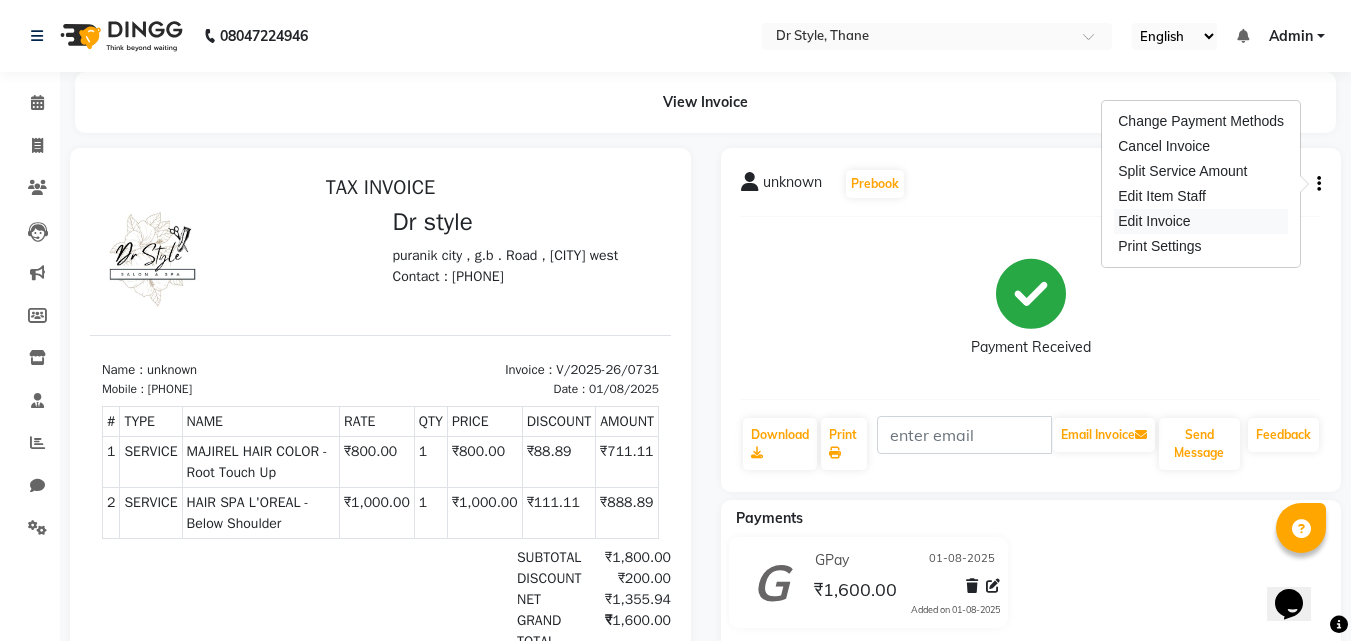 click on "Edit Invoice" at bounding box center [1201, 221] 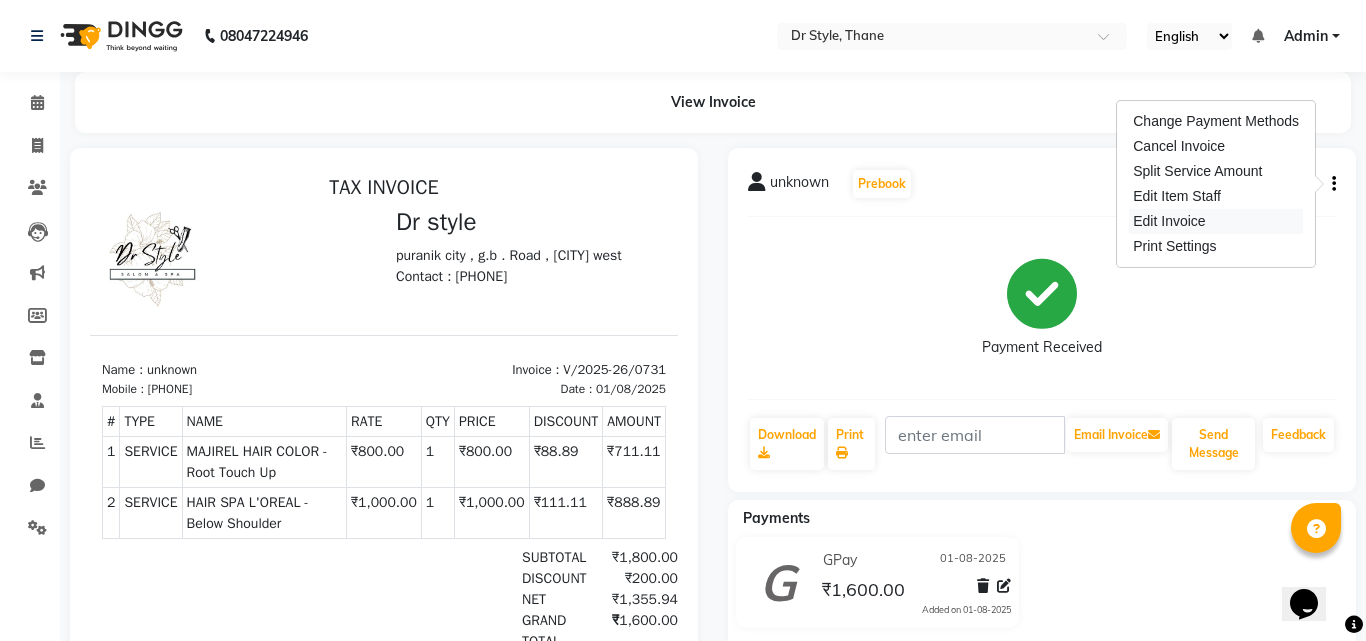 select on "service" 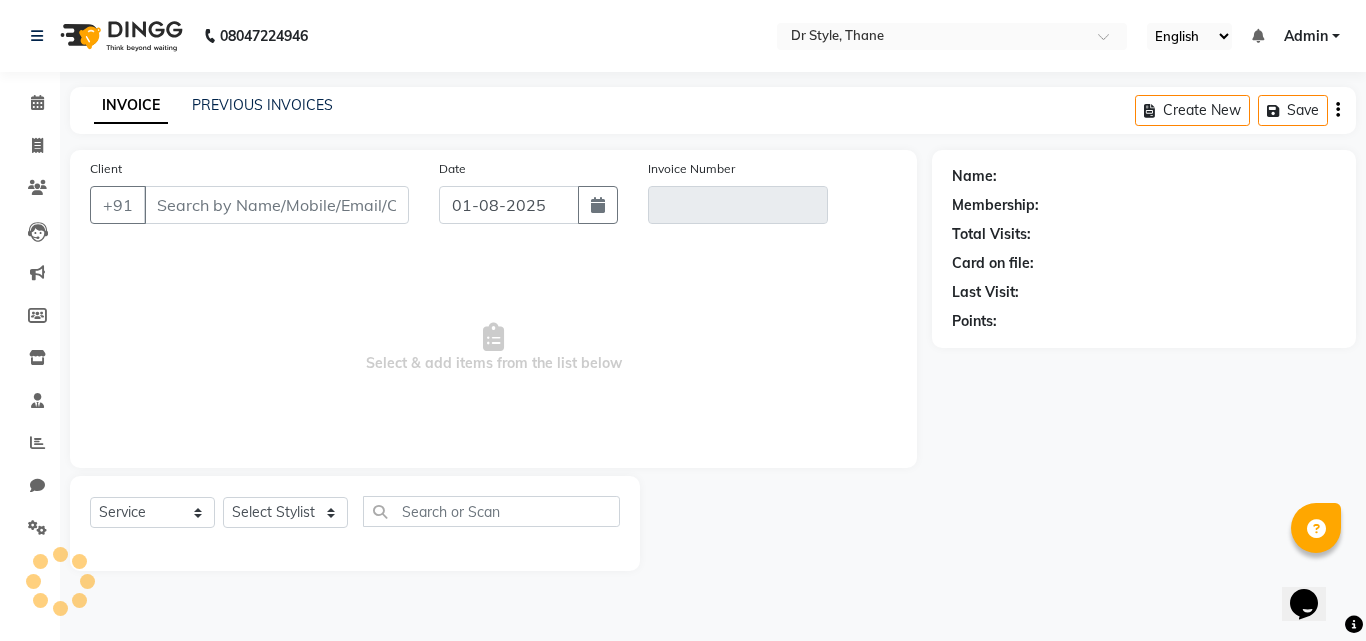 type on "1347200000000" 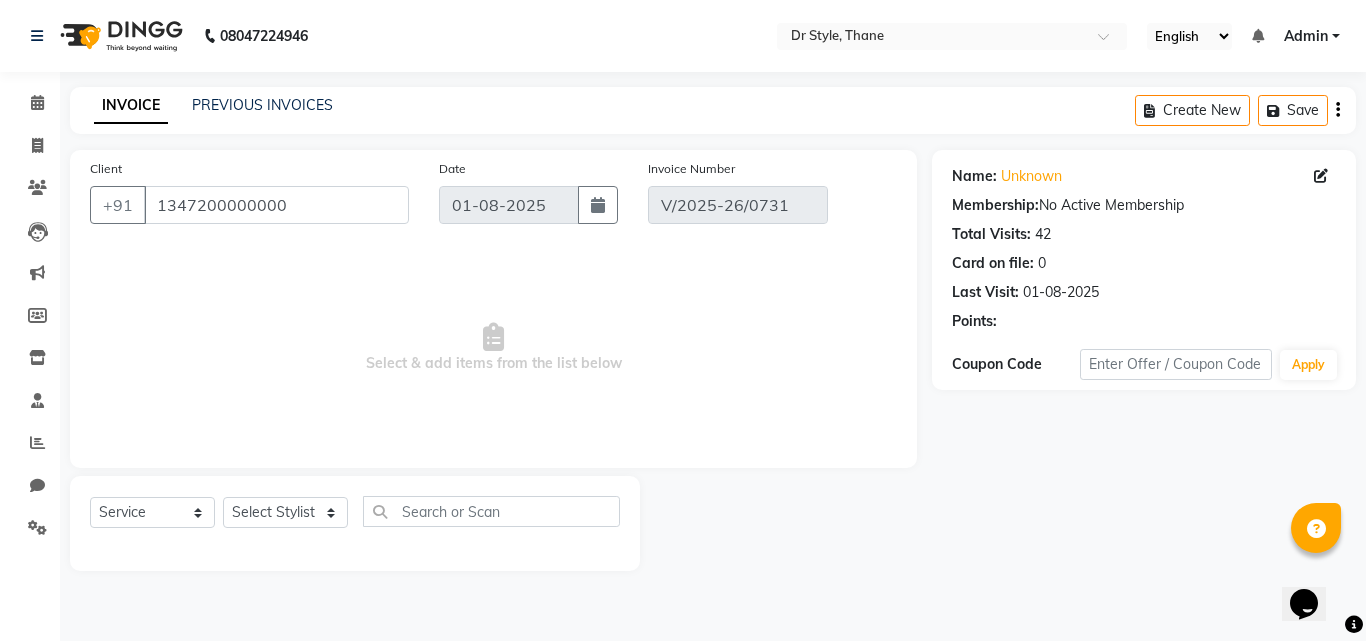 select on "select" 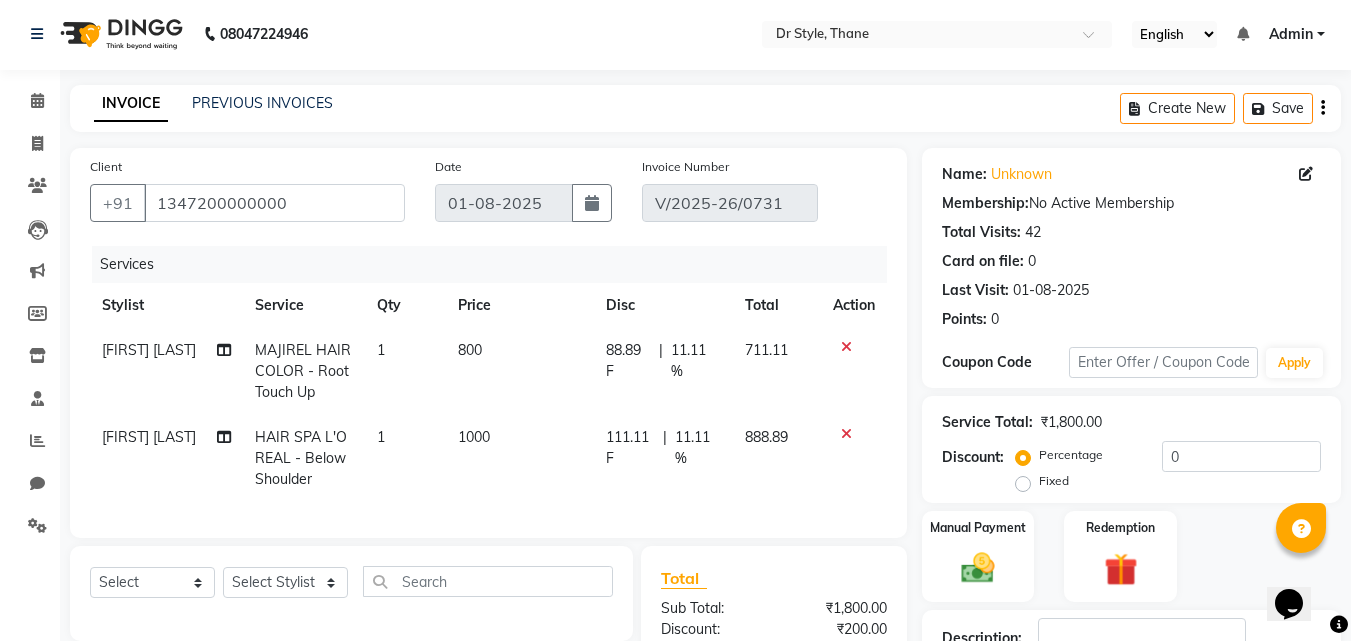 scroll, scrollTop: 0, scrollLeft: 0, axis: both 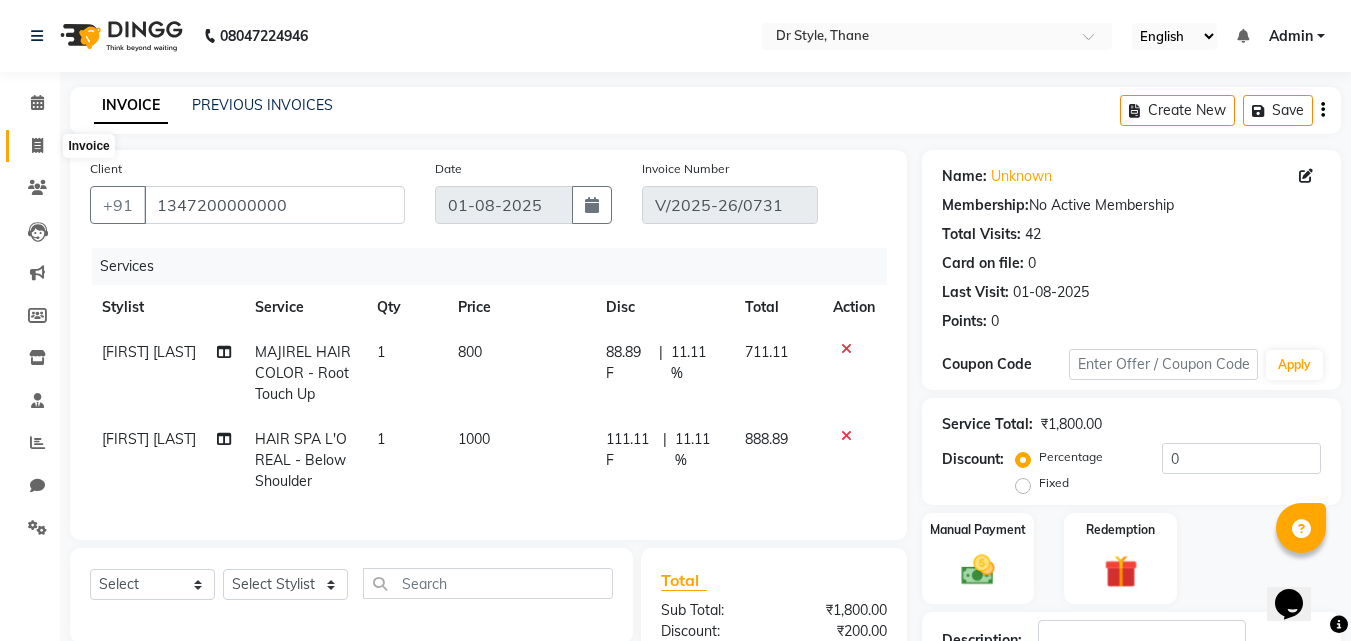 click 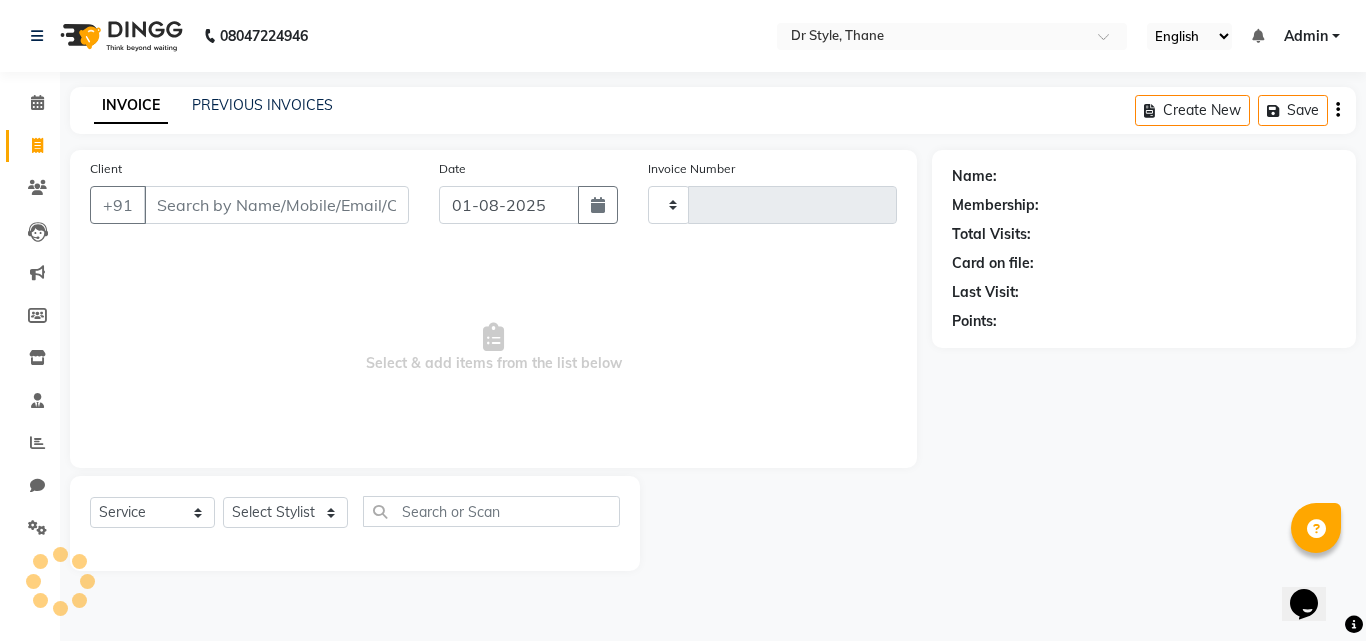 type on "0735" 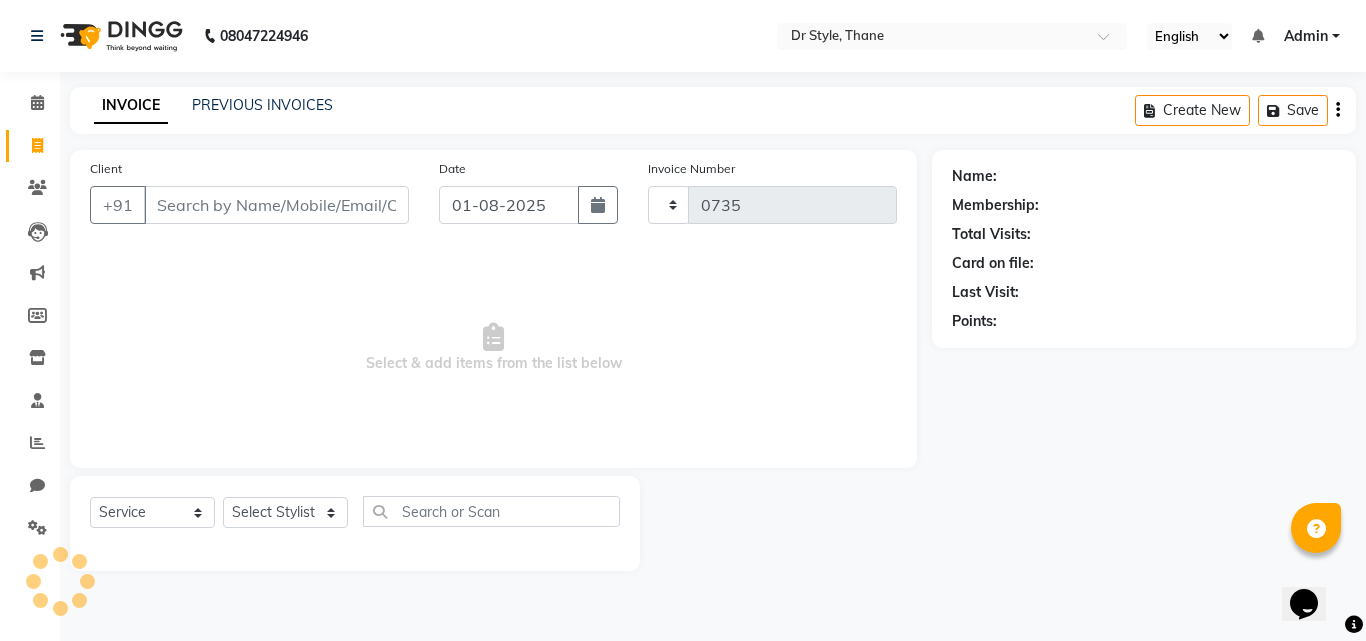 select on "7832" 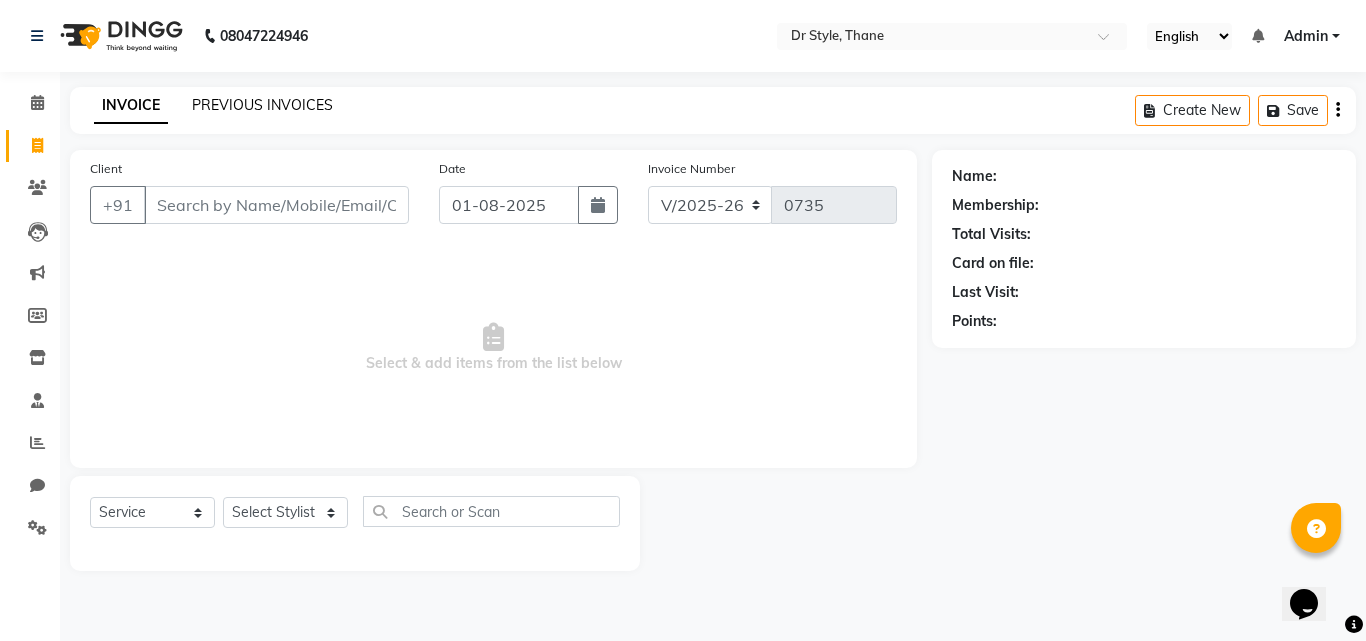 click on "PREVIOUS INVOICES" 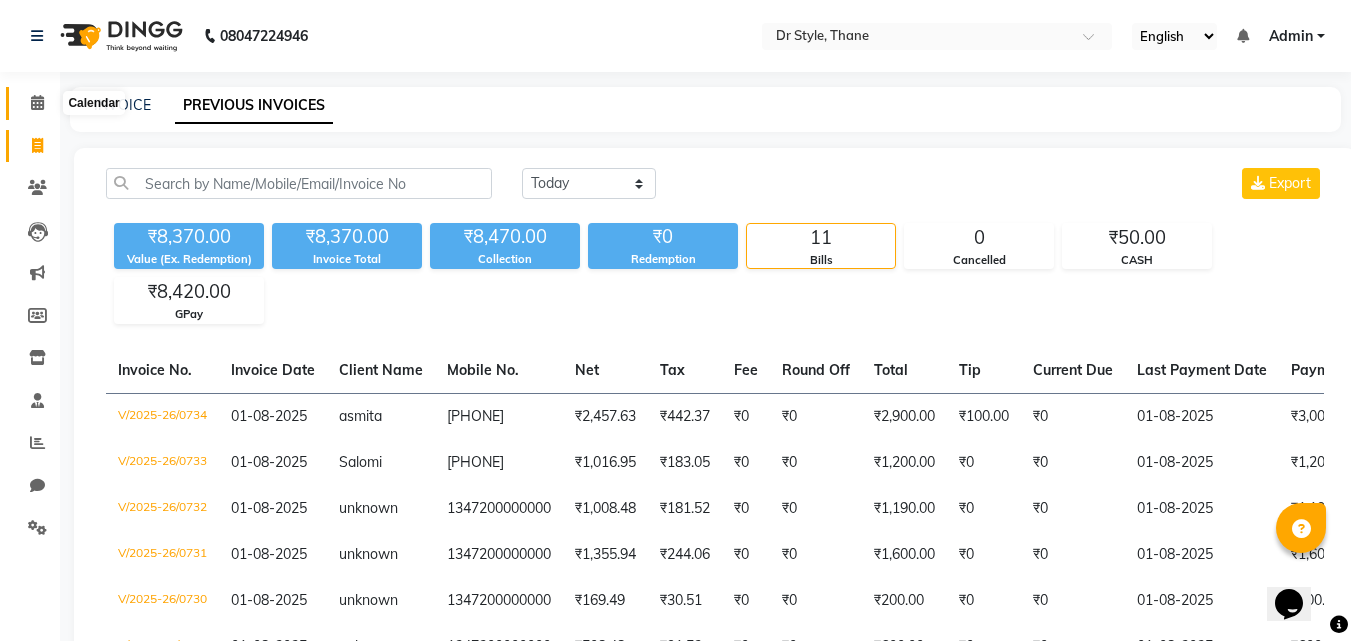 click 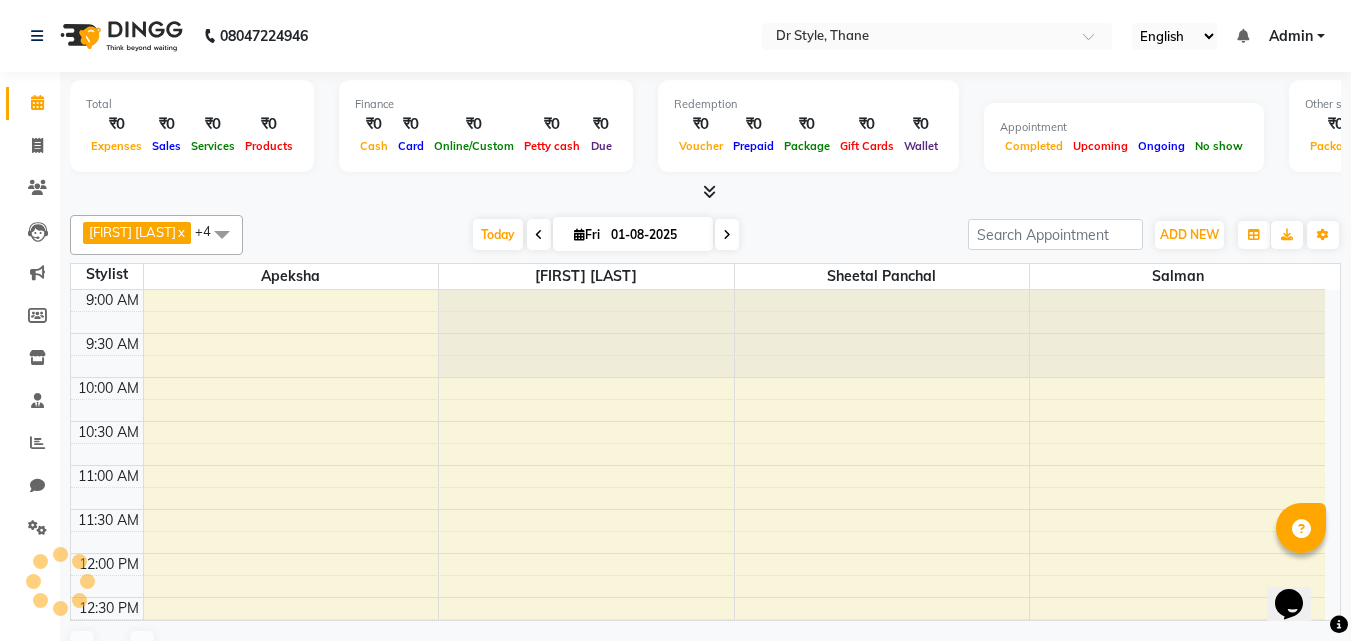 scroll, scrollTop: 901, scrollLeft: 0, axis: vertical 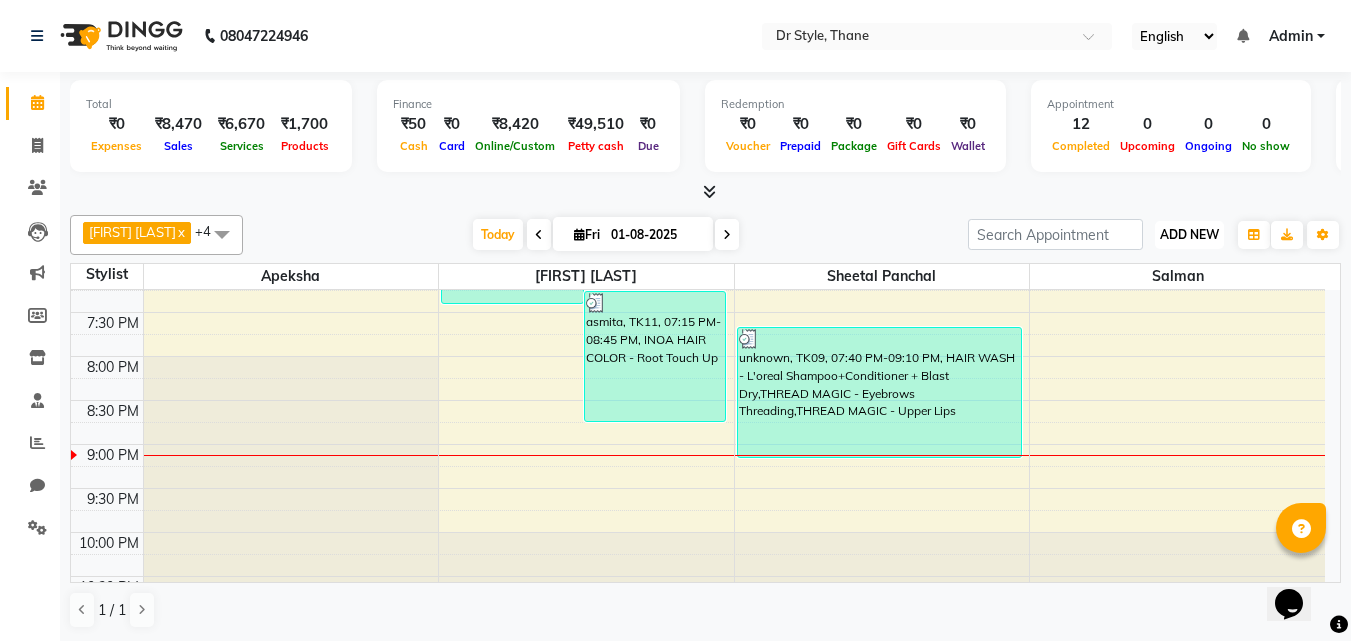 click on "ADD NEW" at bounding box center [1189, 234] 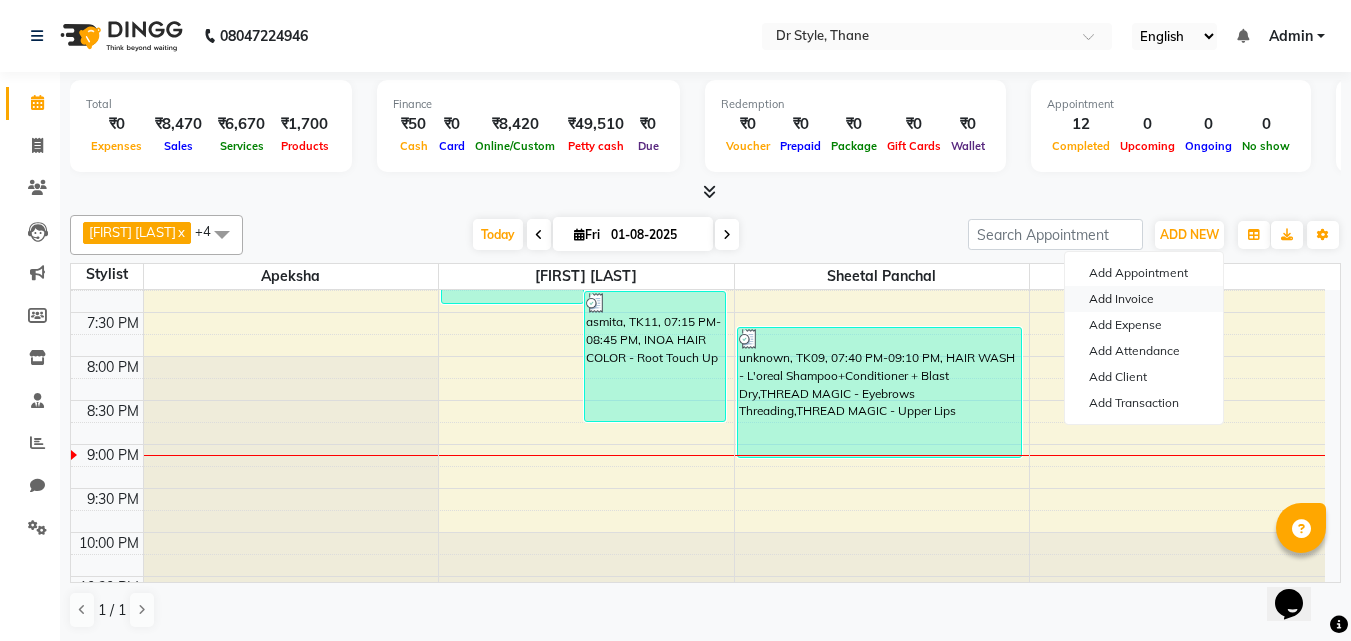 click on "Add Invoice" at bounding box center [1144, 299] 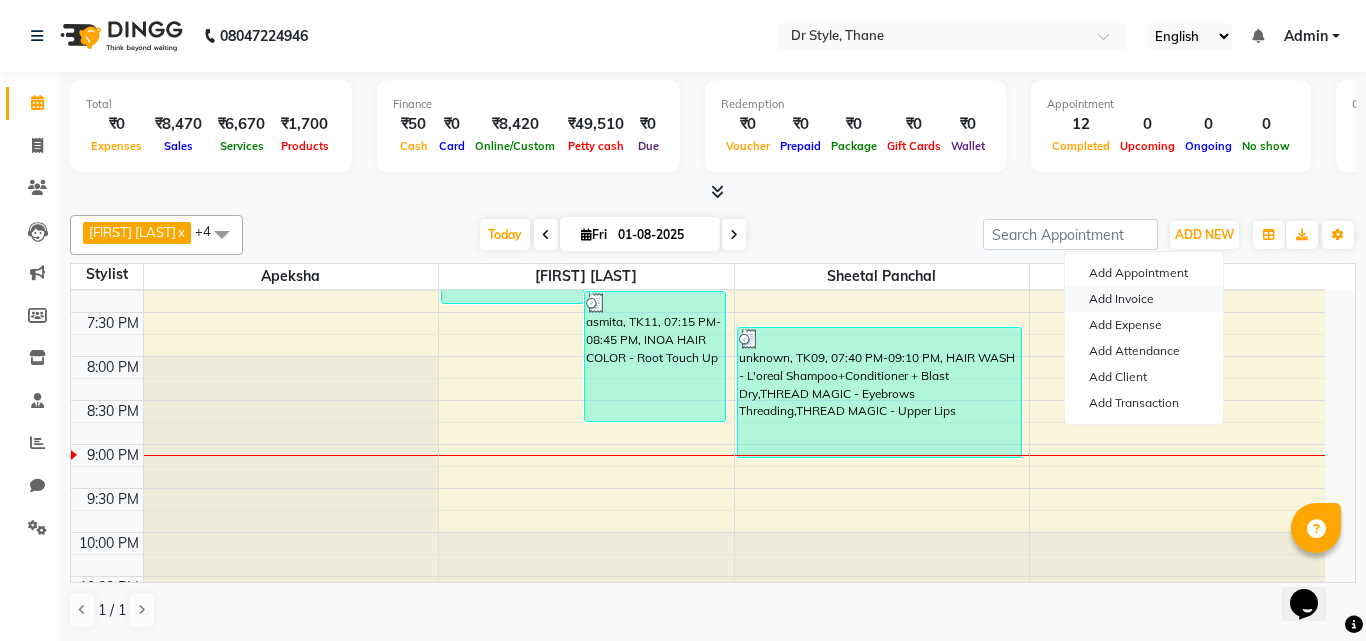 select on "service" 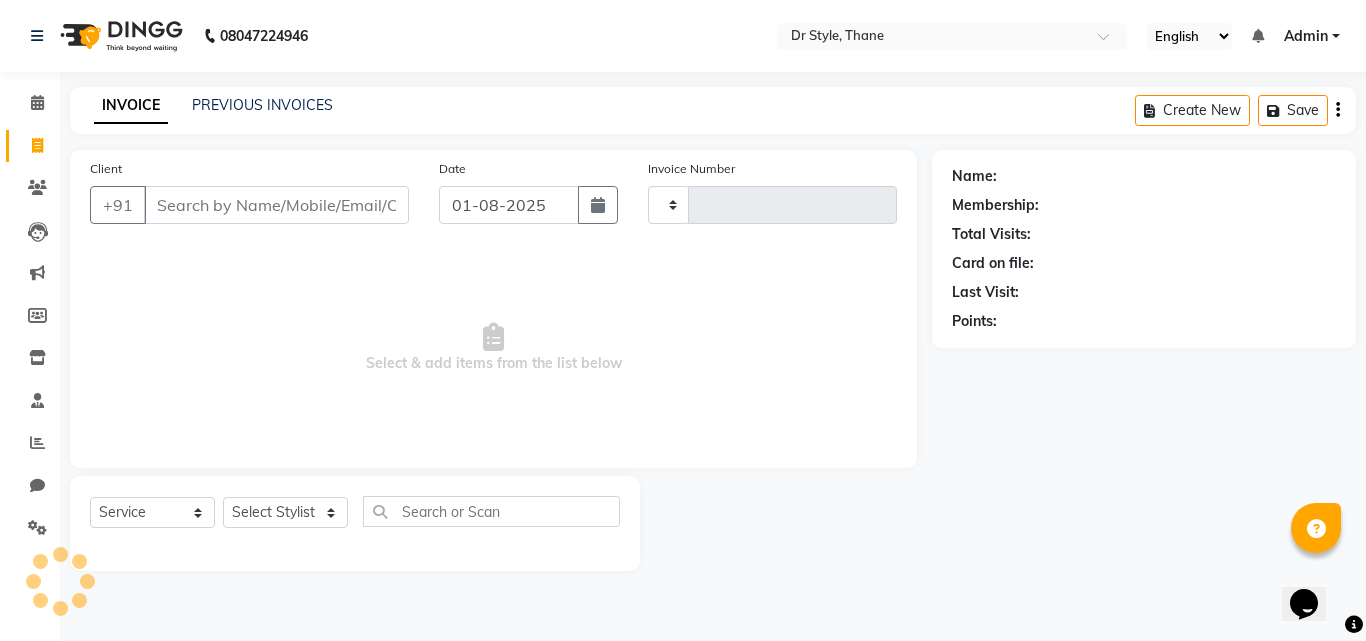 type on "0735" 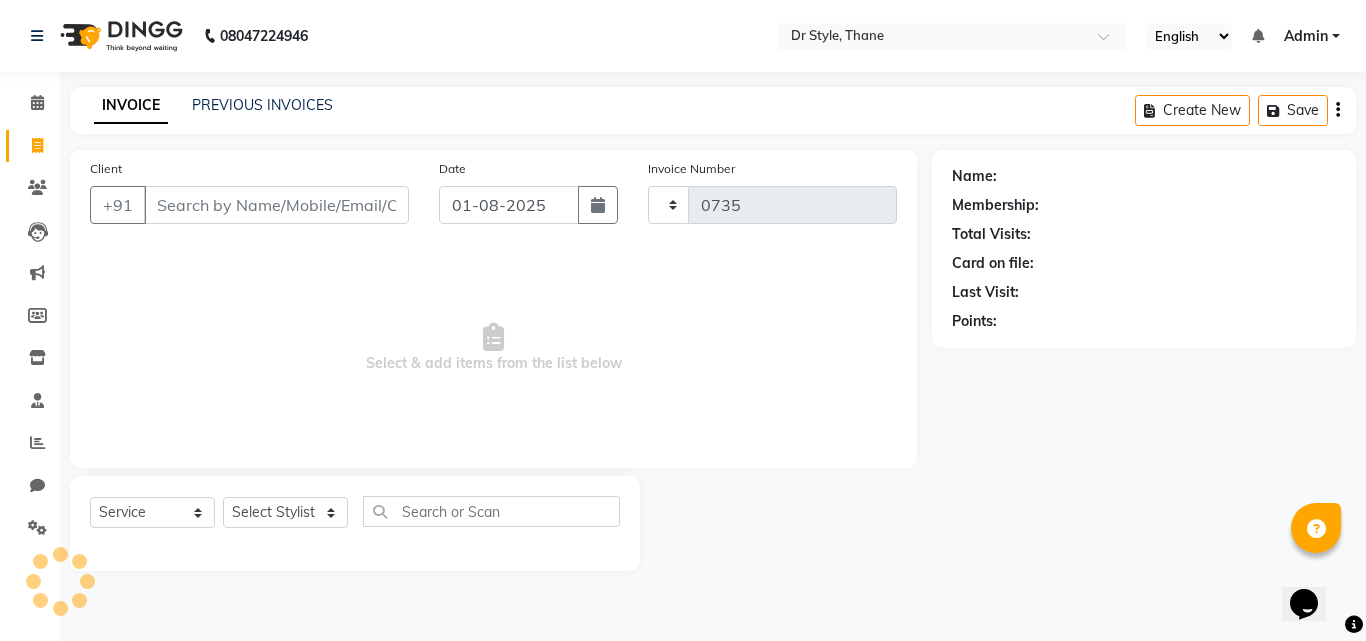 select on "7832" 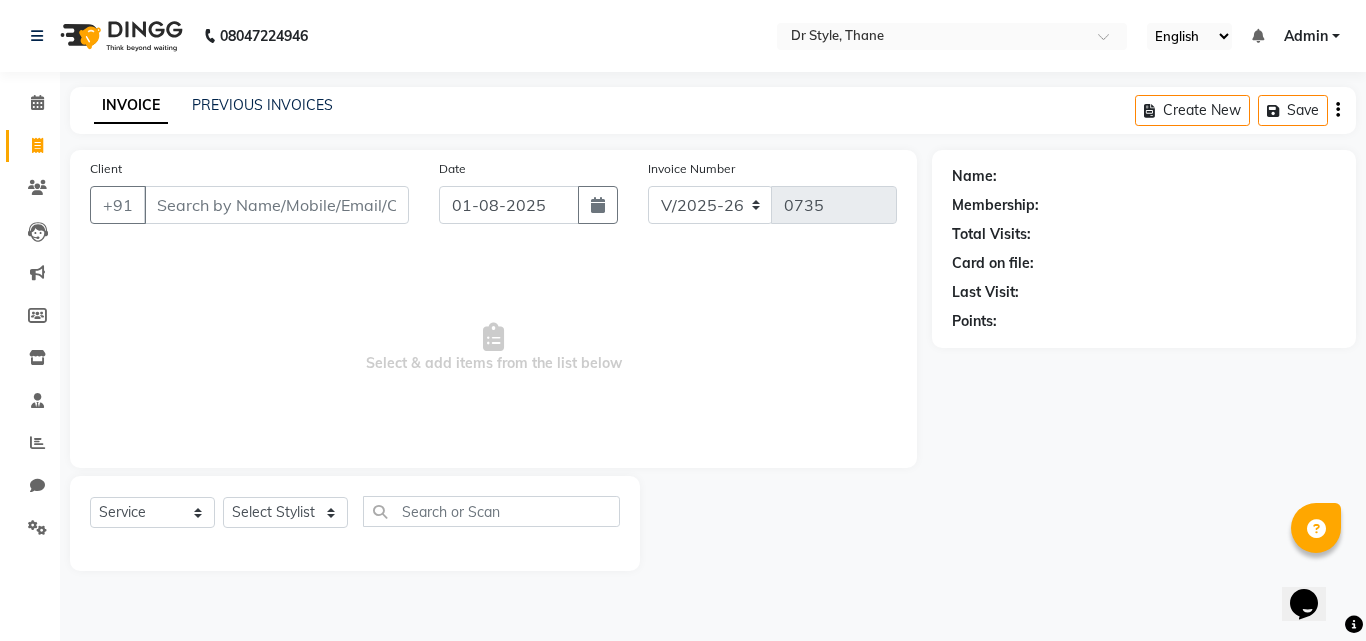click on "Client" at bounding box center [276, 205] 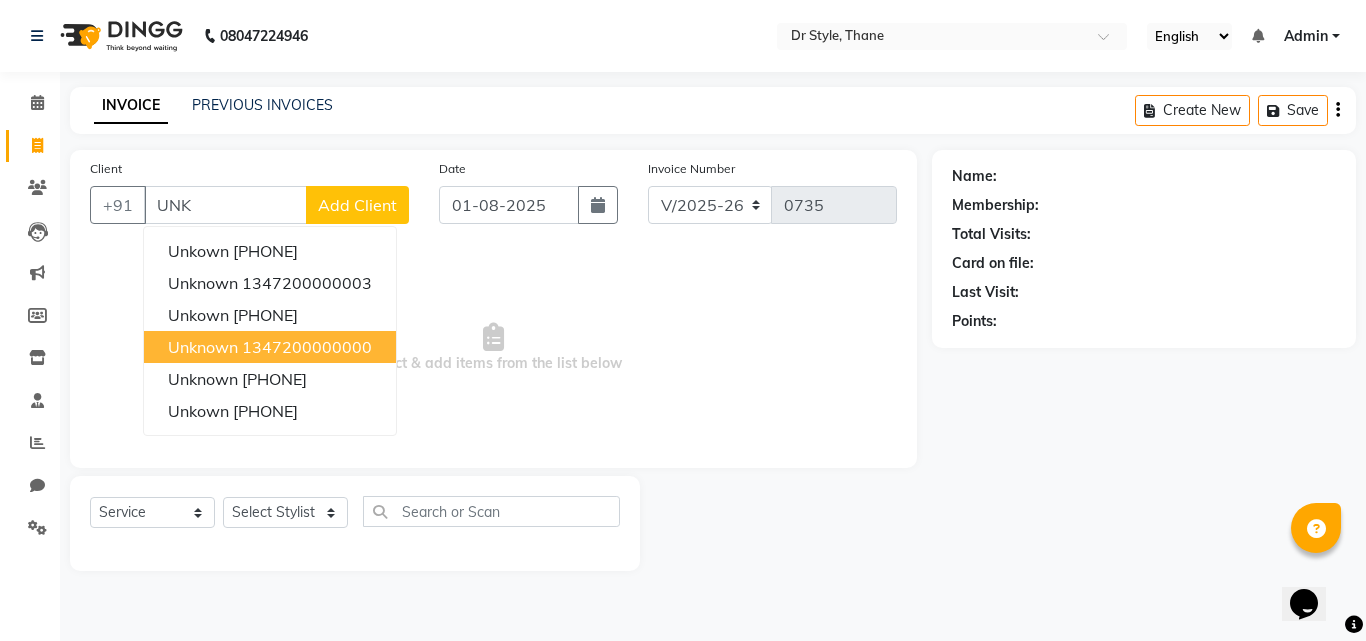 click on "1347200000000" at bounding box center [307, 347] 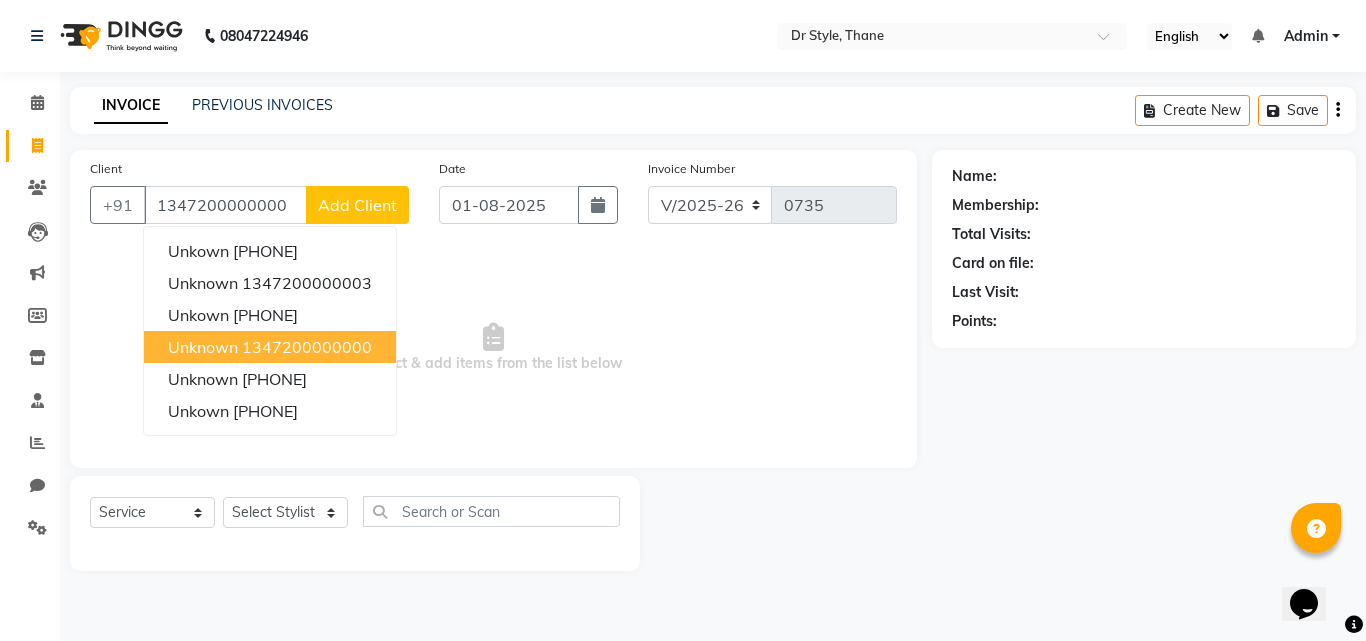 type on "1347200000000" 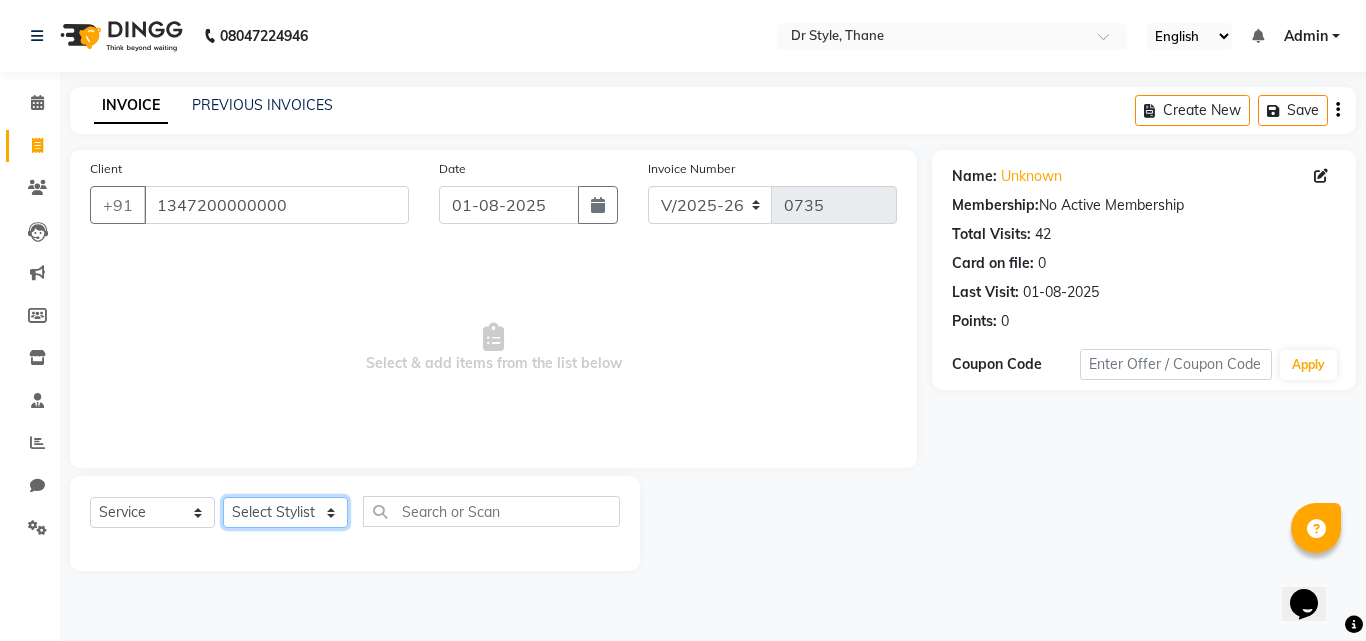 click on "Select Stylist Amir Apeksha Haider Salmani Salman Sheetal Panchal" 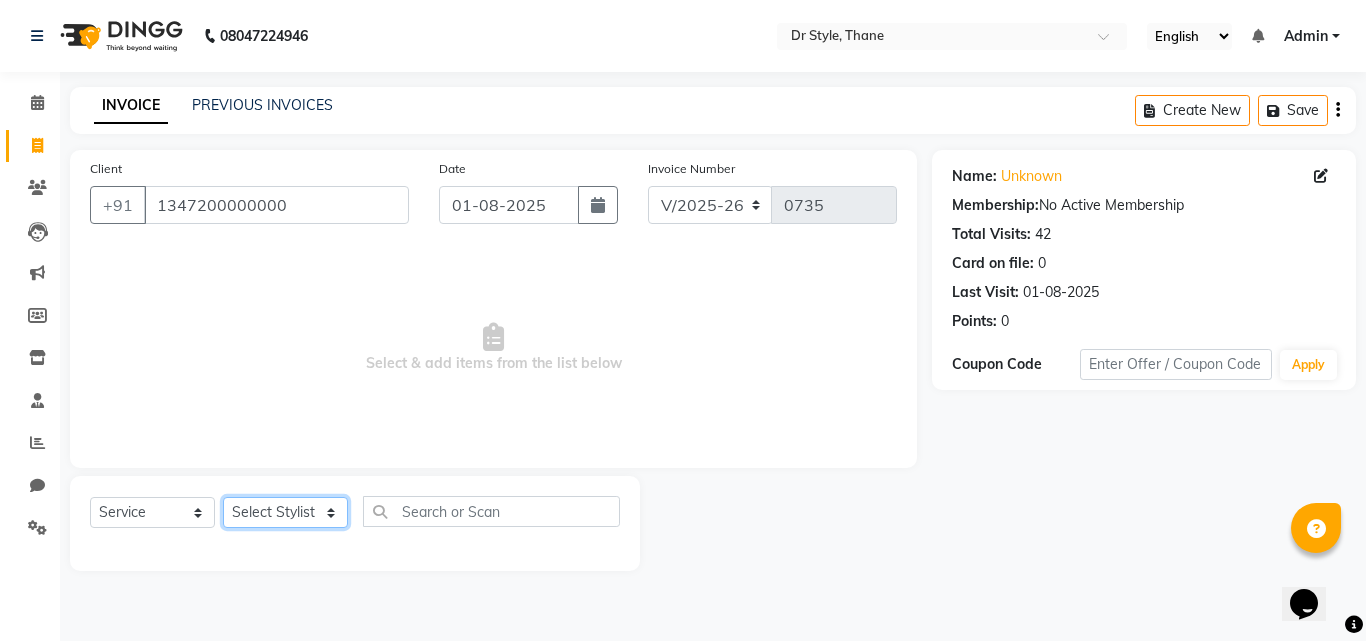 select on "81004" 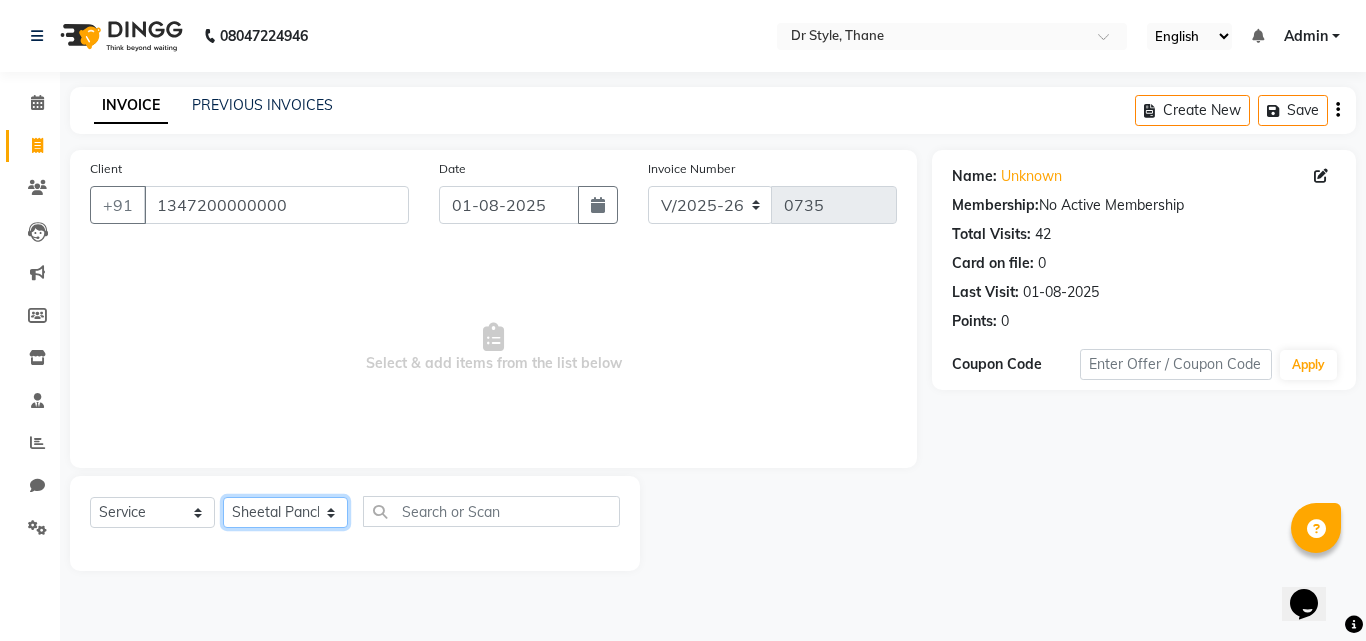 click on "Select Stylist Amir Apeksha Haider Salmani Salman Sheetal Panchal" 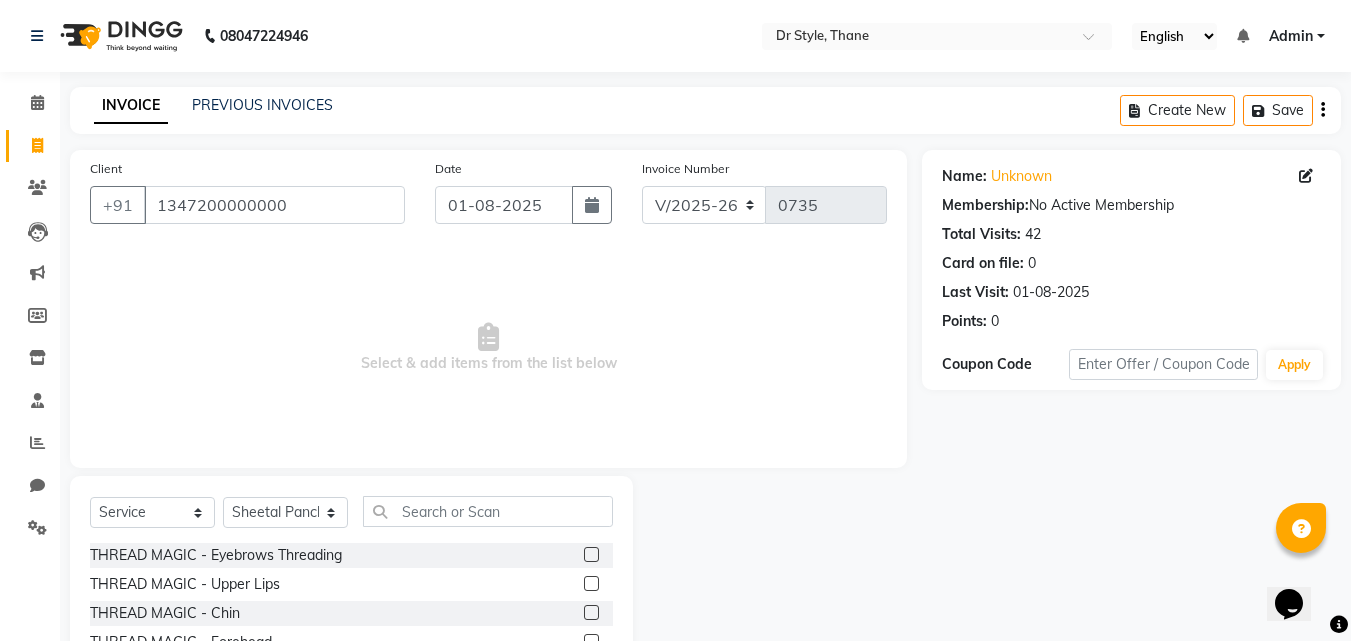 click 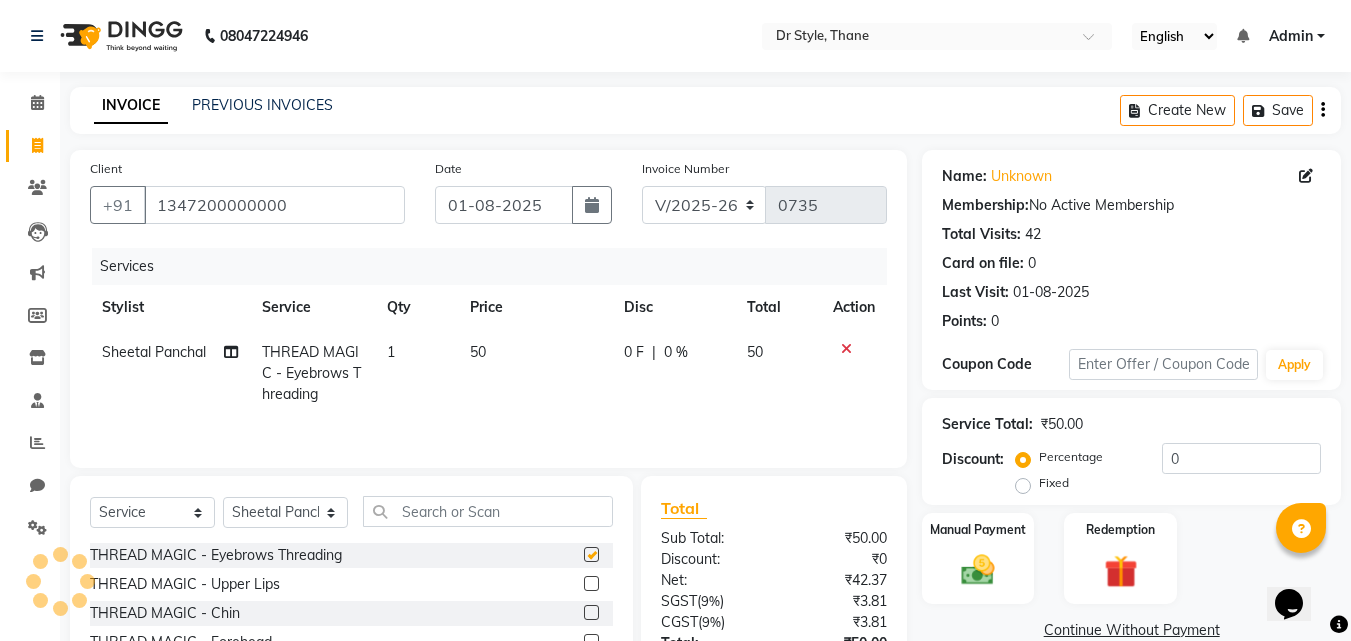 checkbox on "false" 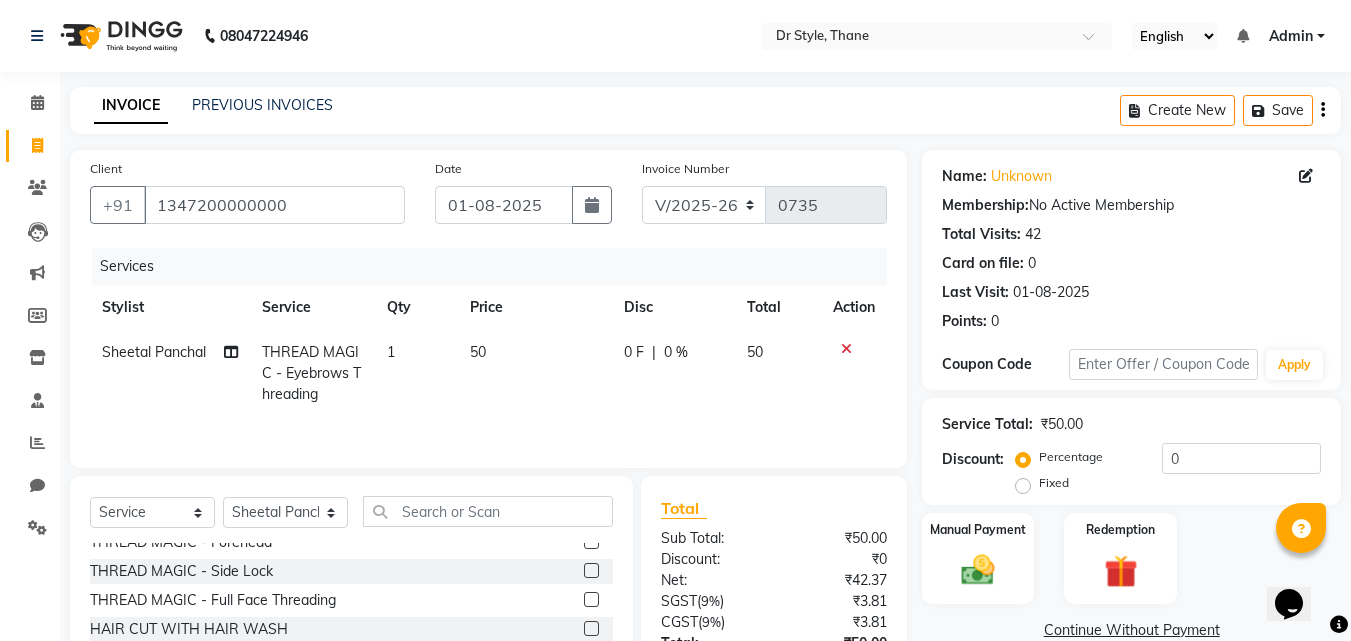 scroll, scrollTop: 0, scrollLeft: 0, axis: both 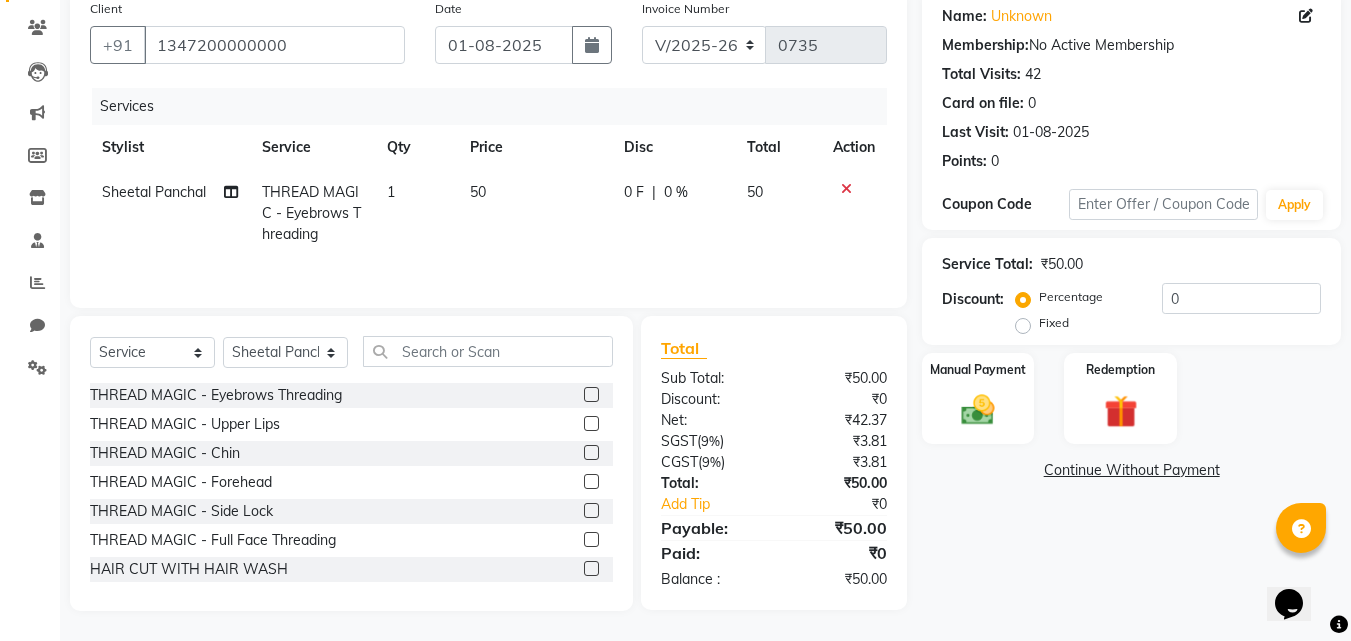 click 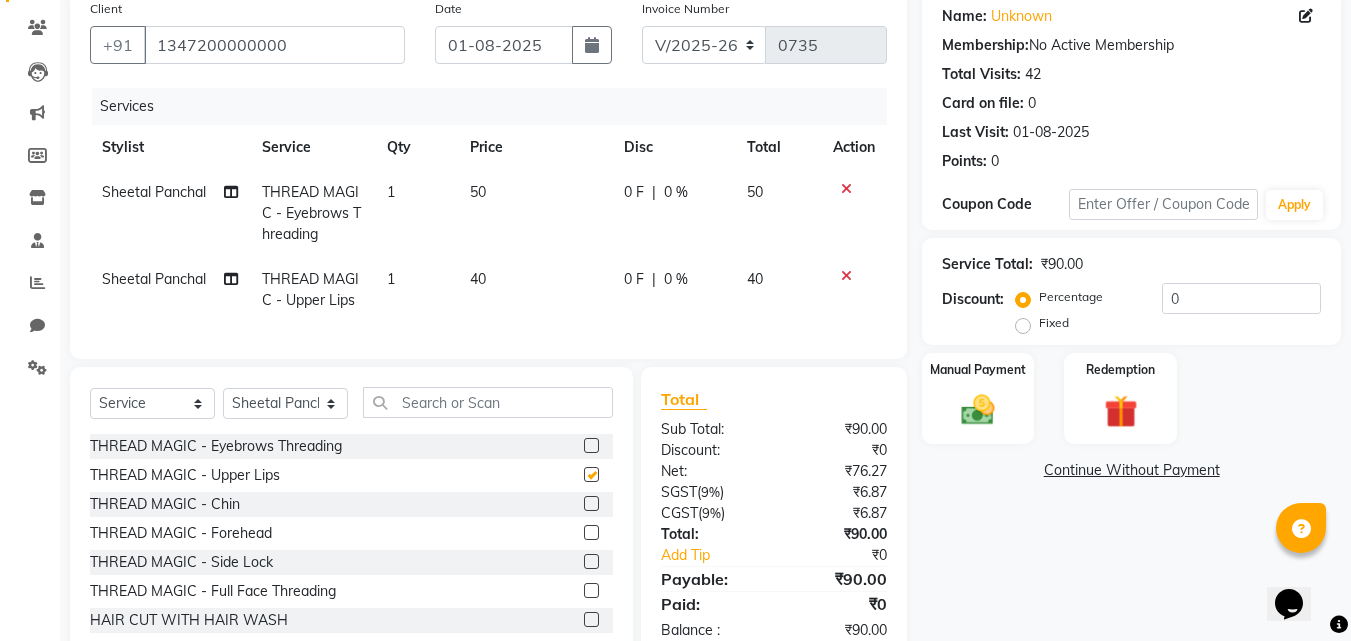 checkbox on "false" 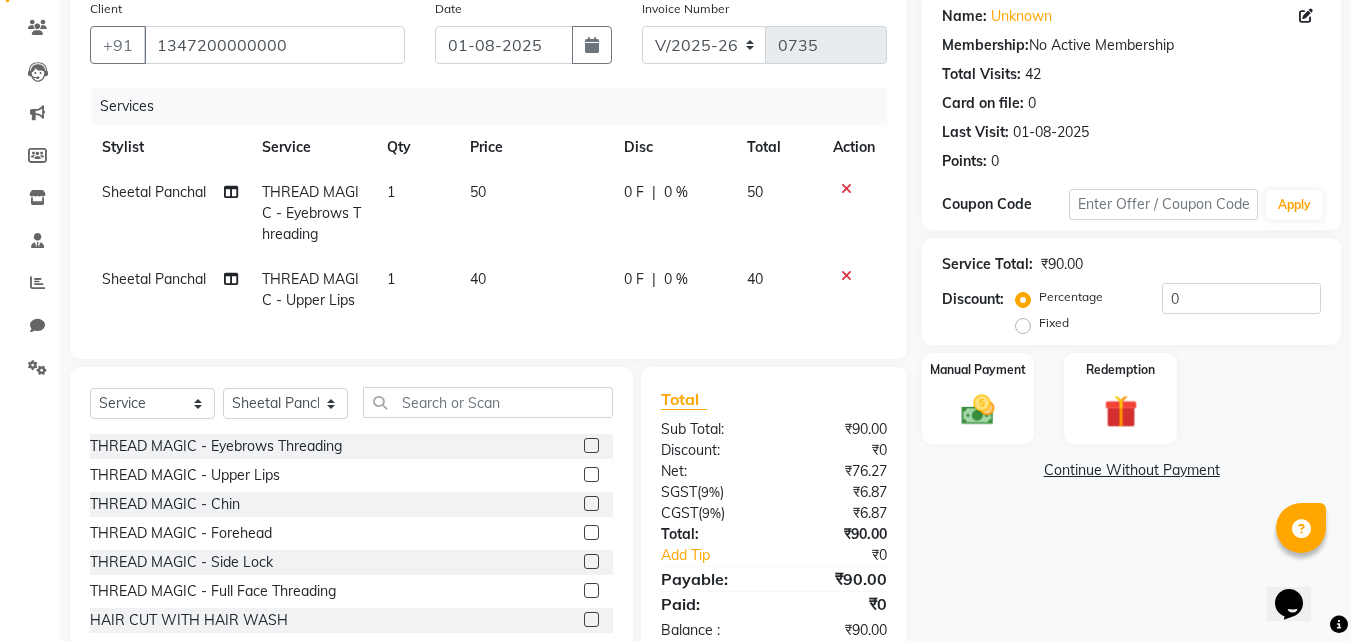 click 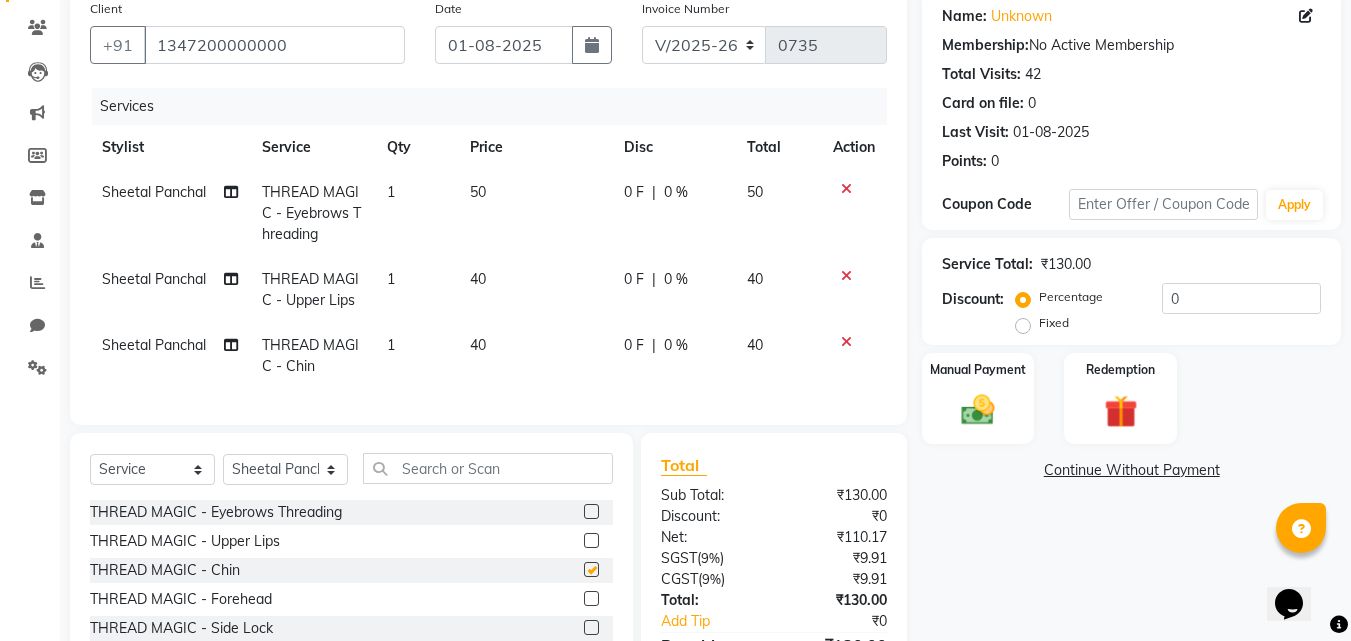 checkbox on "false" 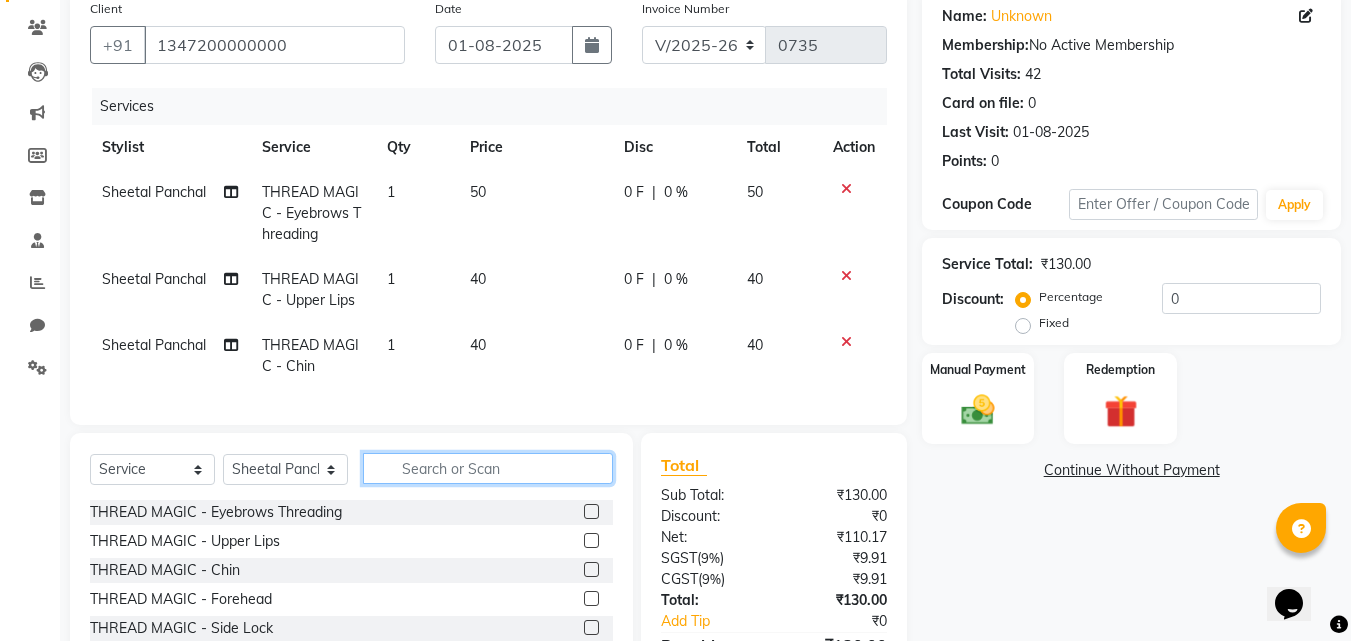 click 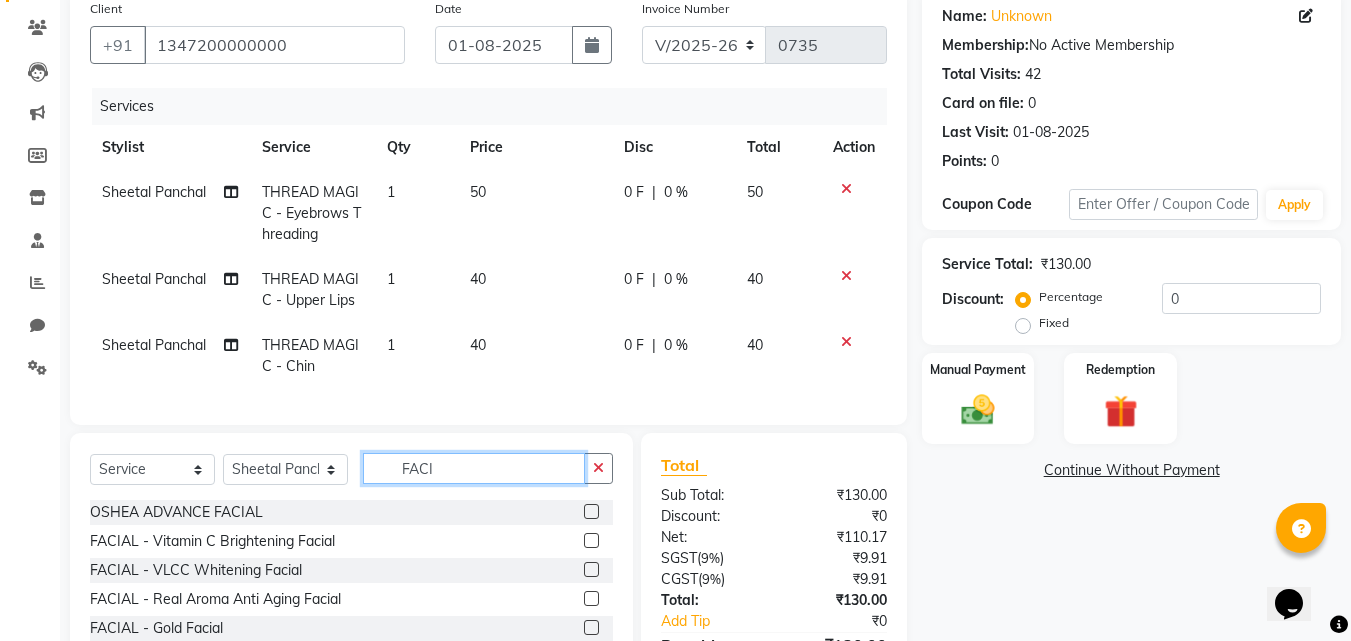 type on "FACI" 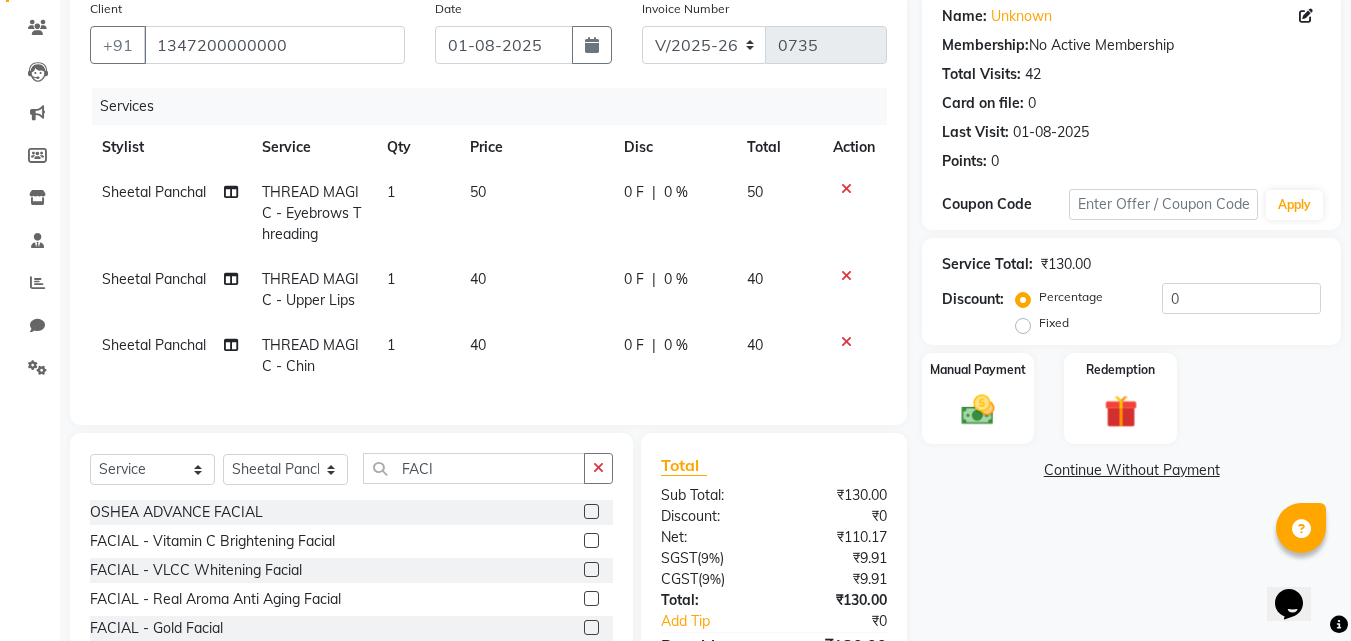 click 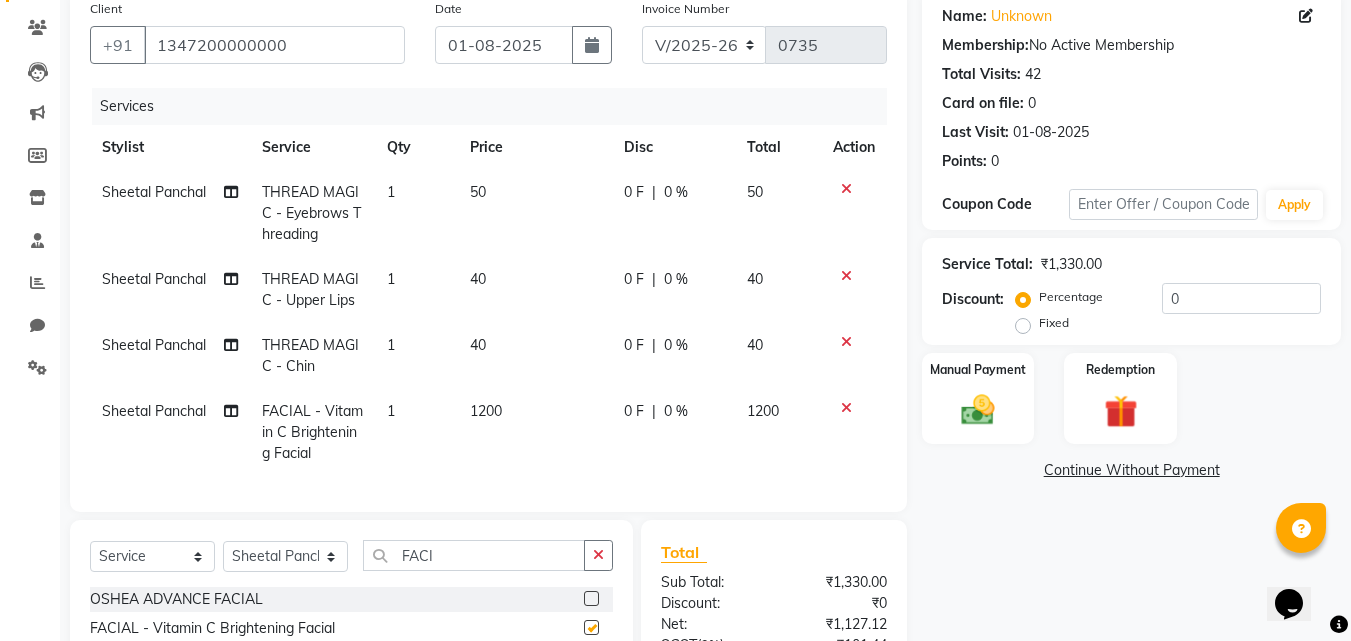 checkbox on "false" 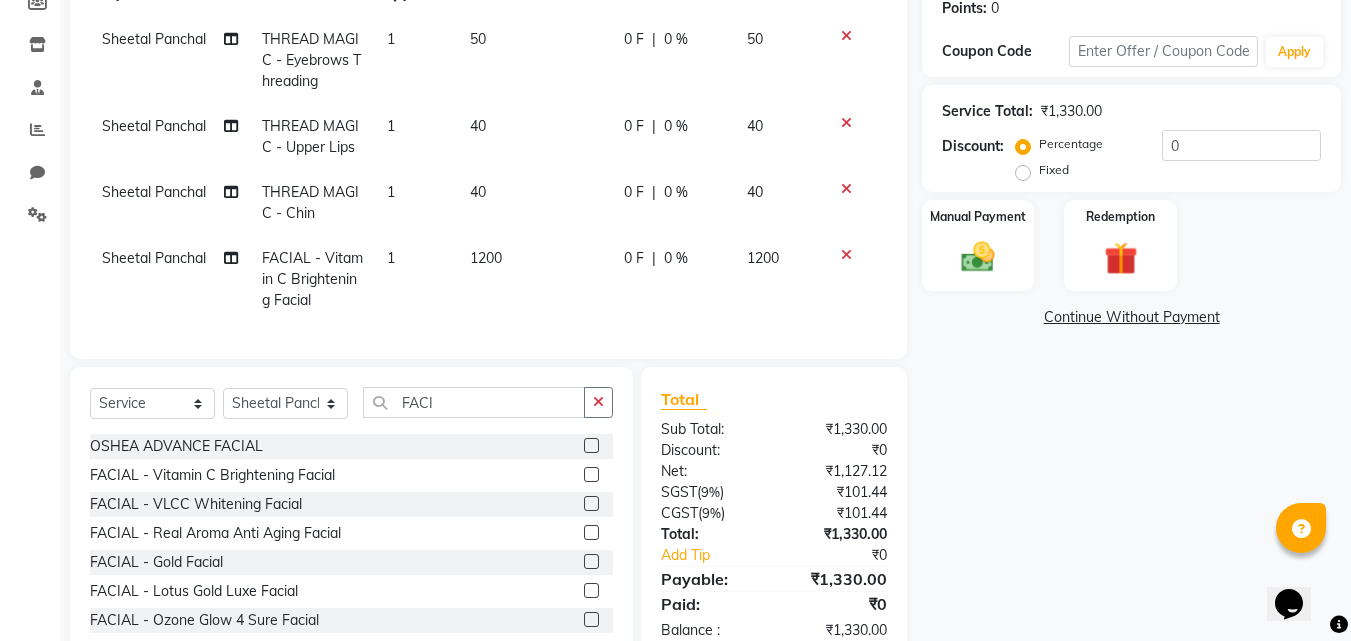 scroll, scrollTop: 360, scrollLeft: 0, axis: vertical 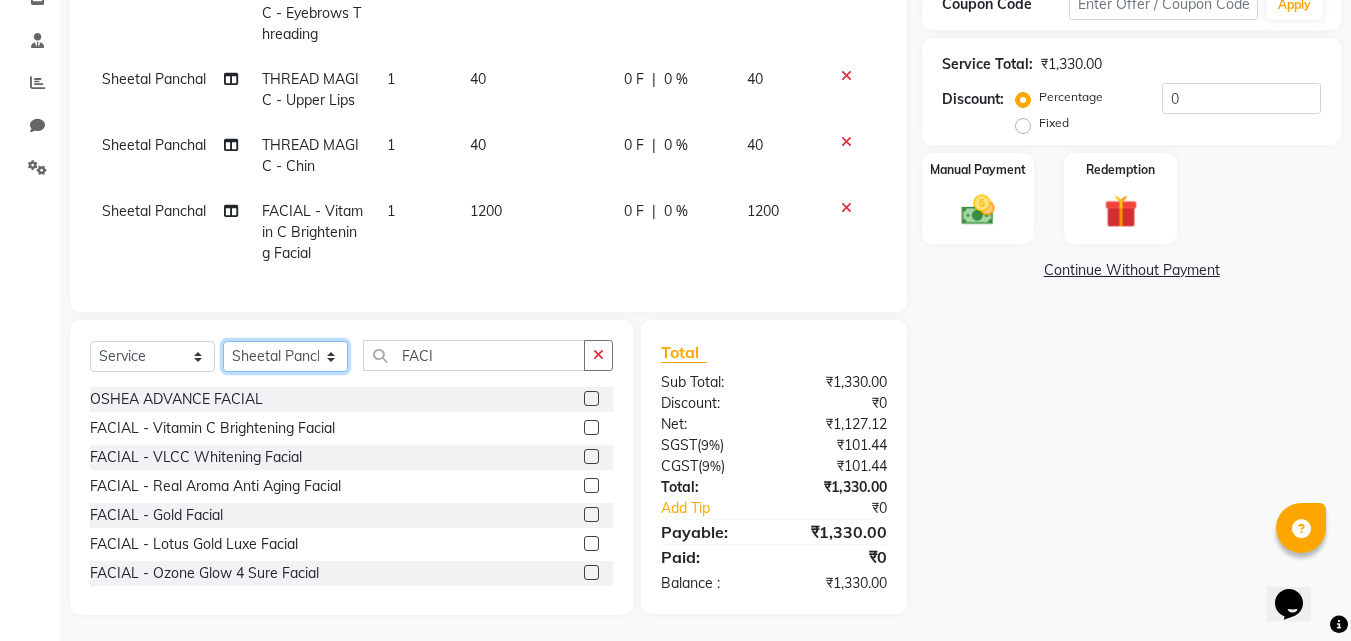click on "Select Stylist Amir Apeksha Haider Salmani Salman Sheetal Panchal" 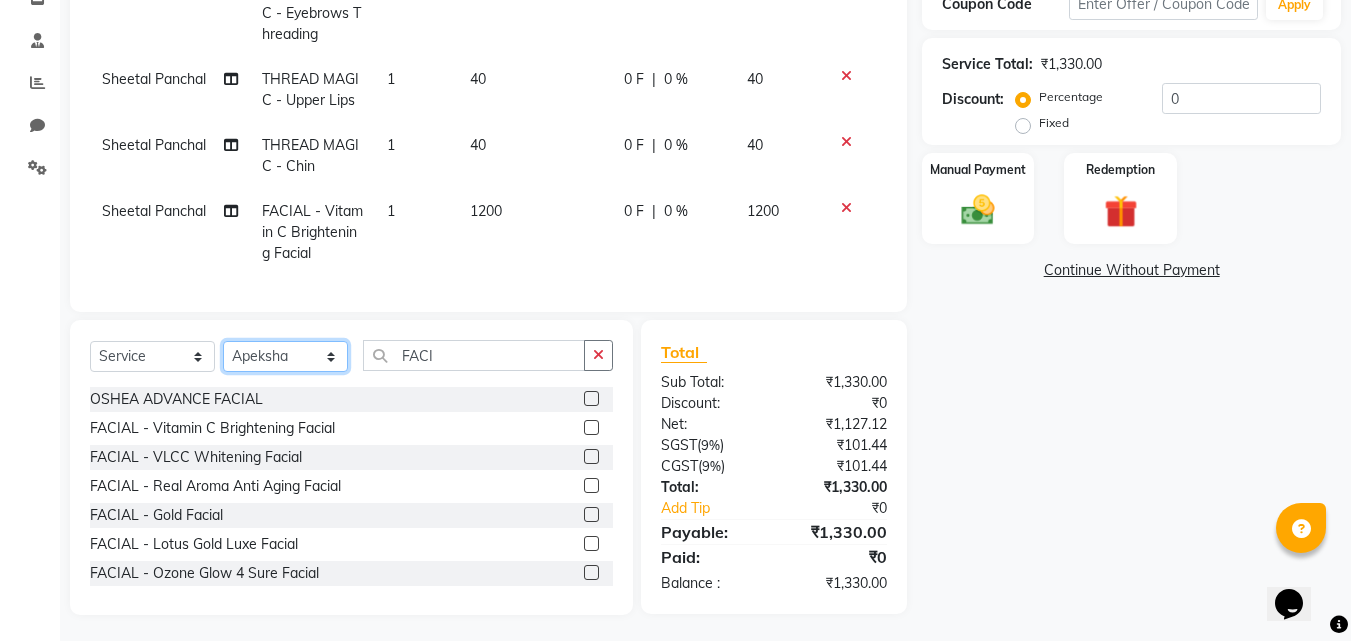 click on "Select Stylist Amir Apeksha Haider Salmani Salman Sheetal Panchal" 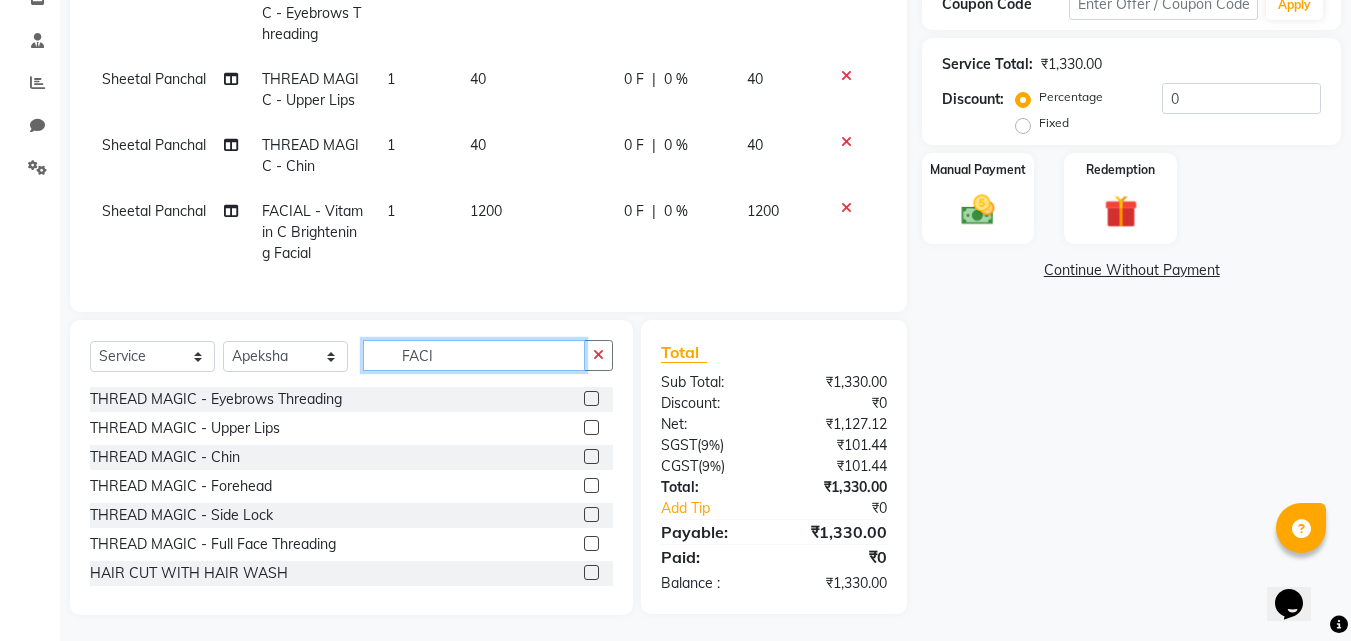 click on "FACI" 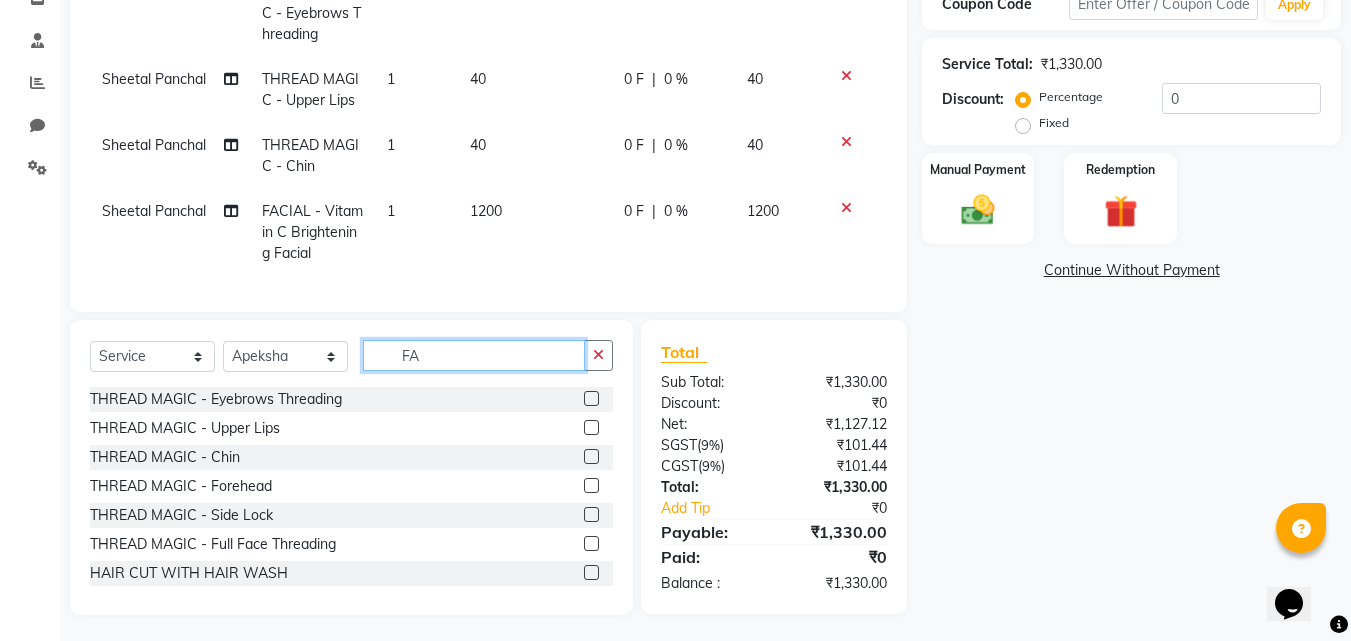 type on "F" 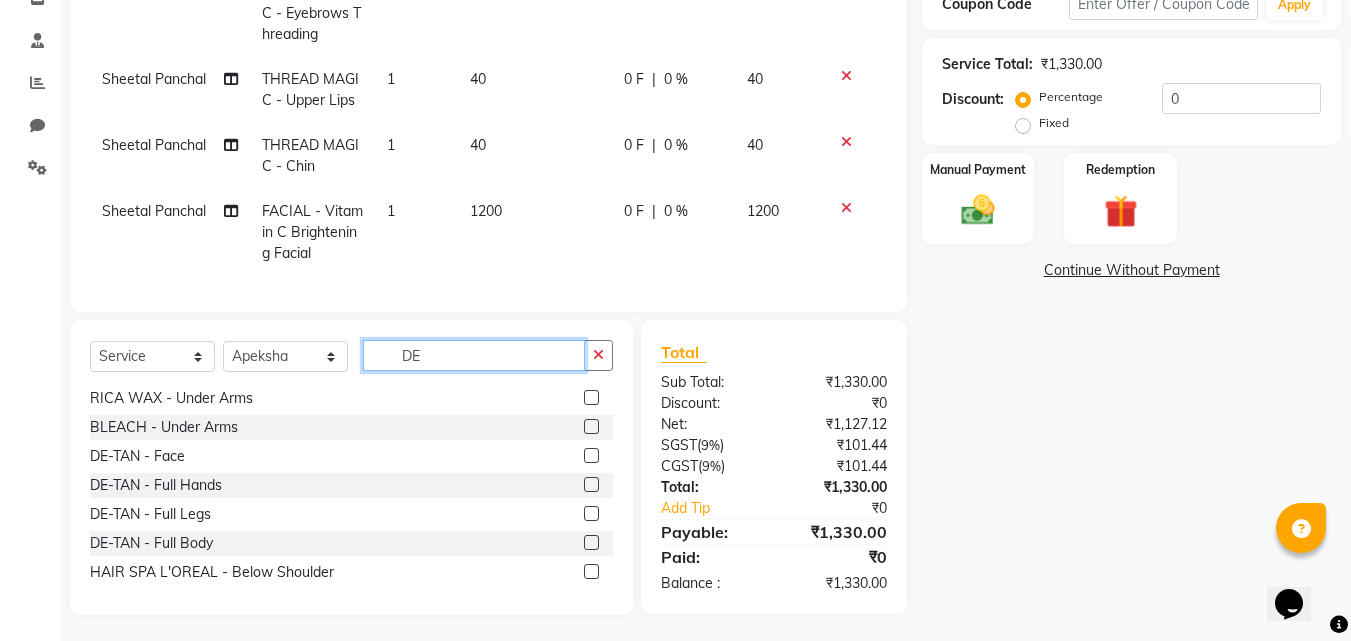 scroll, scrollTop: 100, scrollLeft: 0, axis: vertical 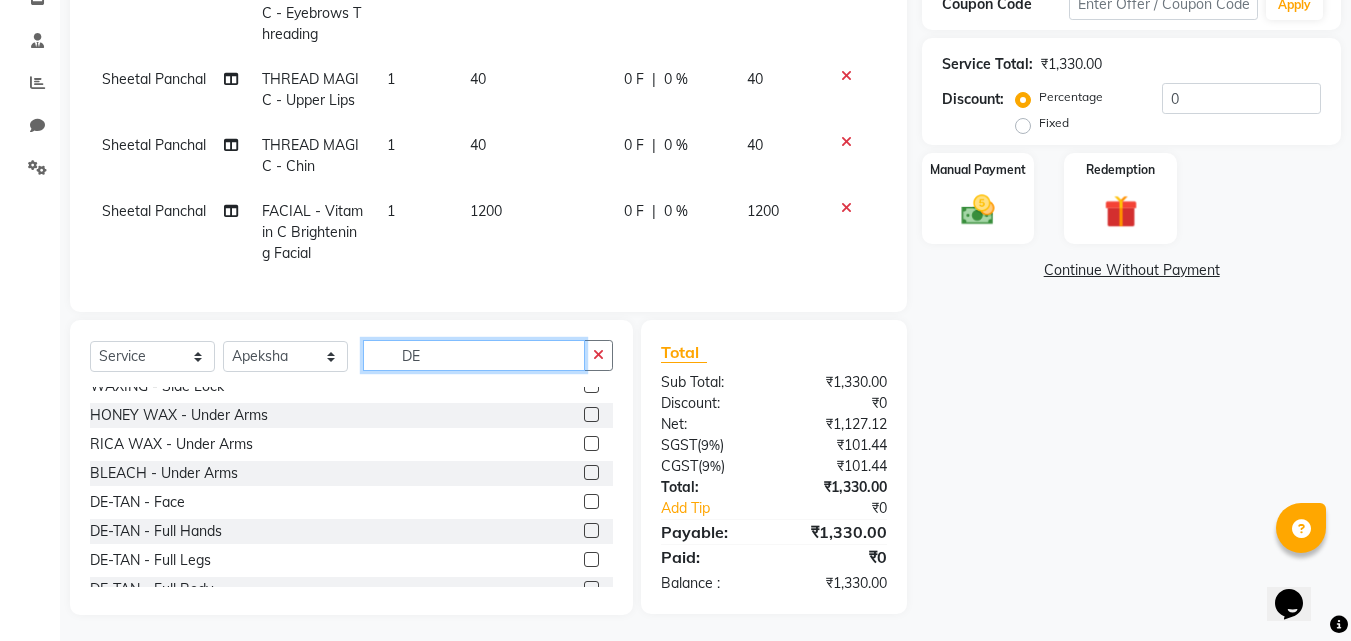 type on "DE" 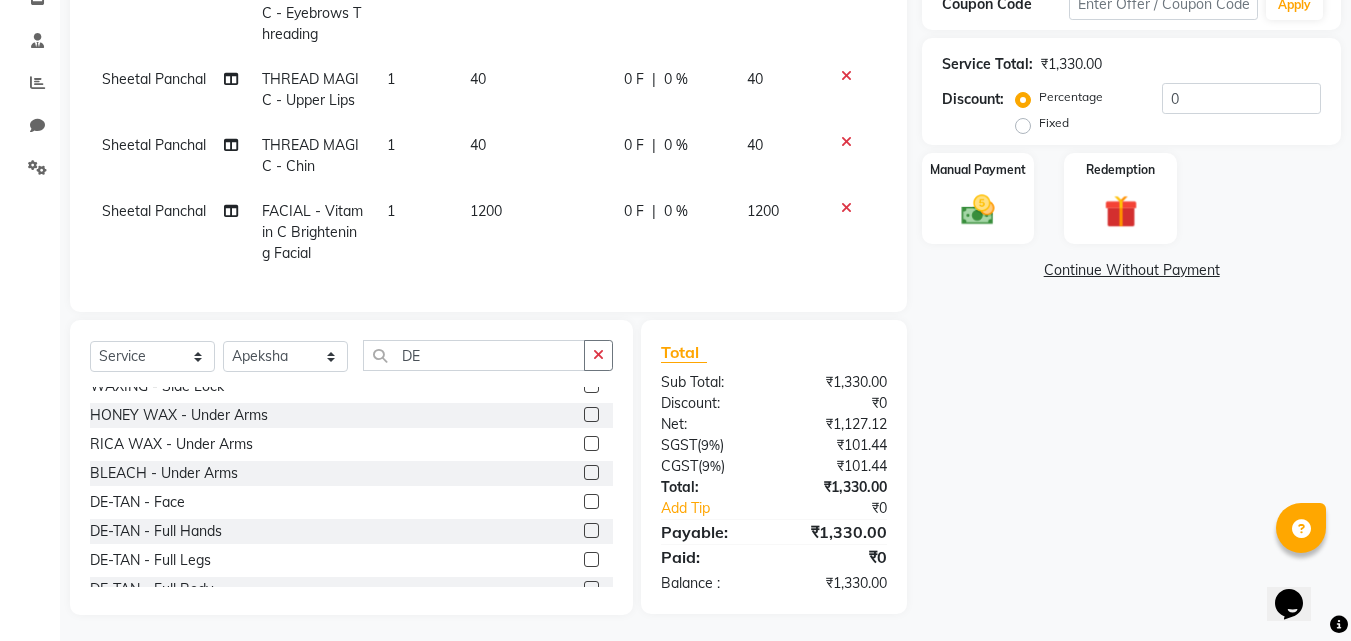 click 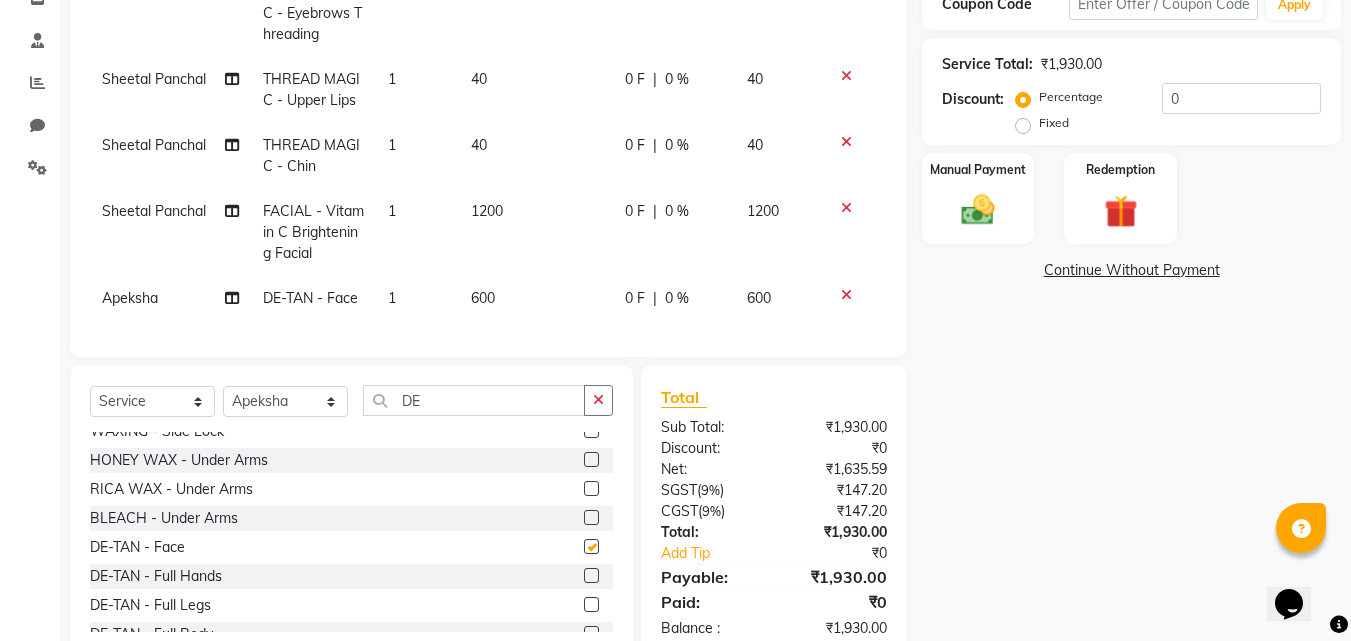 checkbox on "false" 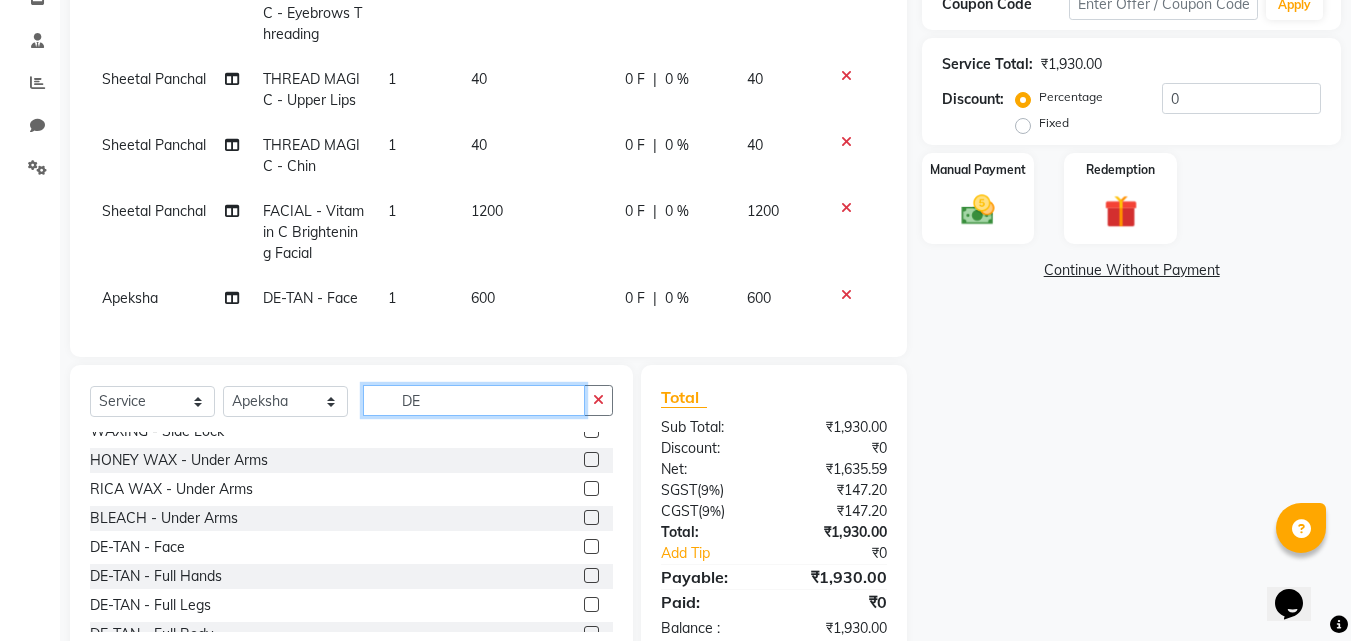 click on "DE" 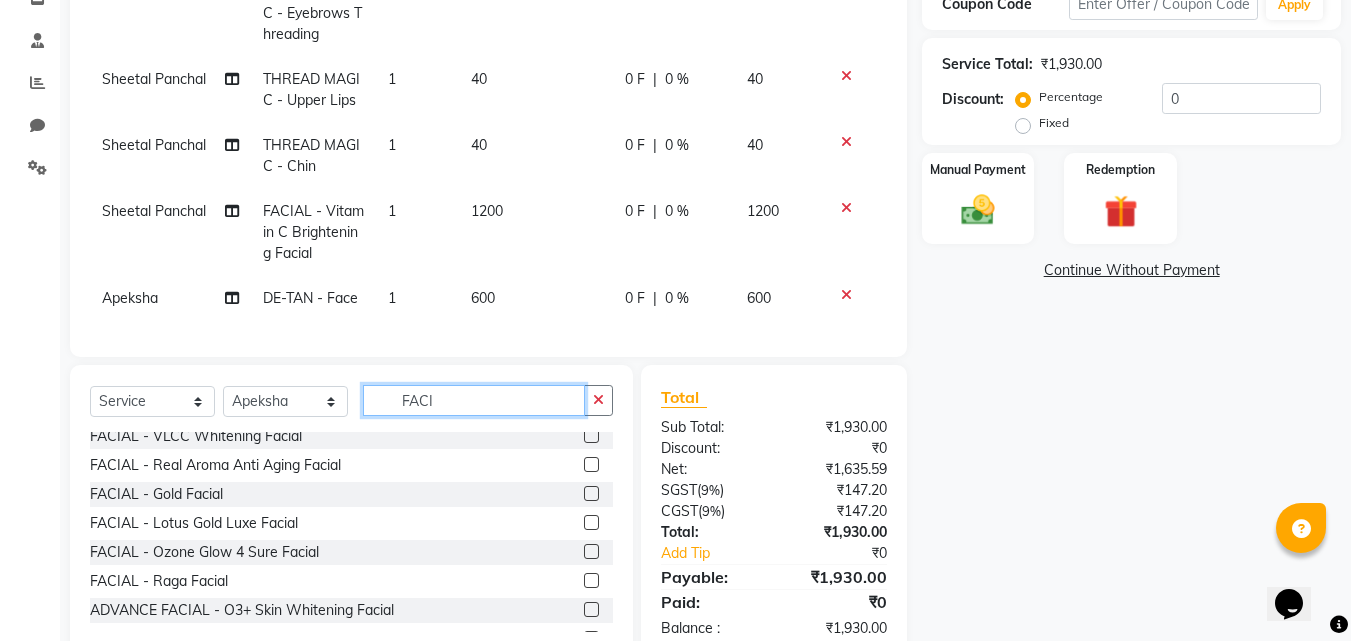 scroll, scrollTop: 113, scrollLeft: 0, axis: vertical 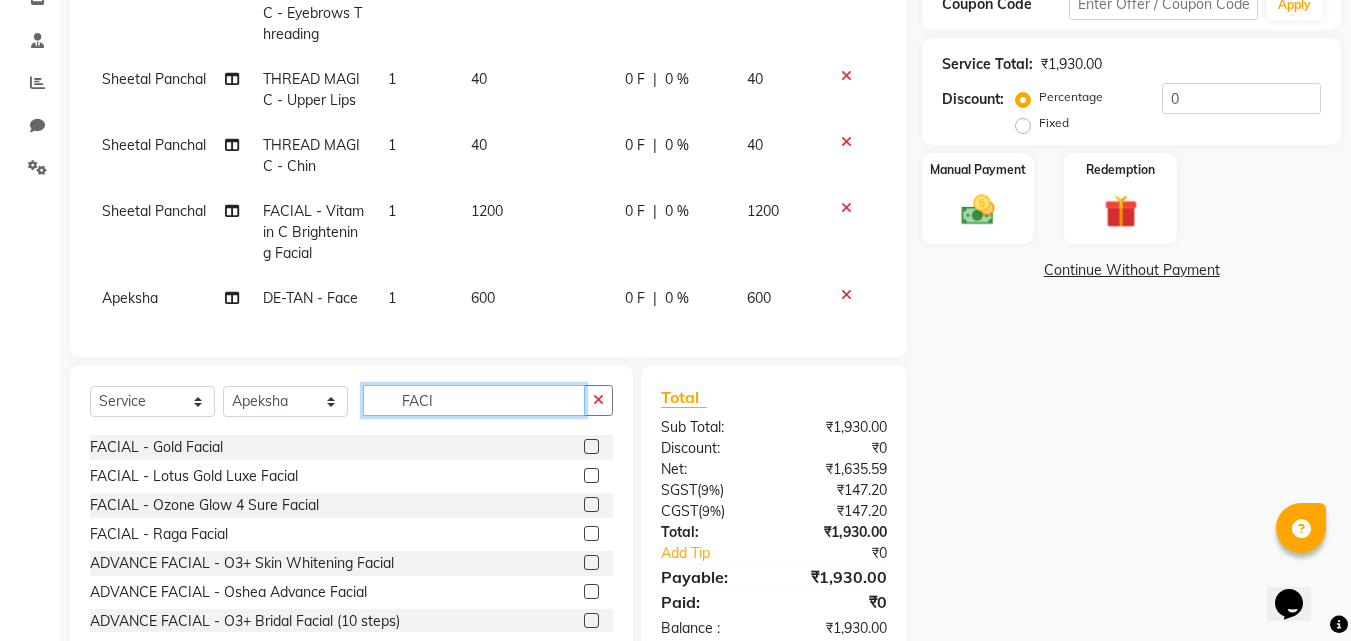 type on "FACI" 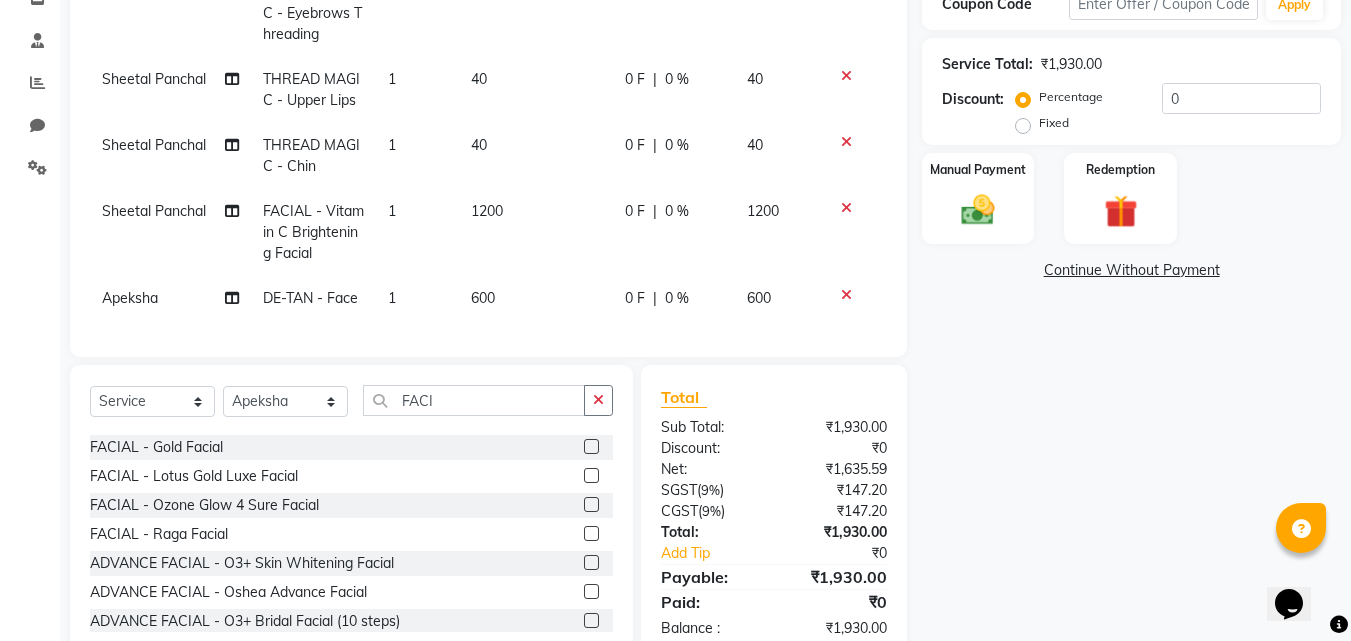 click 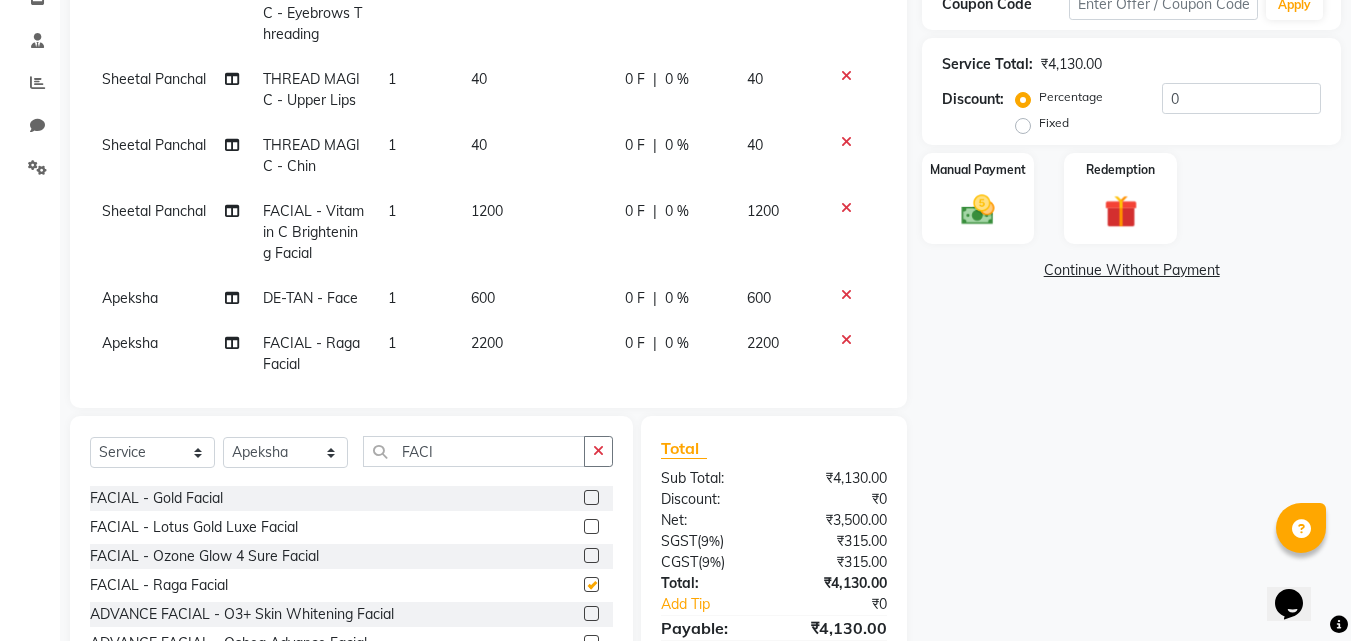 checkbox on "false" 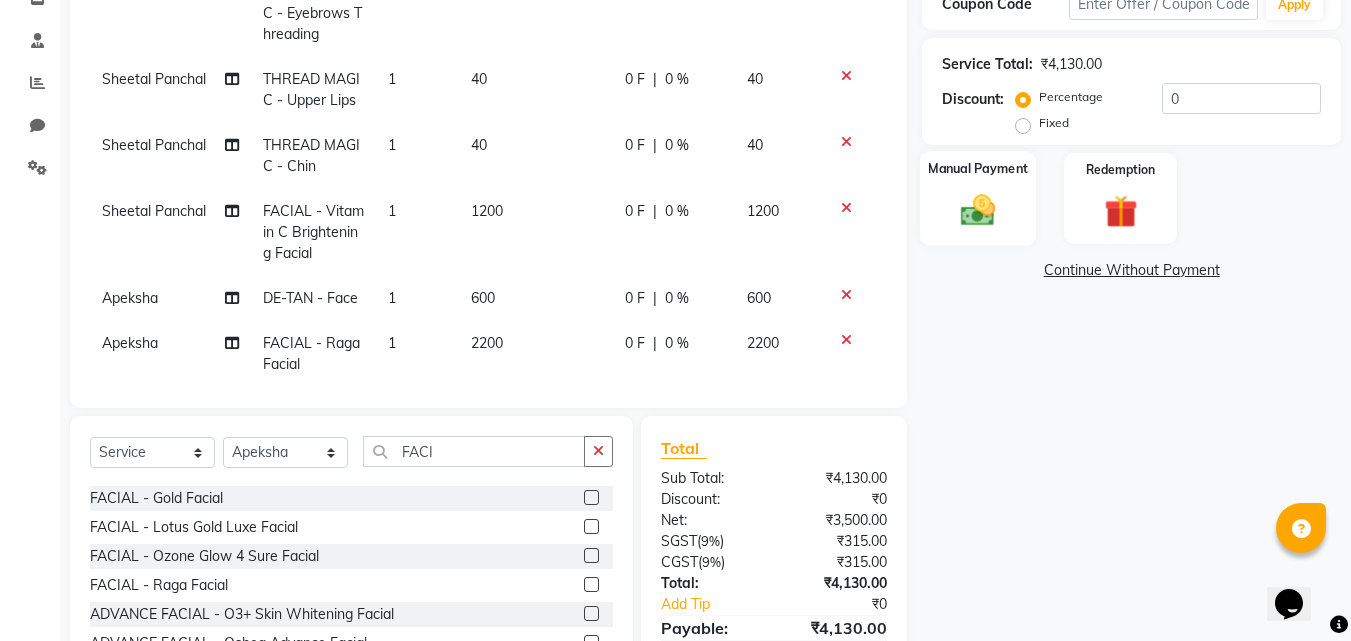 click 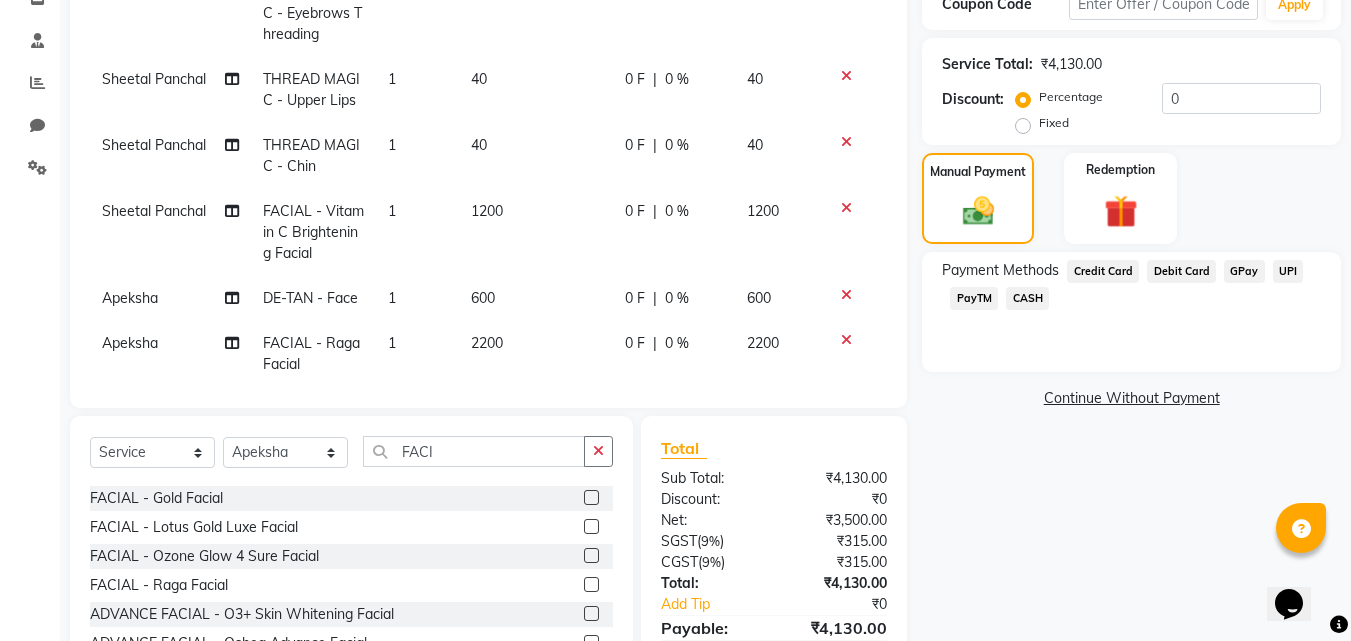 click on "Debit Card" 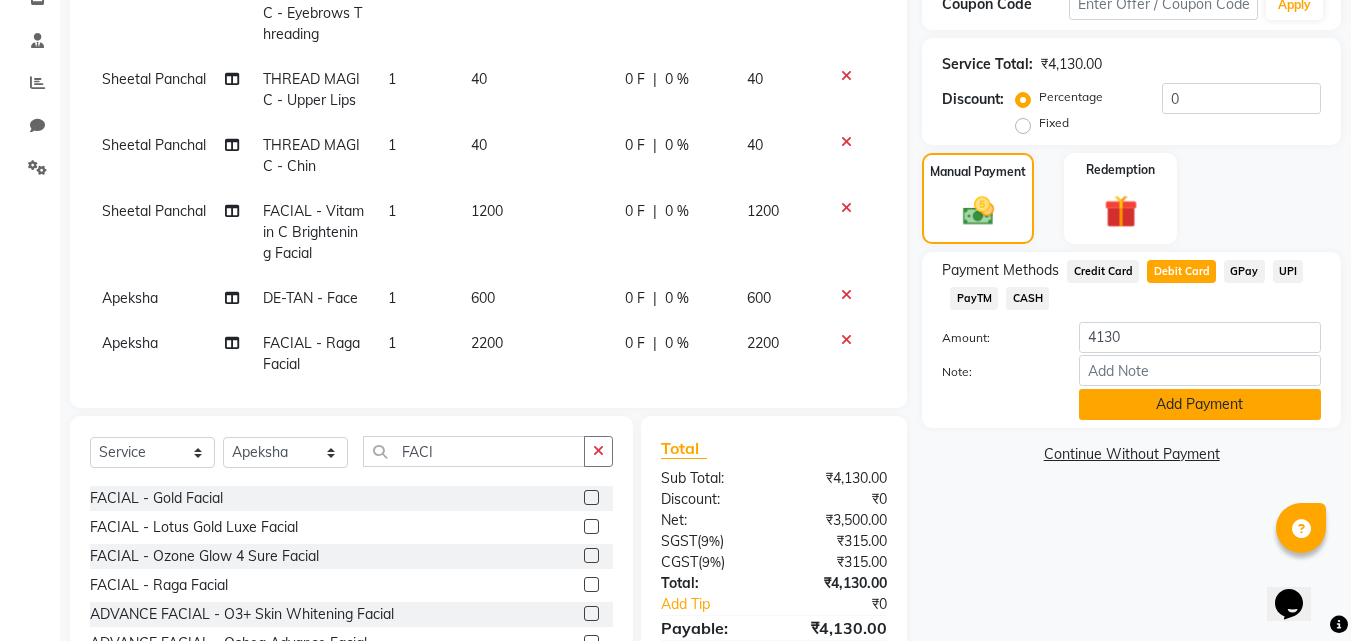 click on "Add Payment" 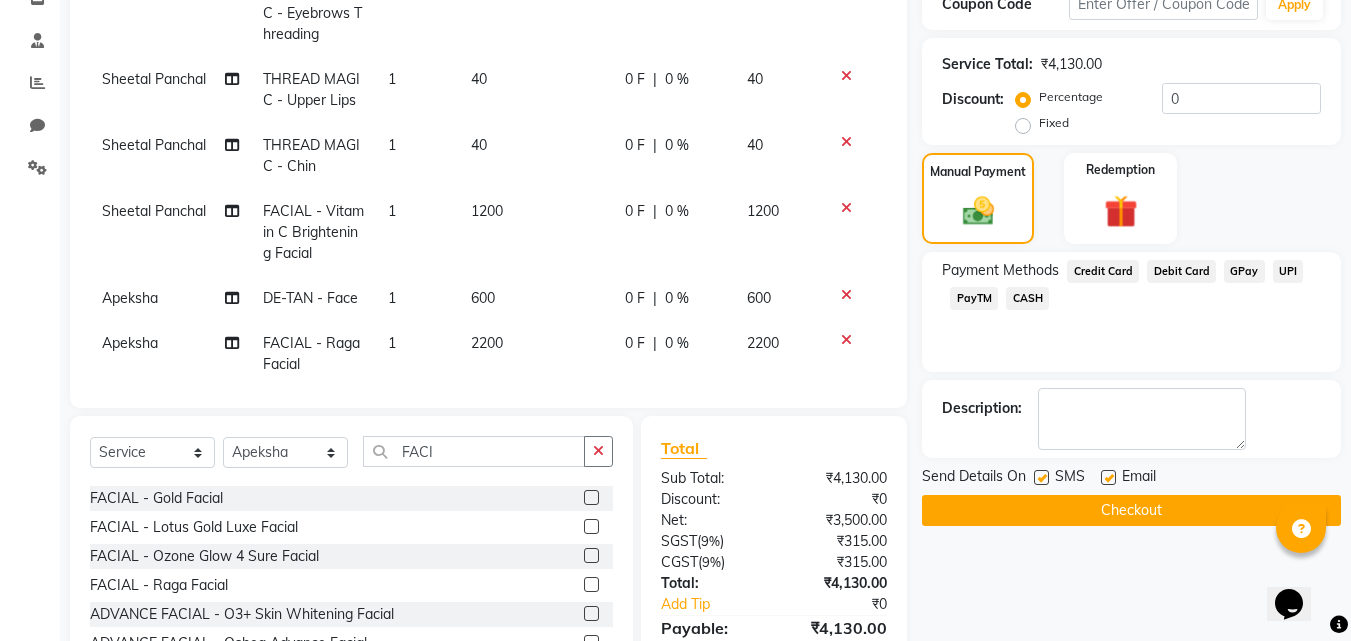 click on "Checkout" 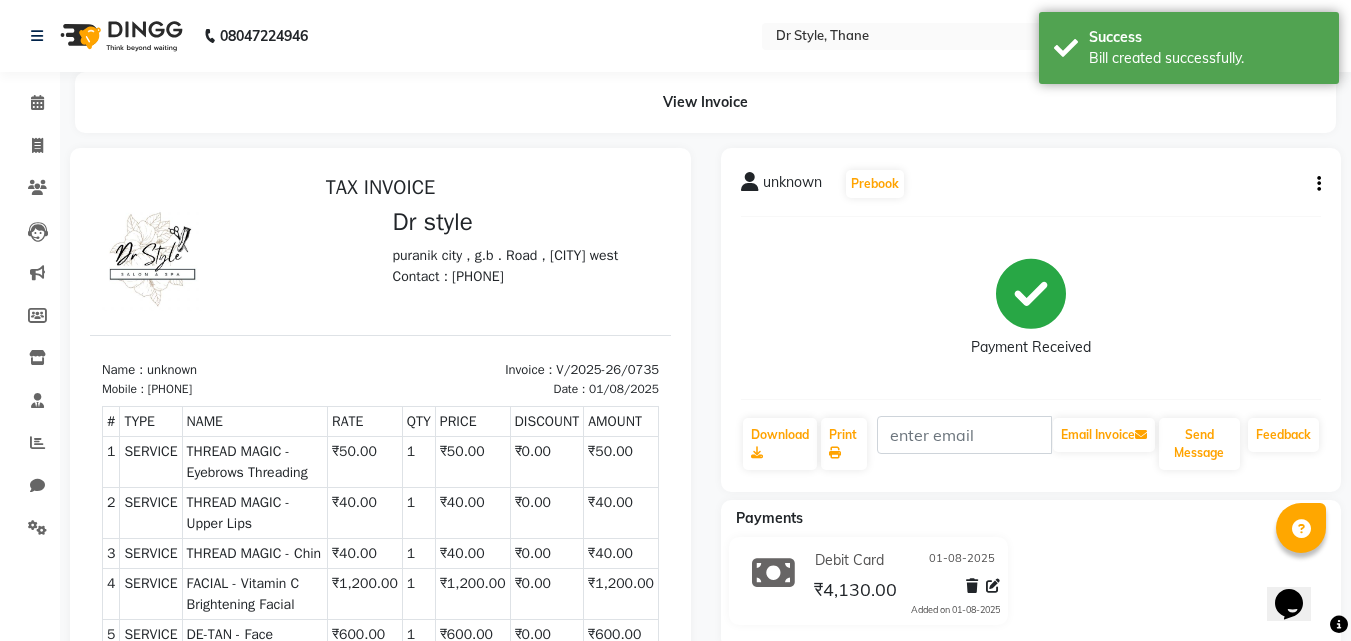 scroll, scrollTop: 0, scrollLeft: 0, axis: both 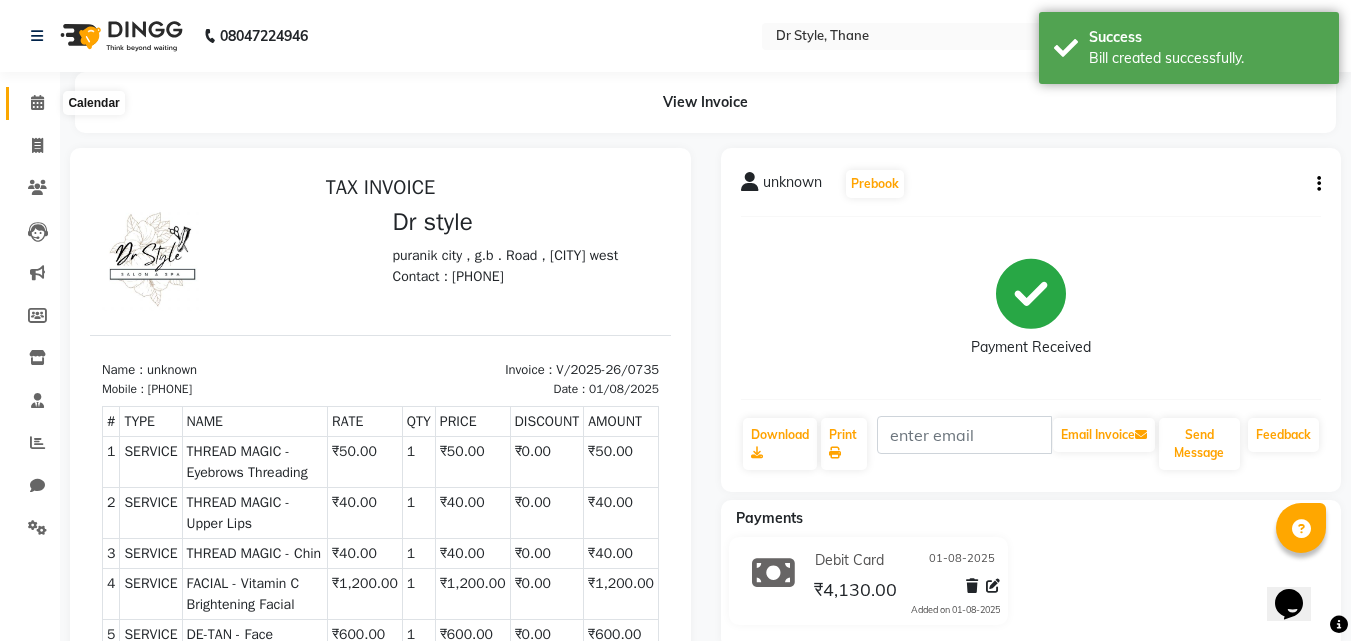 click 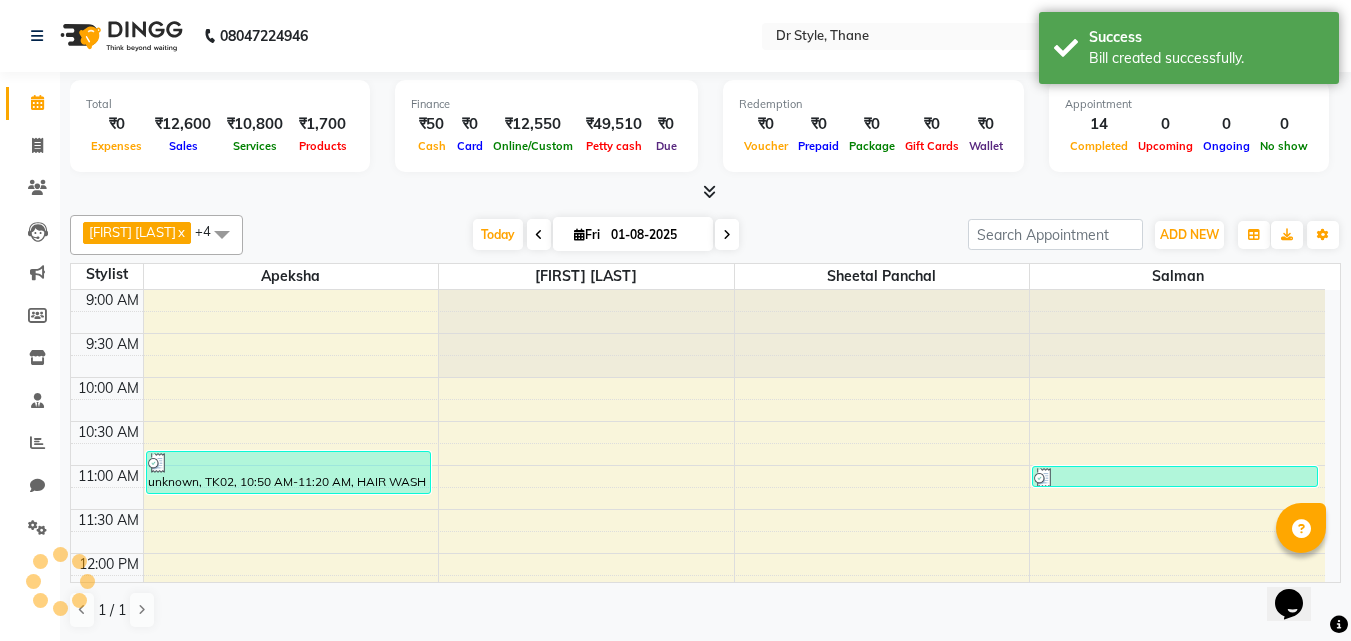 scroll, scrollTop: 0, scrollLeft: 0, axis: both 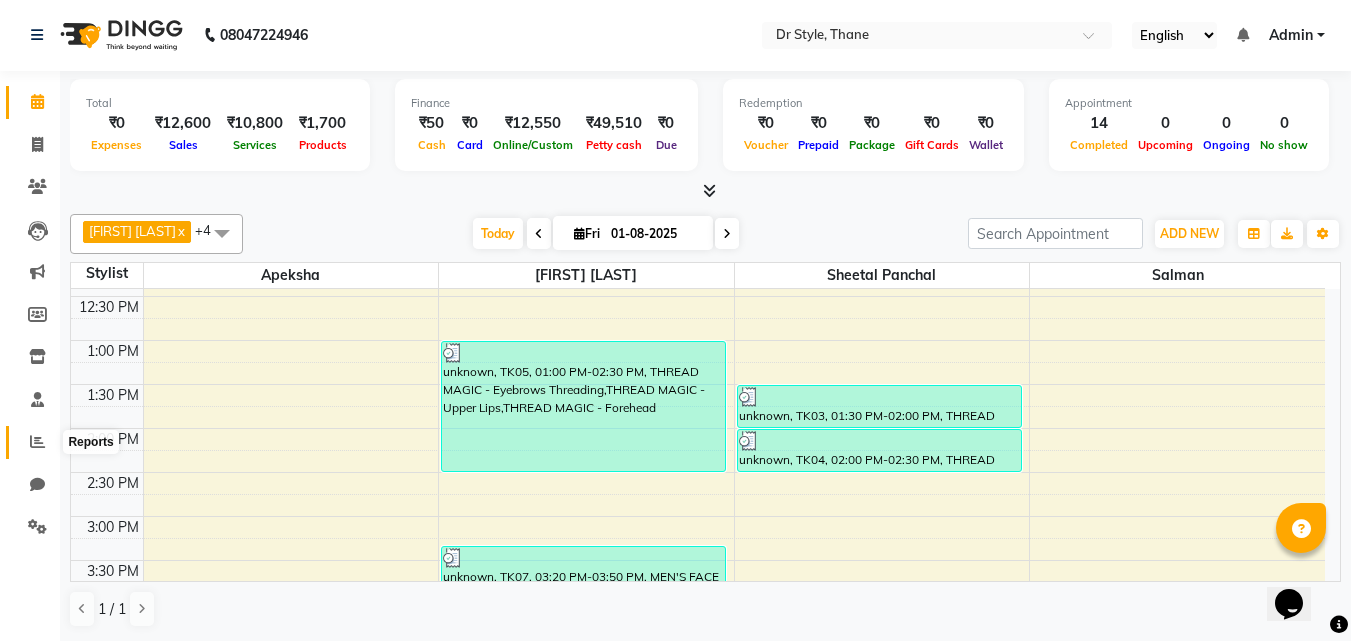click 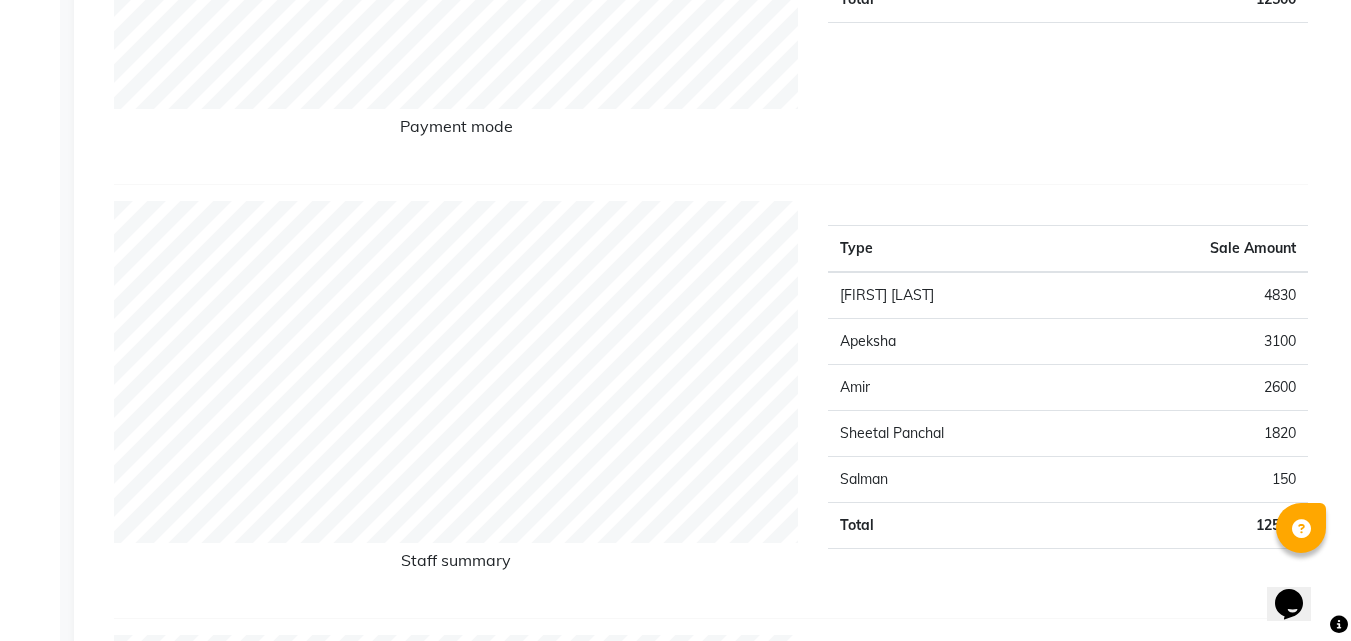 scroll, scrollTop: 700, scrollLeft: 0, axis: vertical 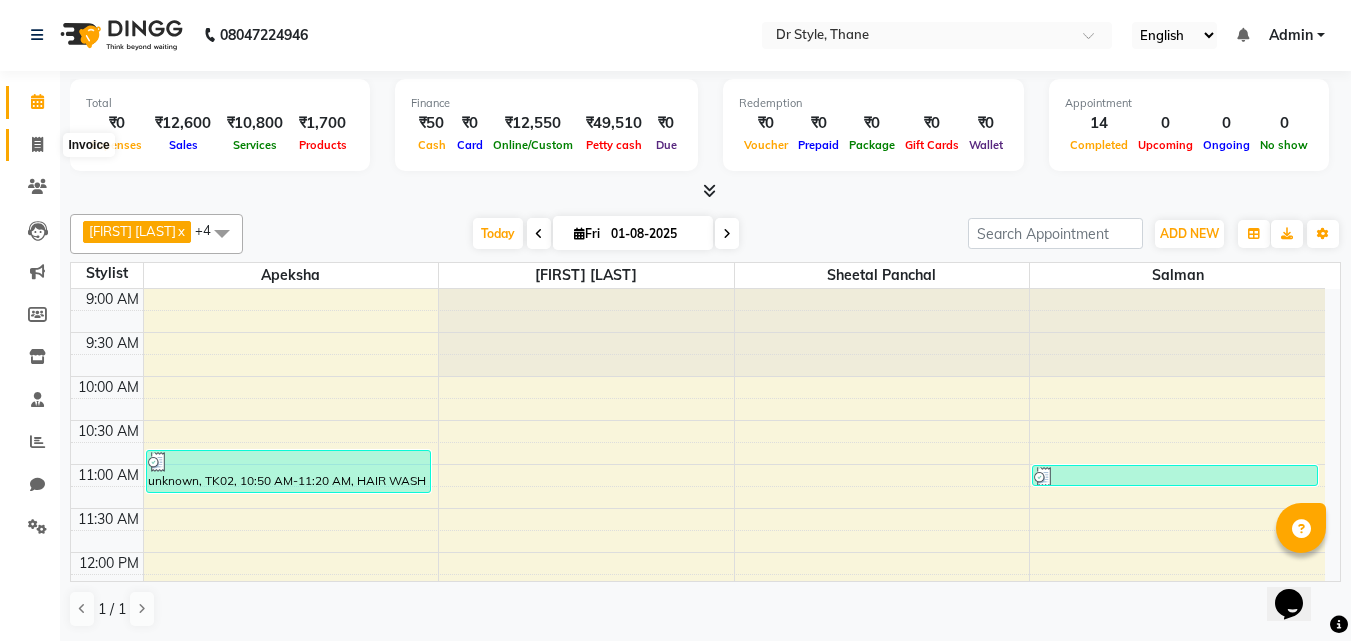 click 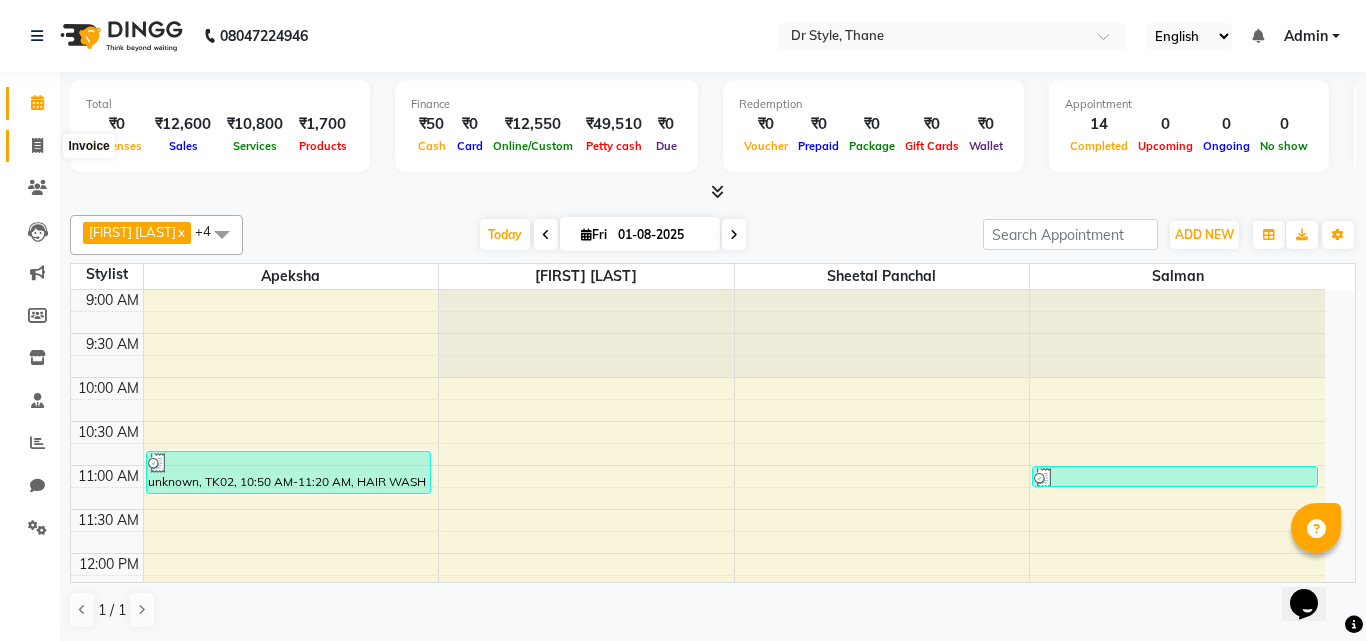 select on "service" 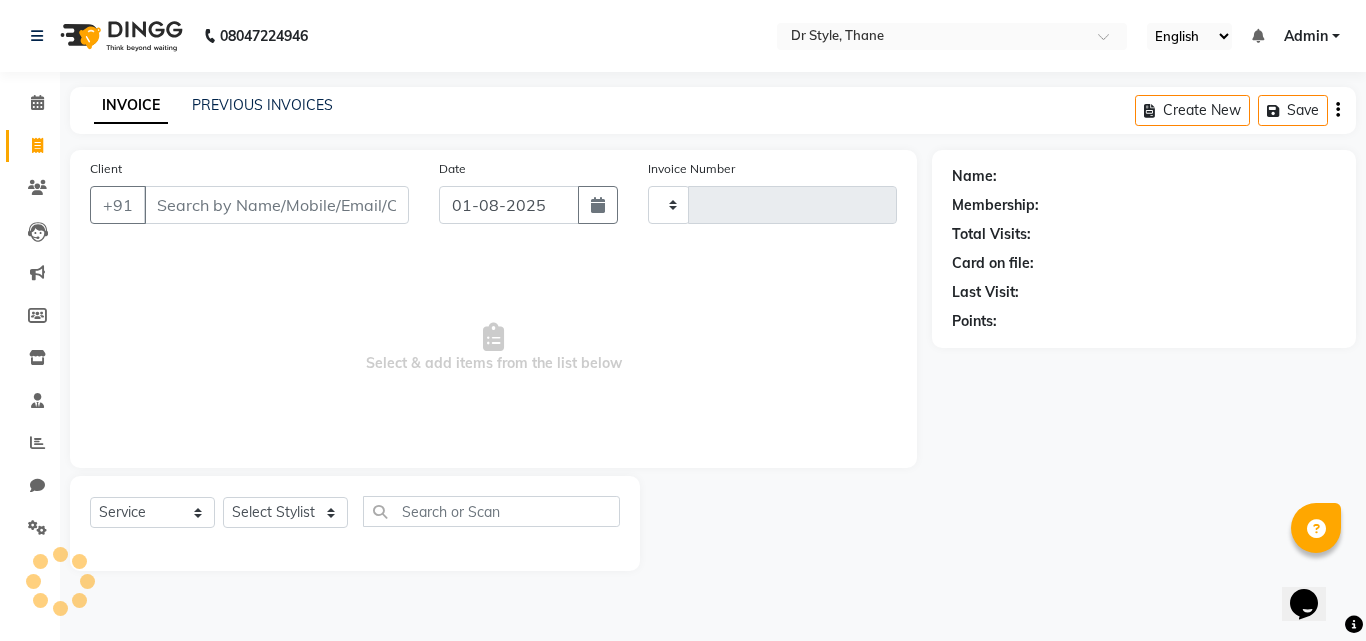 type on "0736" 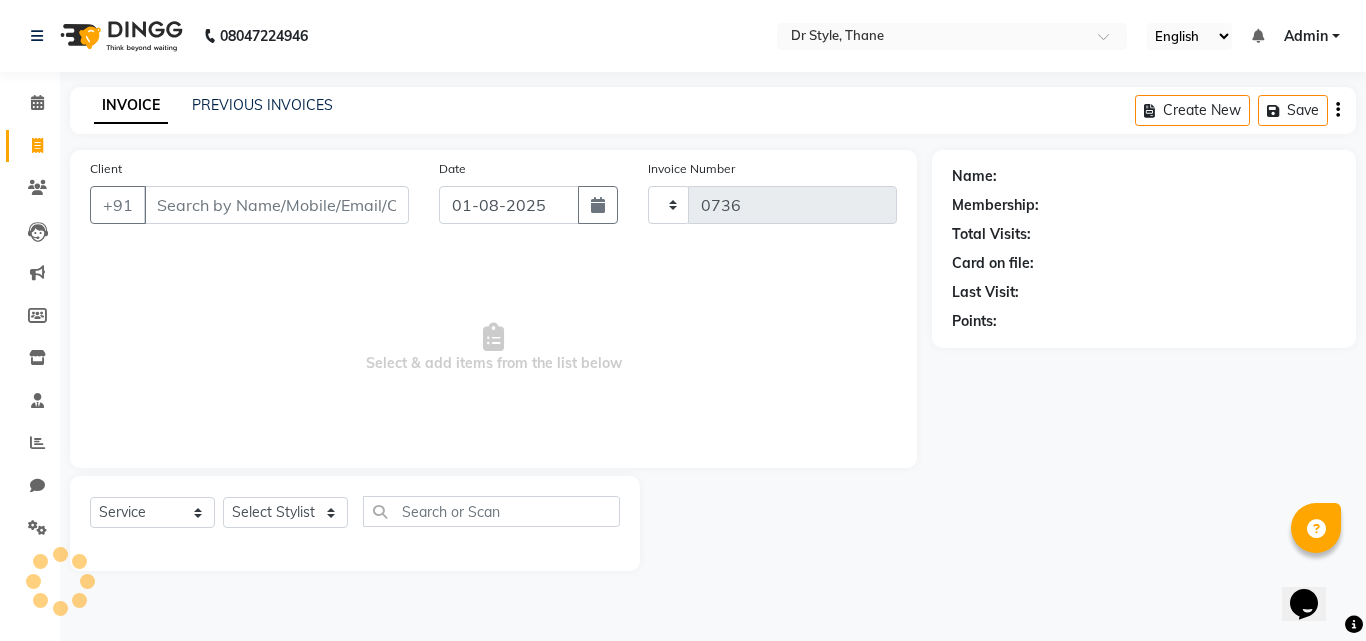 select on "7832" 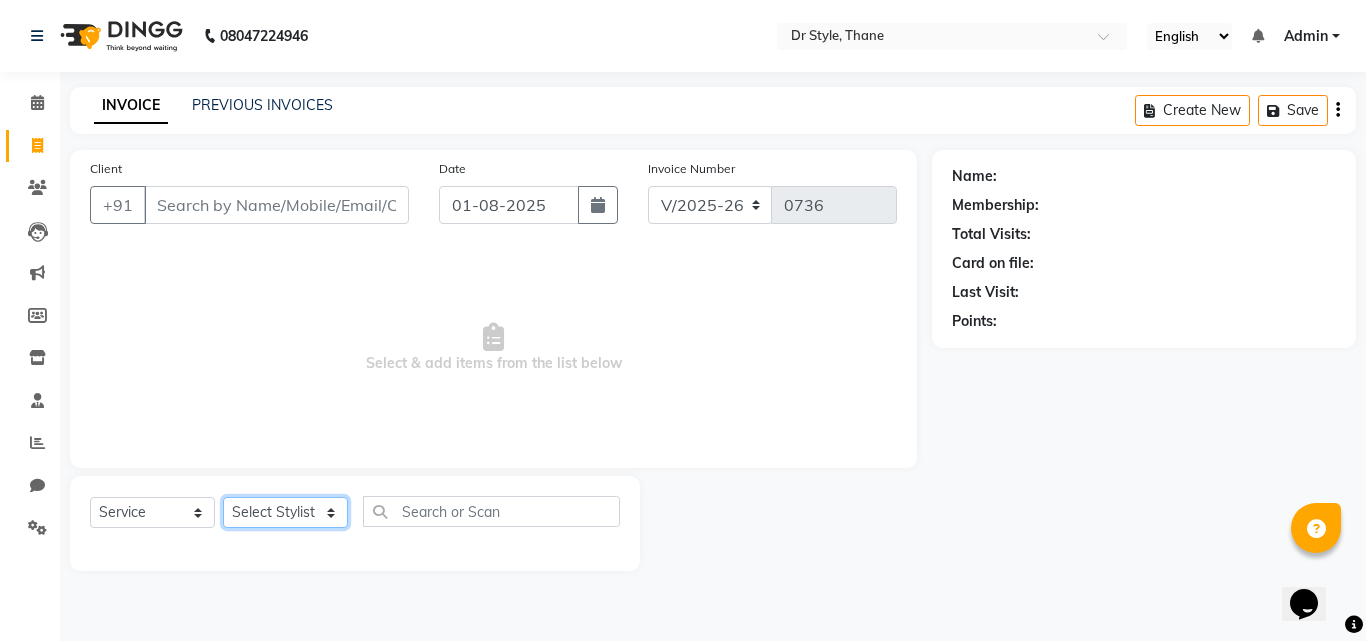 click on "Select Stylist Amir Apeksha Haider Salmani Salman Sheetal Panchal" 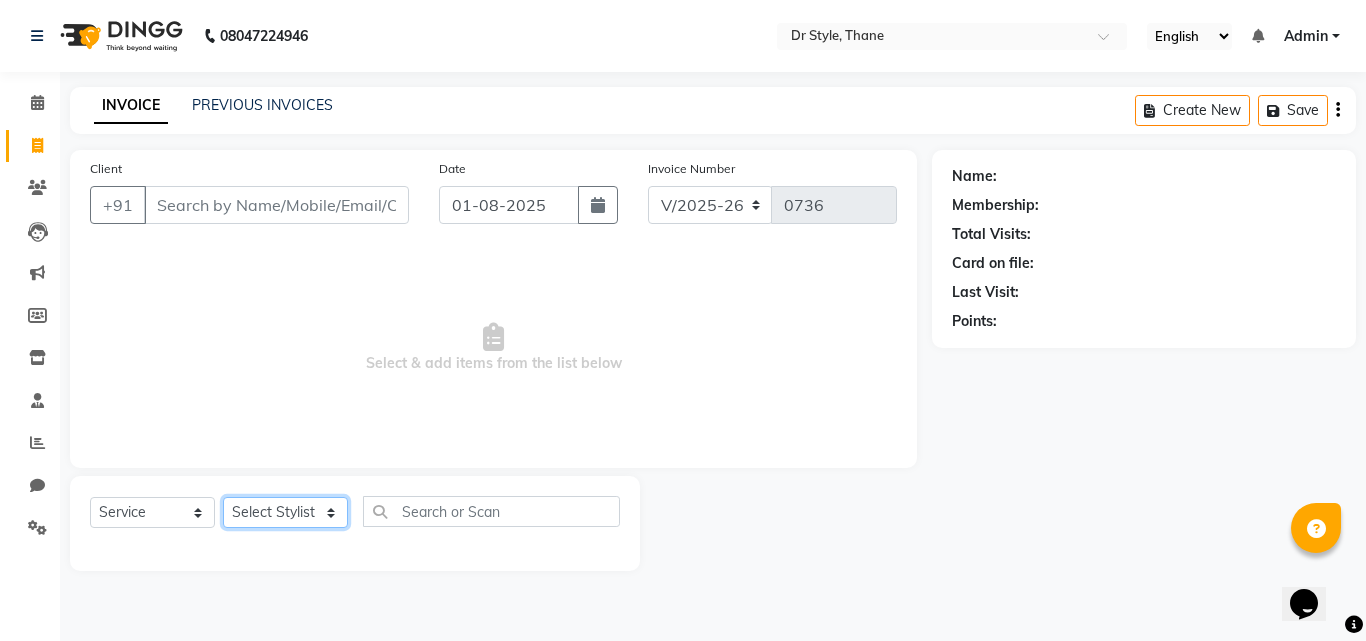 click on "Select Stylist Amir Apeksha Haider Salmani Salman Sheetal Panchal" 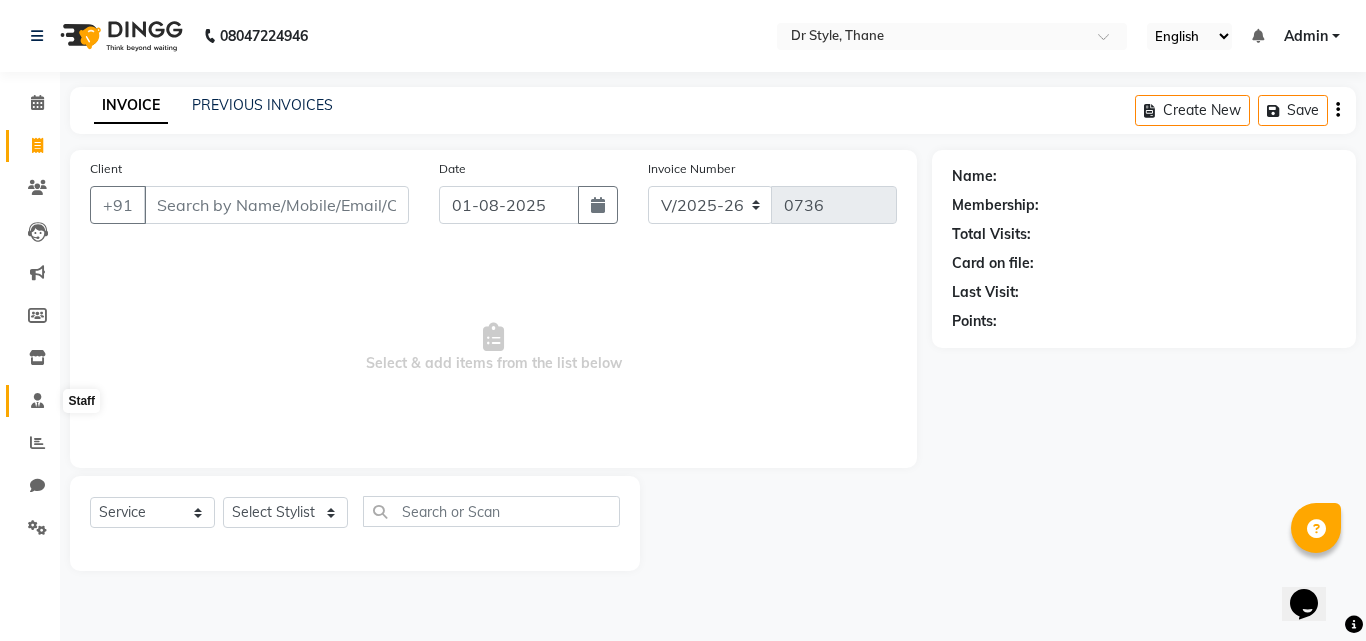click 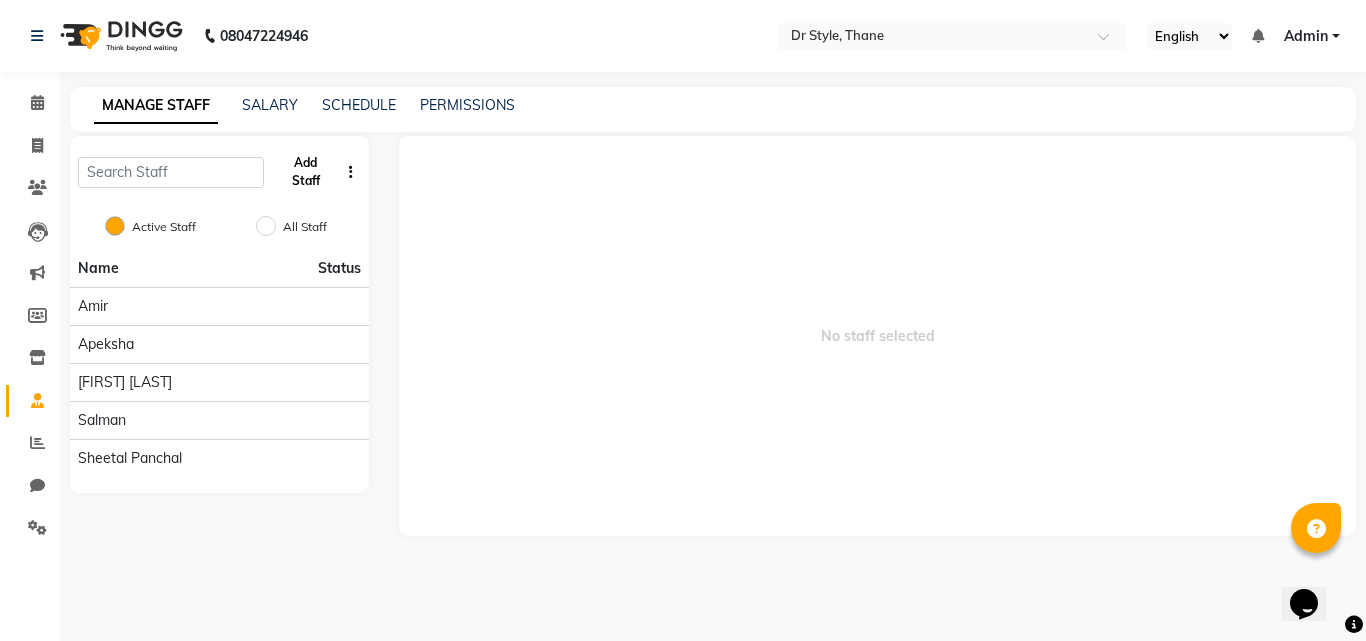 click on "Add Staff" 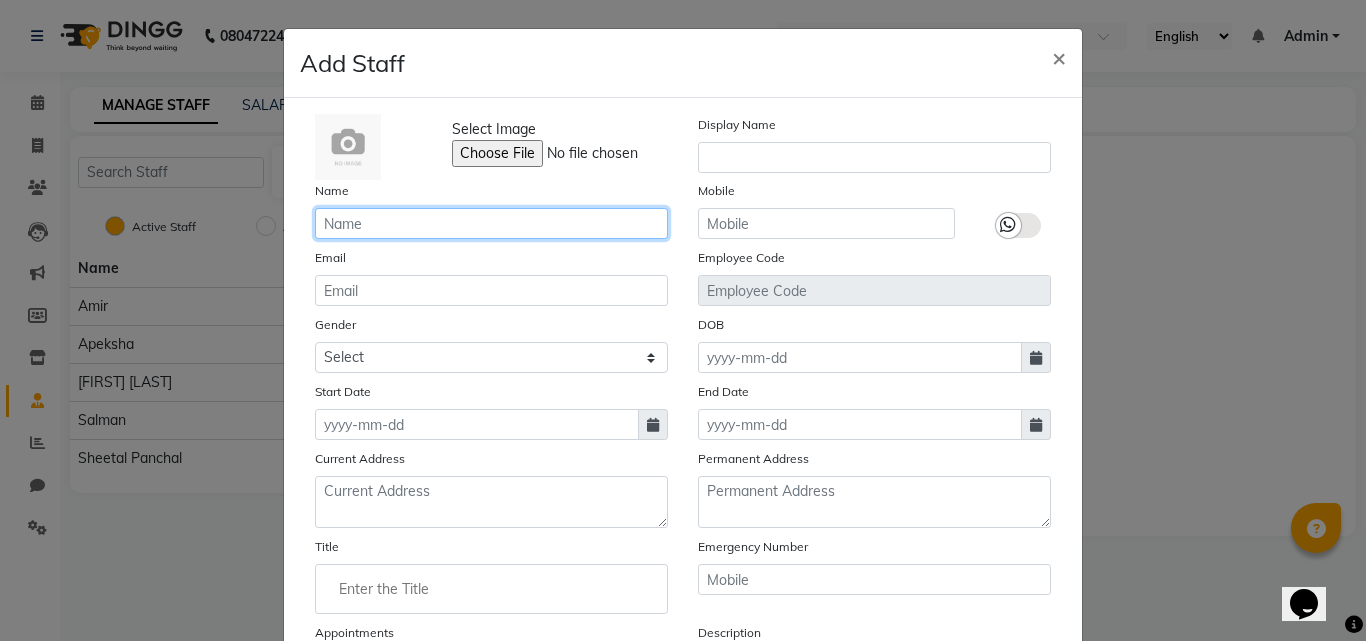 click 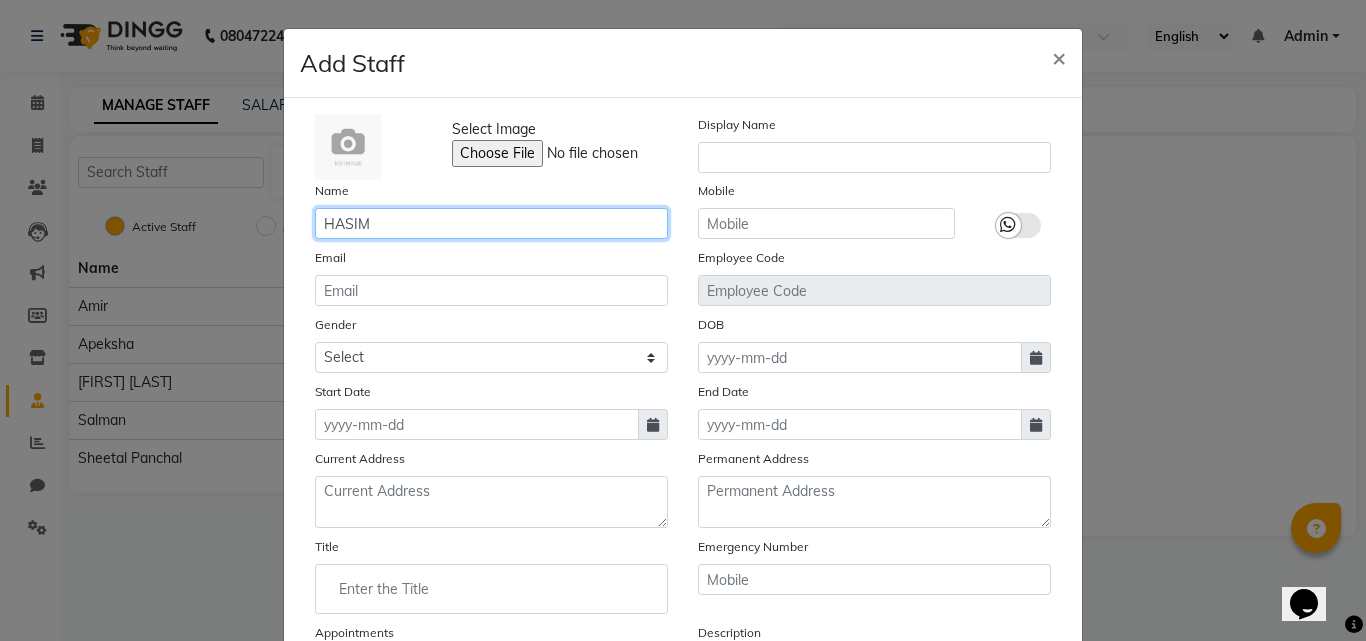 type on "HASIM" 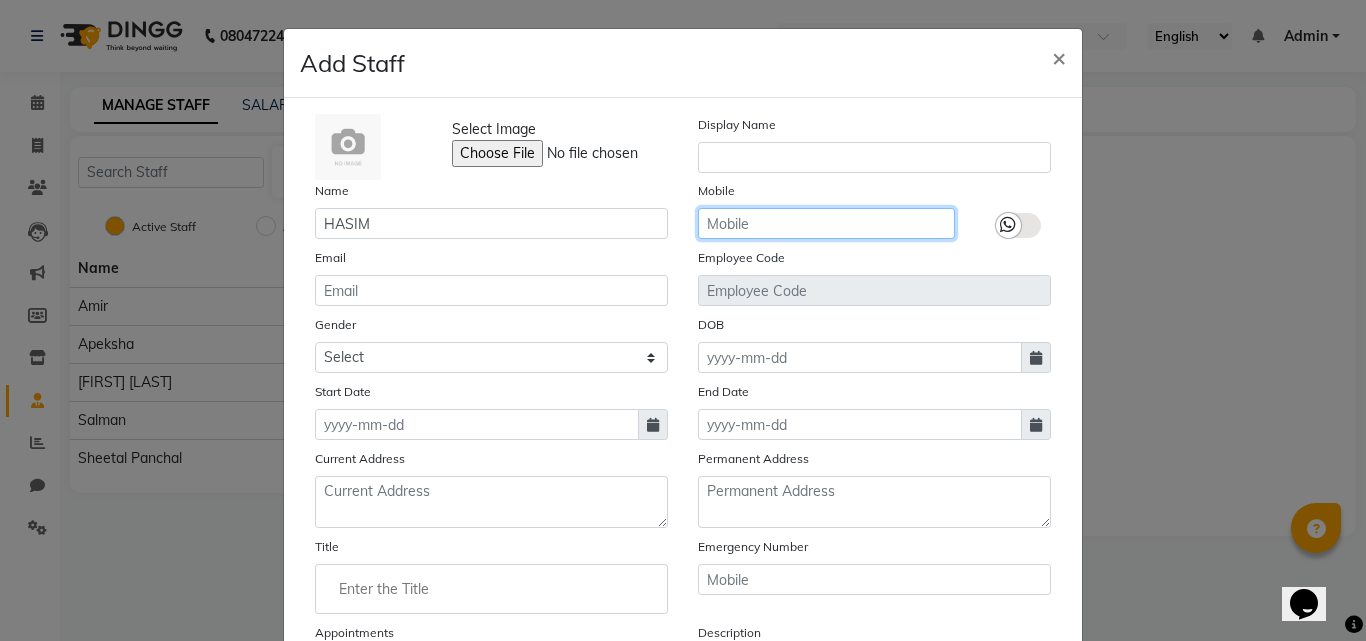 click 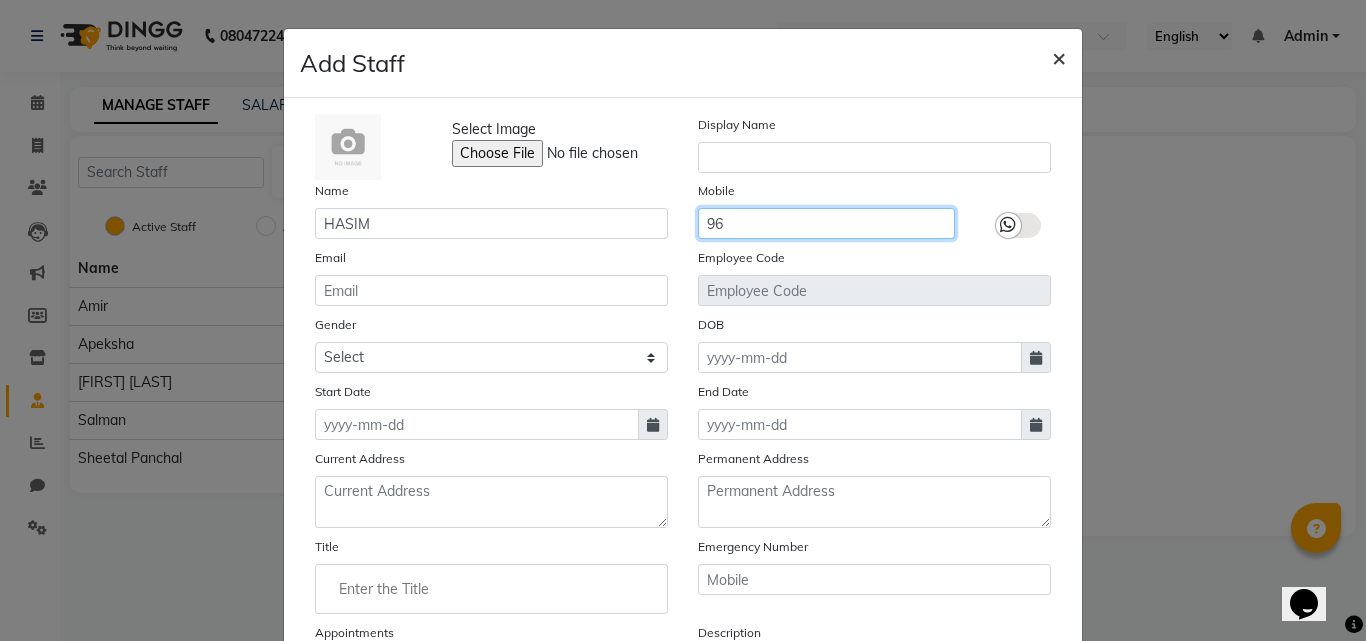 type on "96" 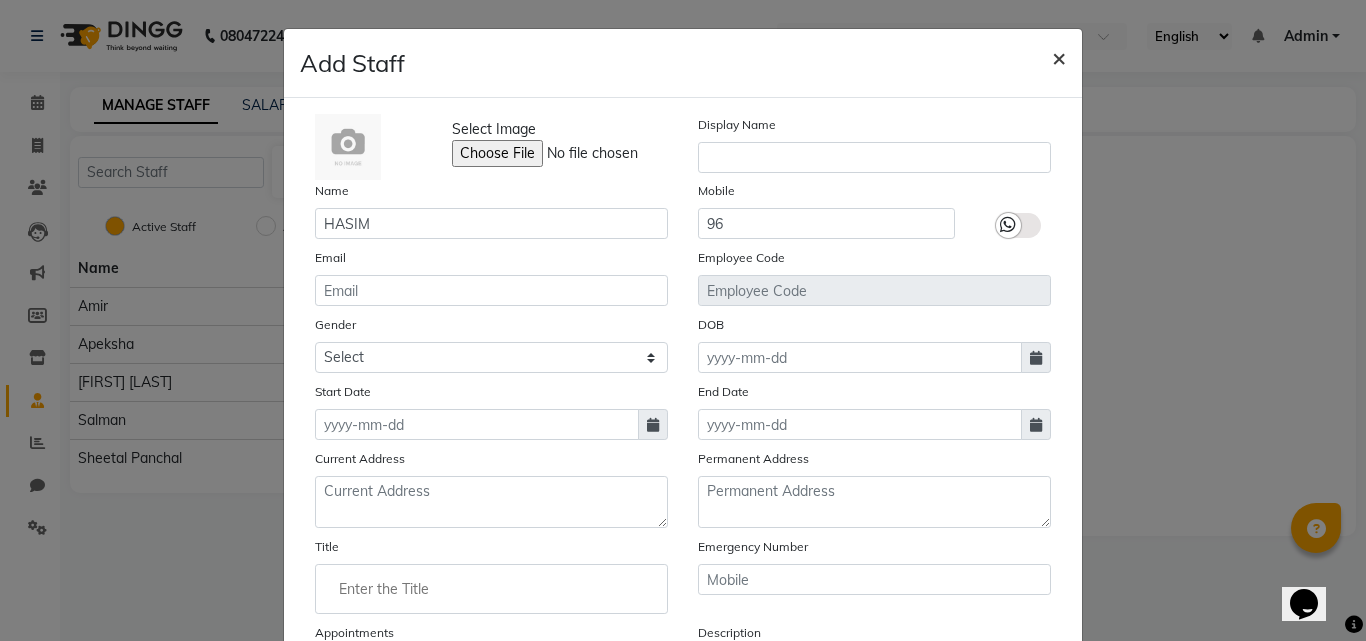 click on "×" 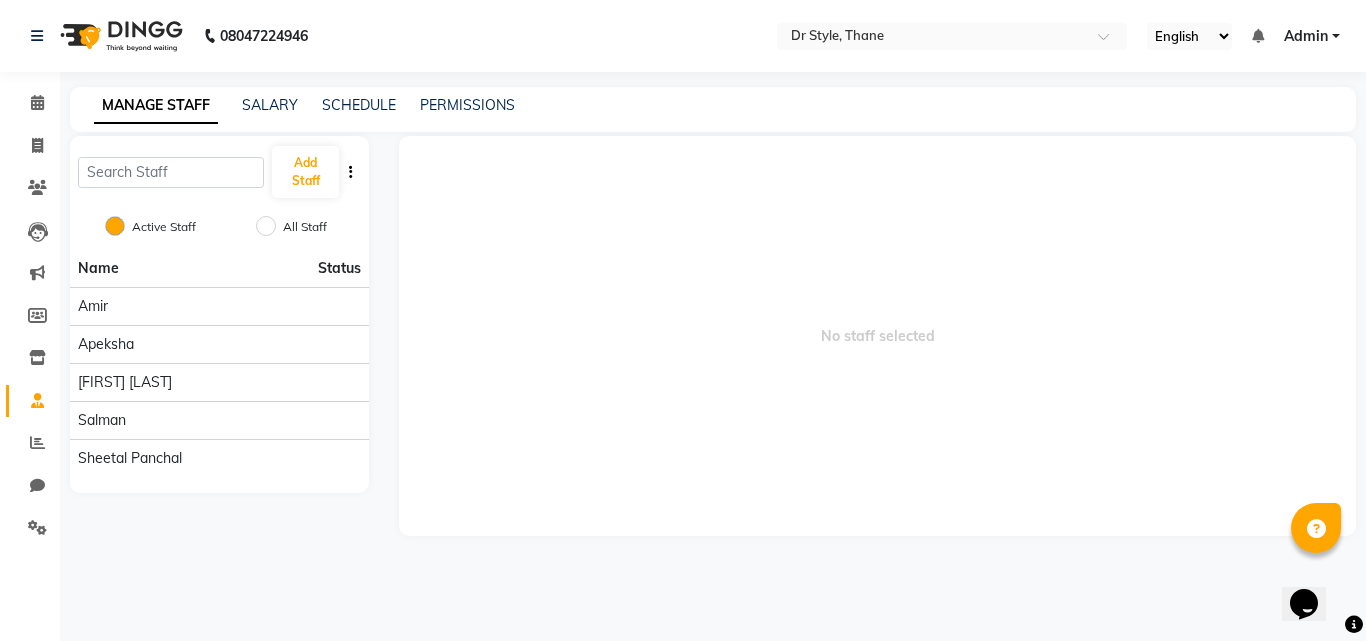 click on "No staff selected" at bounding box center (877, 336) 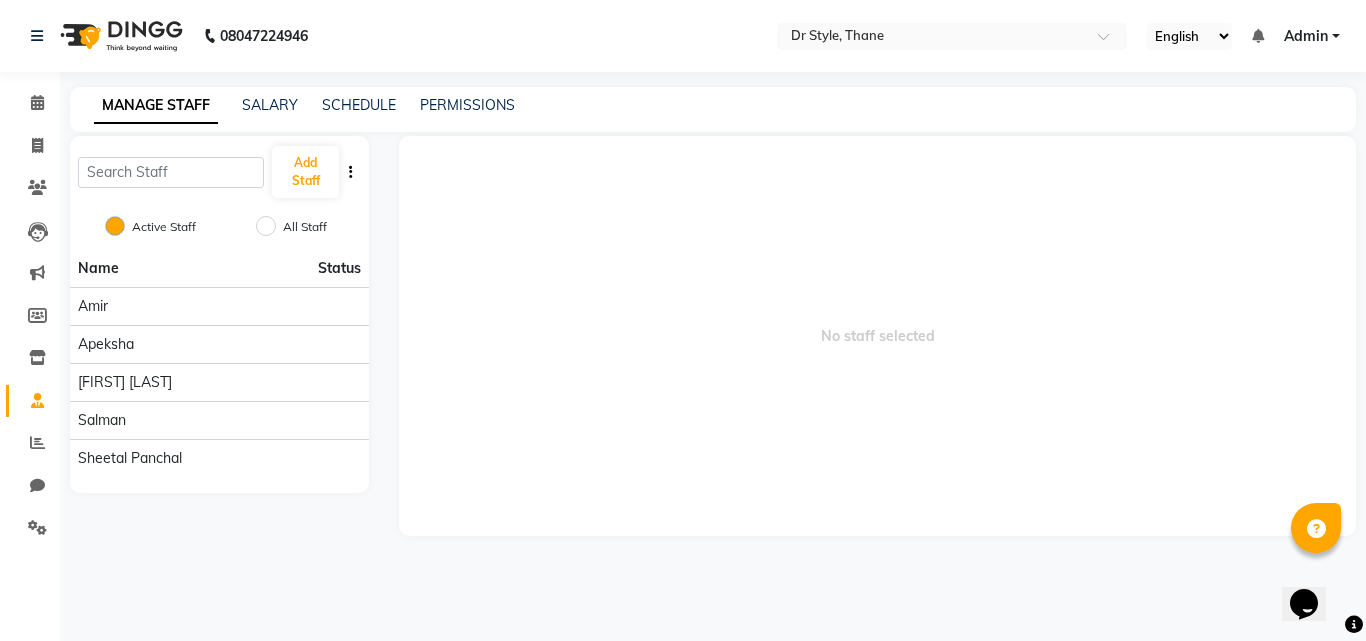 click on "Invoice" 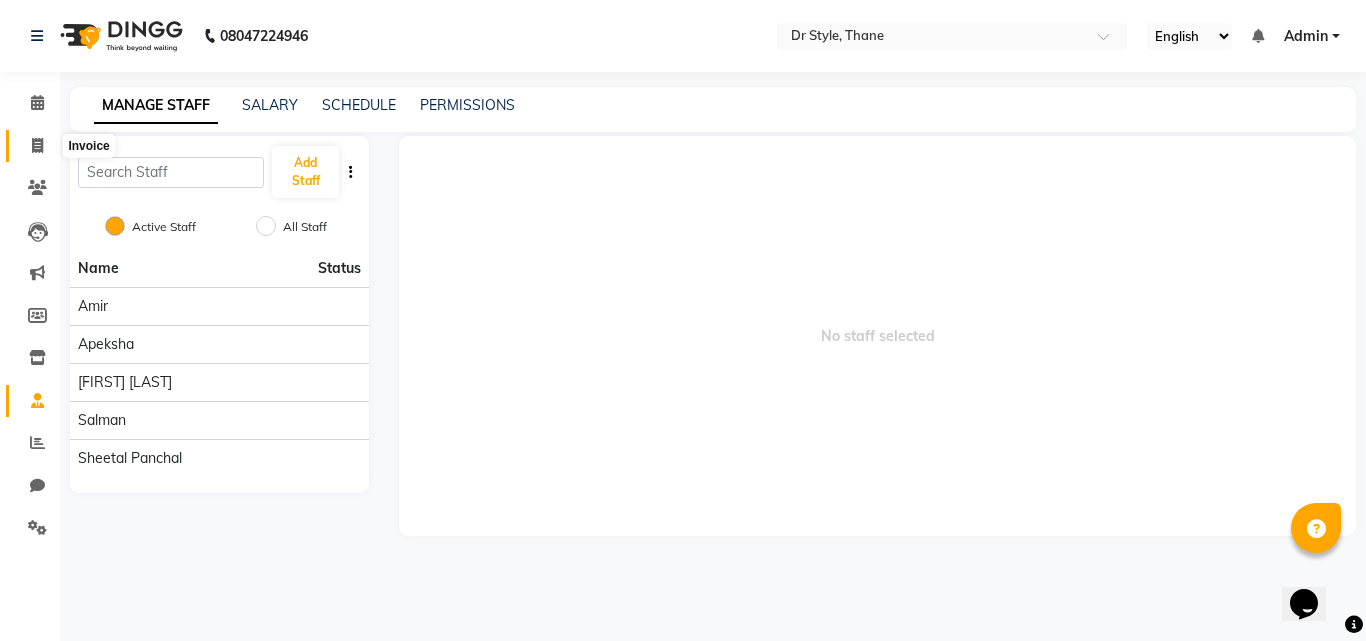 click 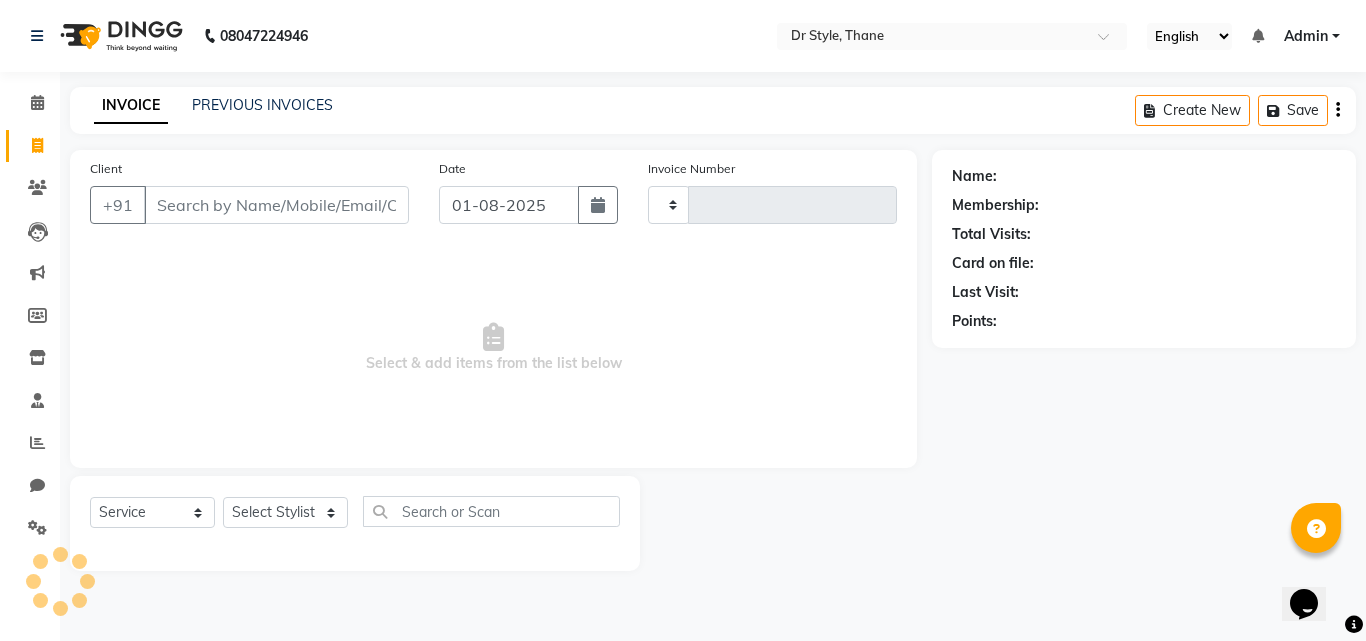 type on "0736" 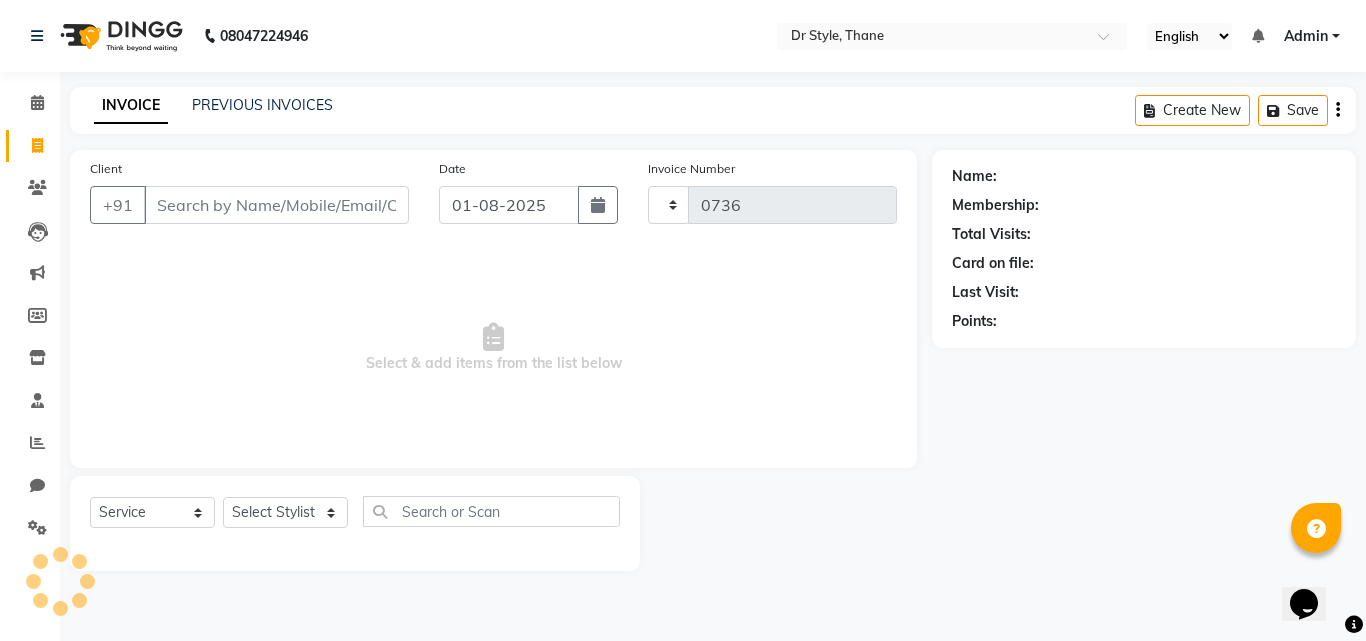 select on "7832" 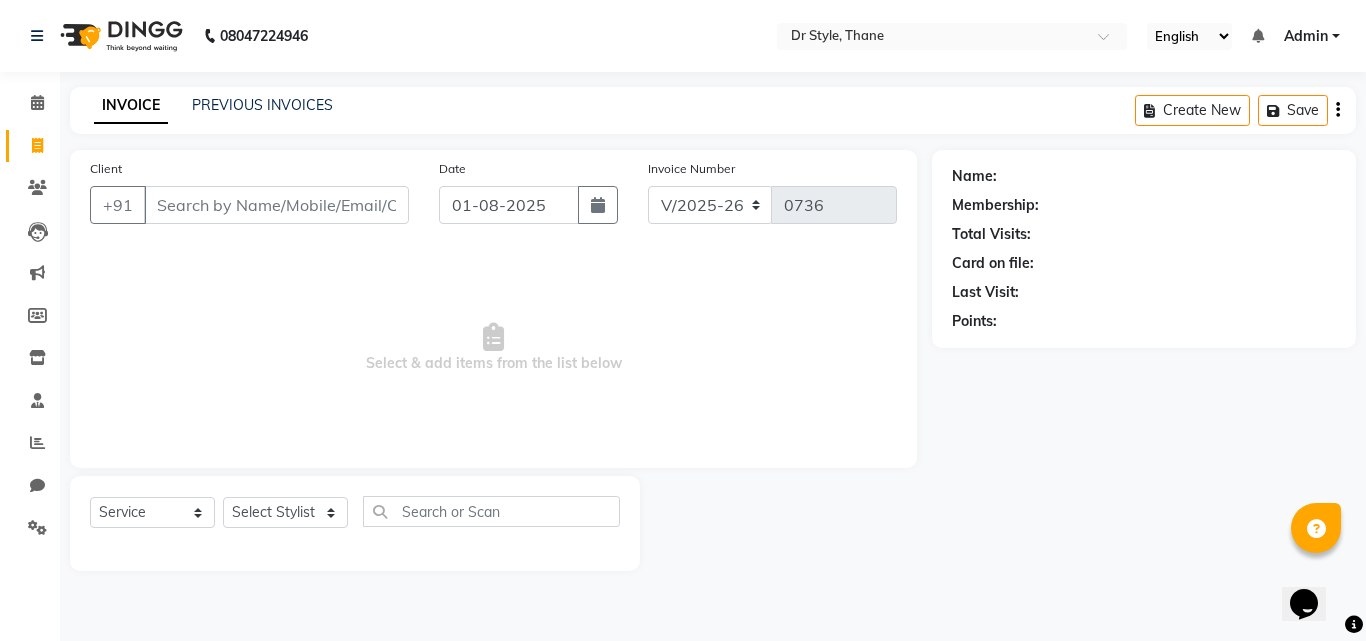 drag, startPoint x: 1253, startPoint y: 306, endPoint x: 1235, endPoint y: 175, distance: 132.23087 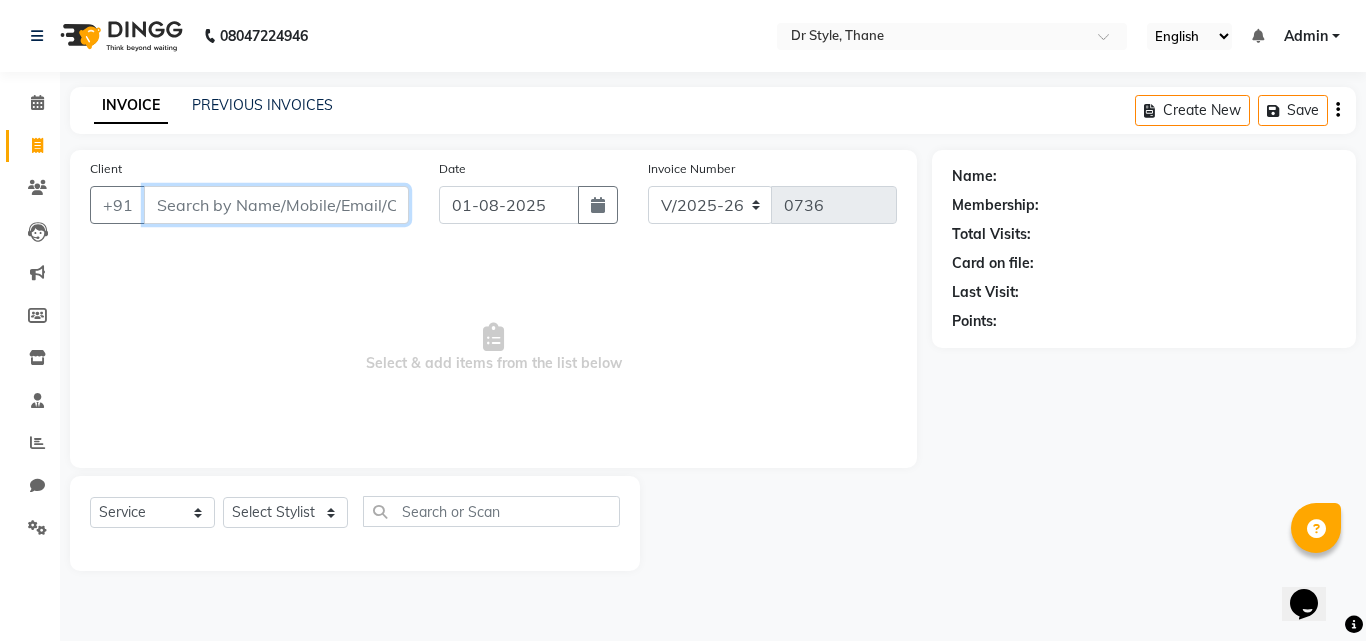 click on "Client" at bounding box center (276, 205) 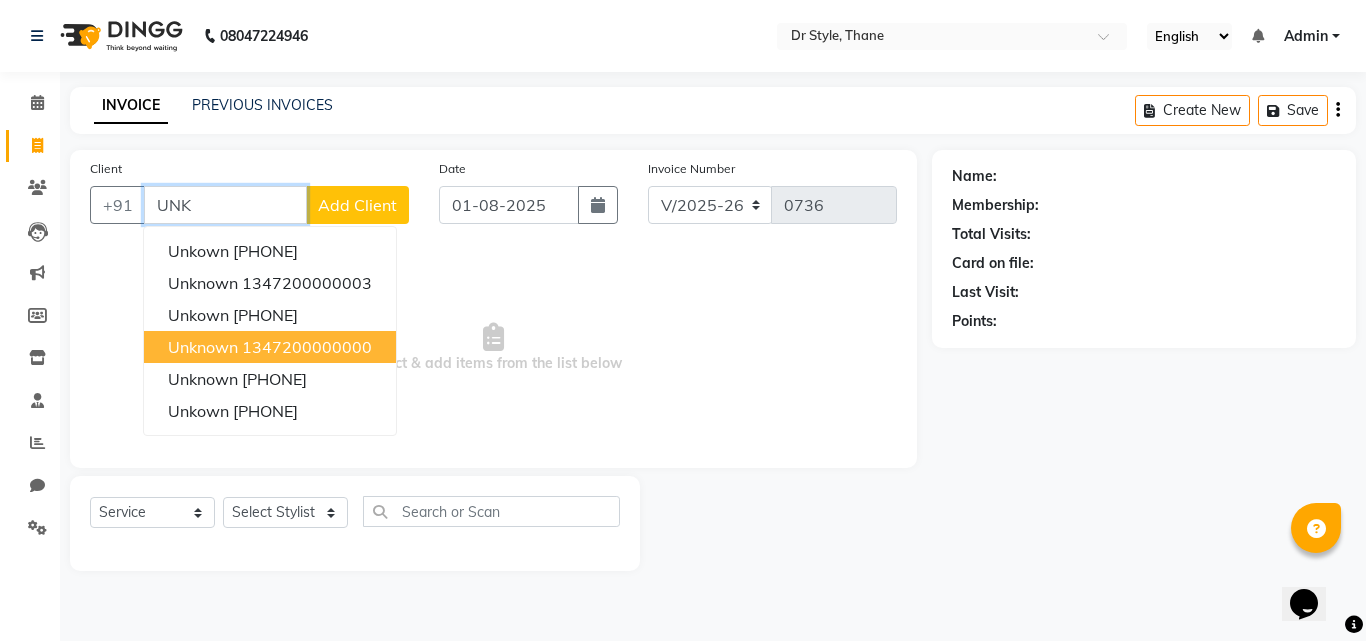 click on "1347200000000" at bounding box center (307, 347) 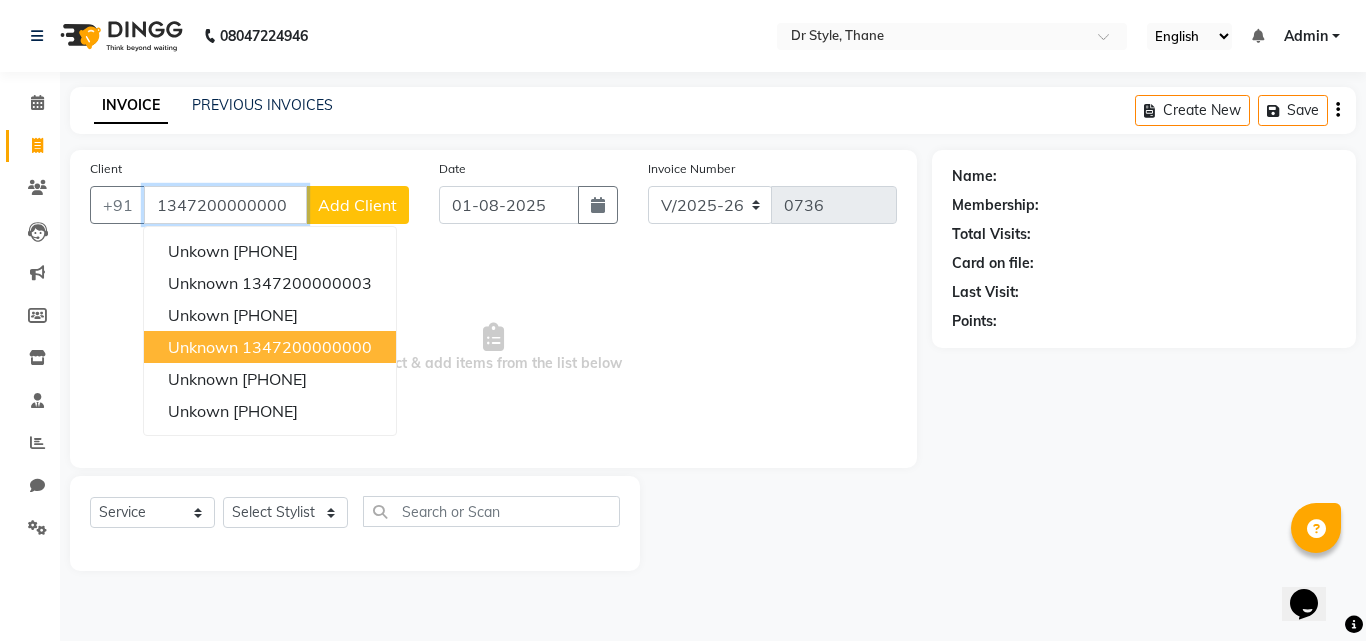type on "1347200000000" 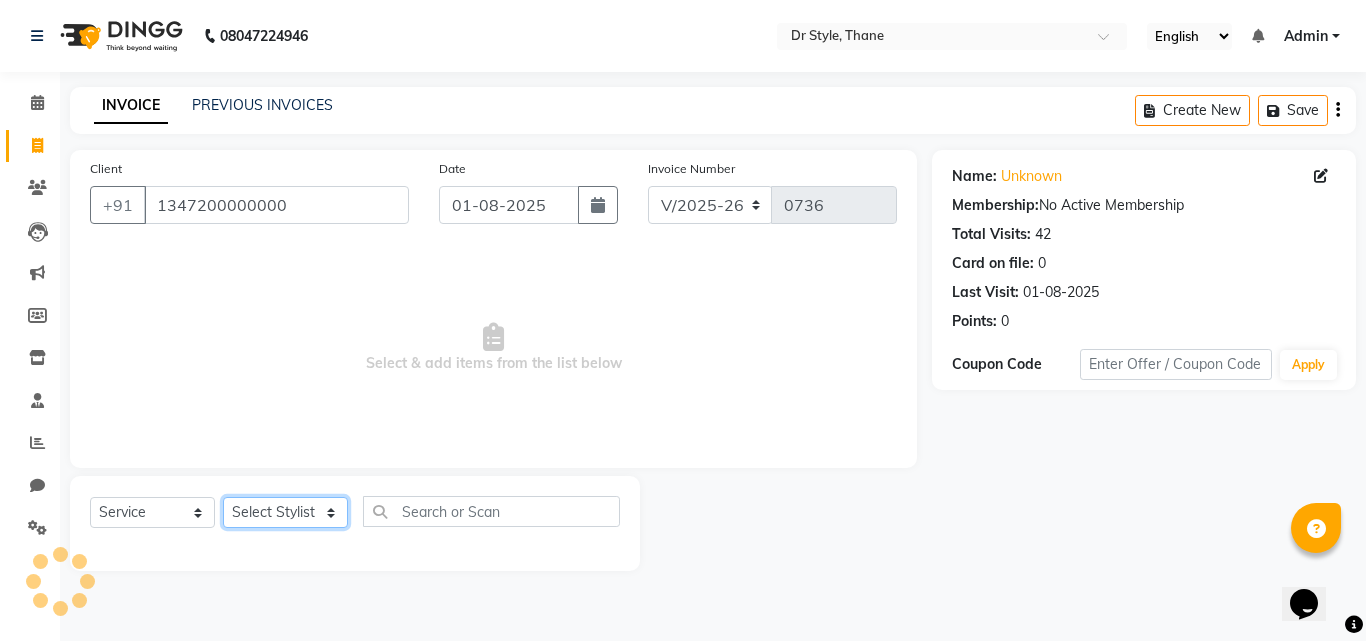 click on "Select Stylist Amir Apeksha Haider Salmani Salman Sheetal Panchal" 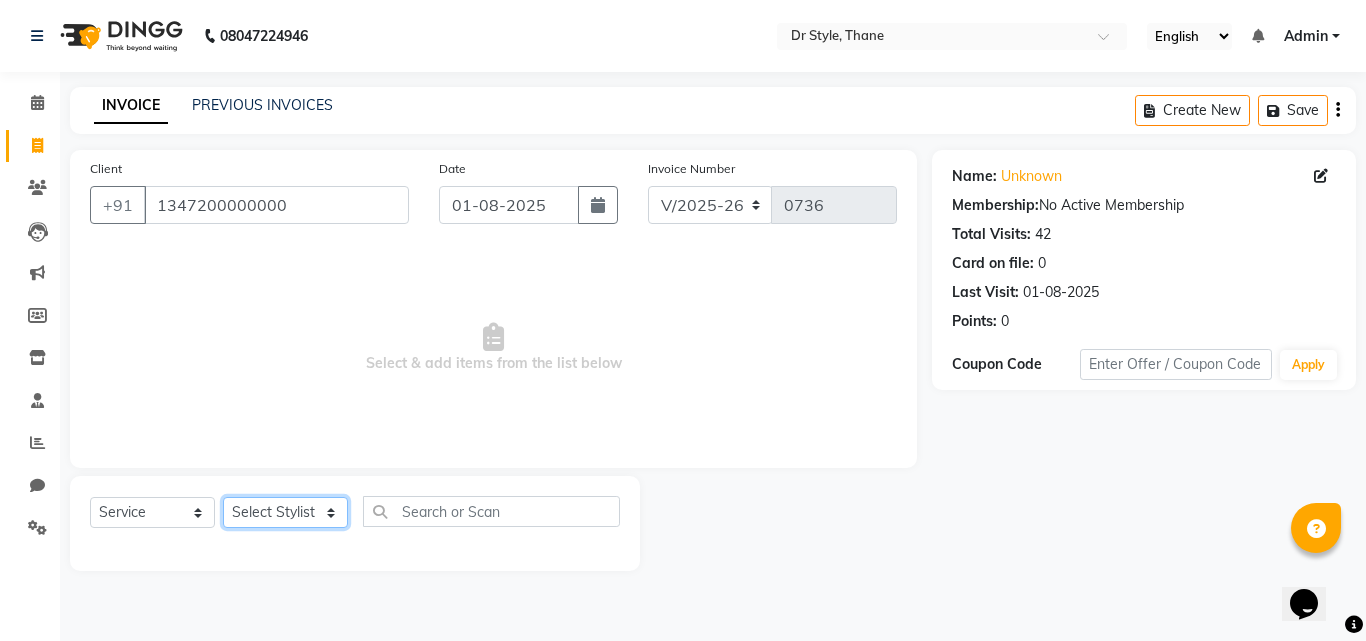 select on "81004" 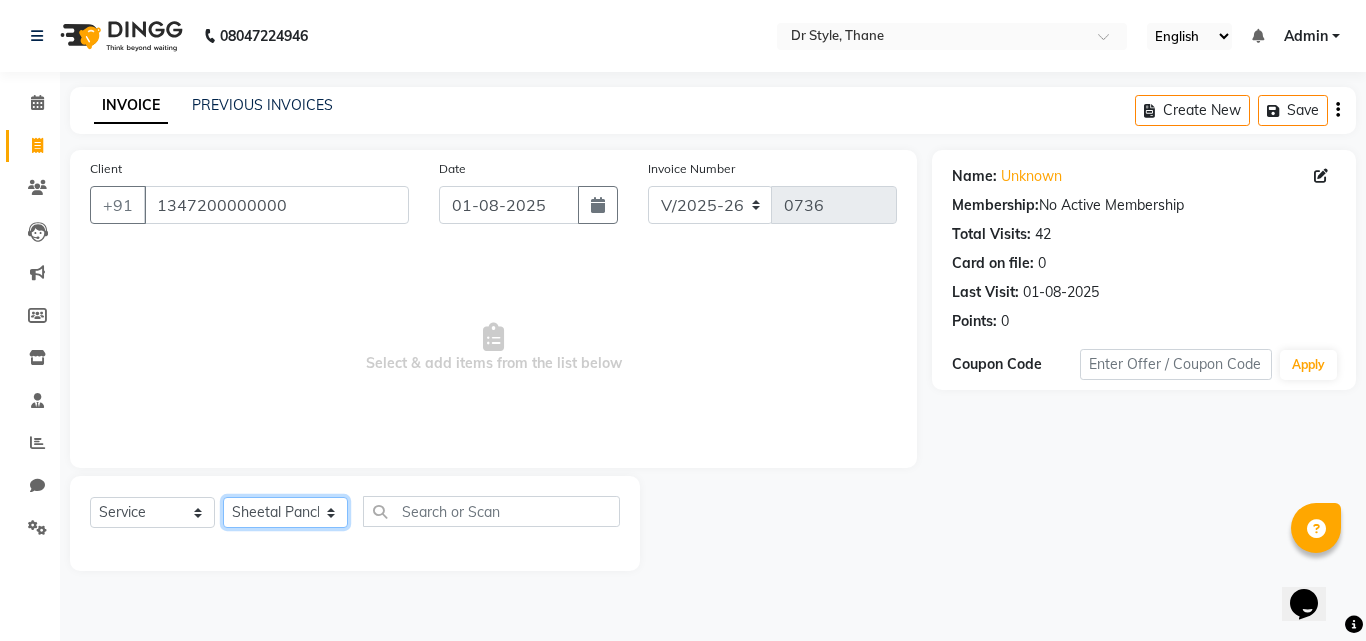 click on "Select Stylist Amir Apeksha Haider Salmani Salman Sheetal Panchal" 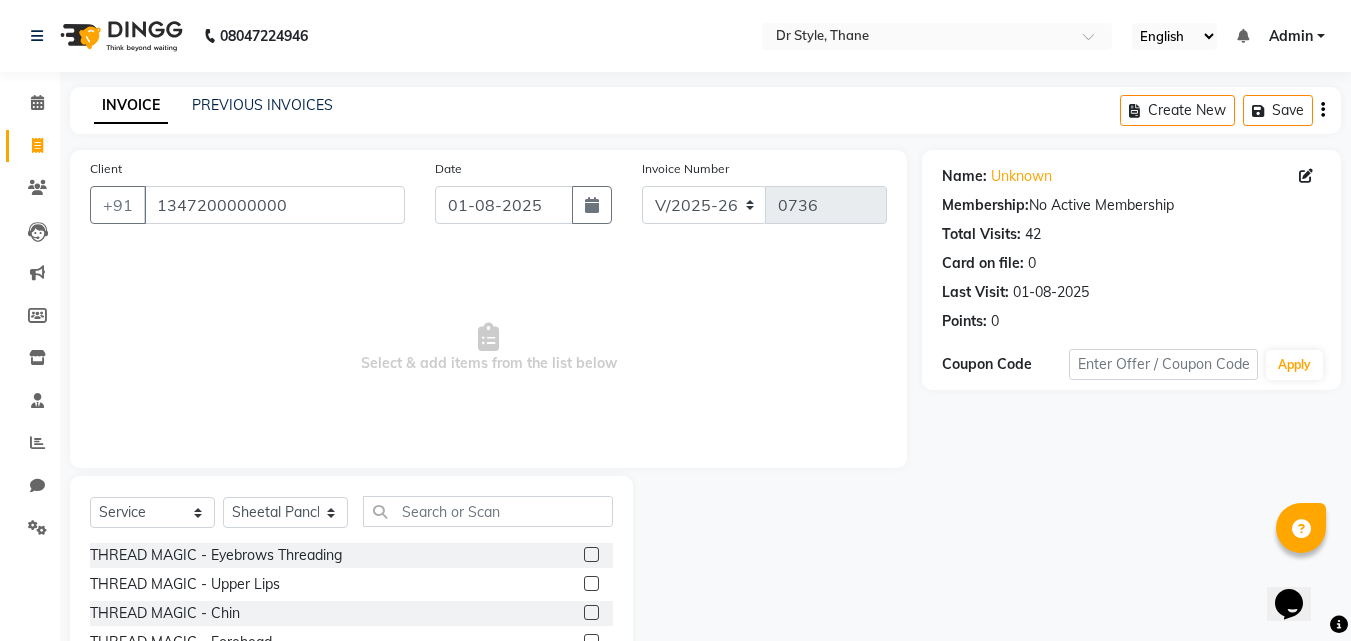 click 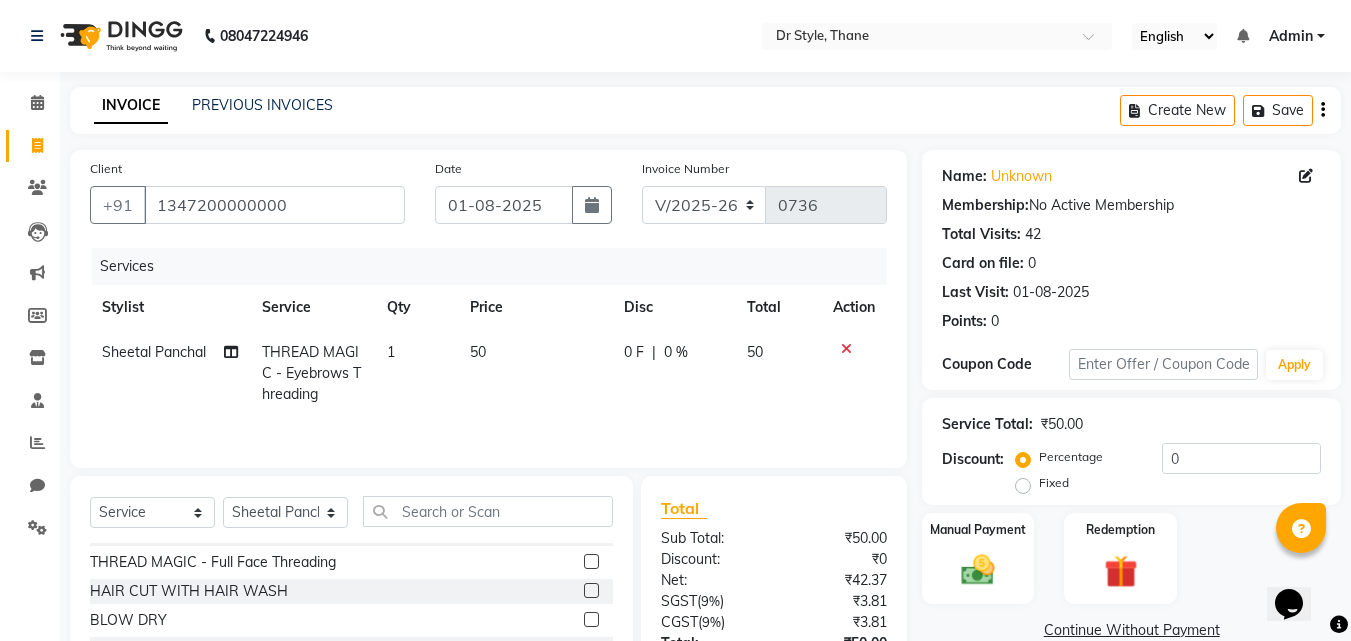 scroll, scrollTop: 300, scrollLeft: 0, axis: vertical 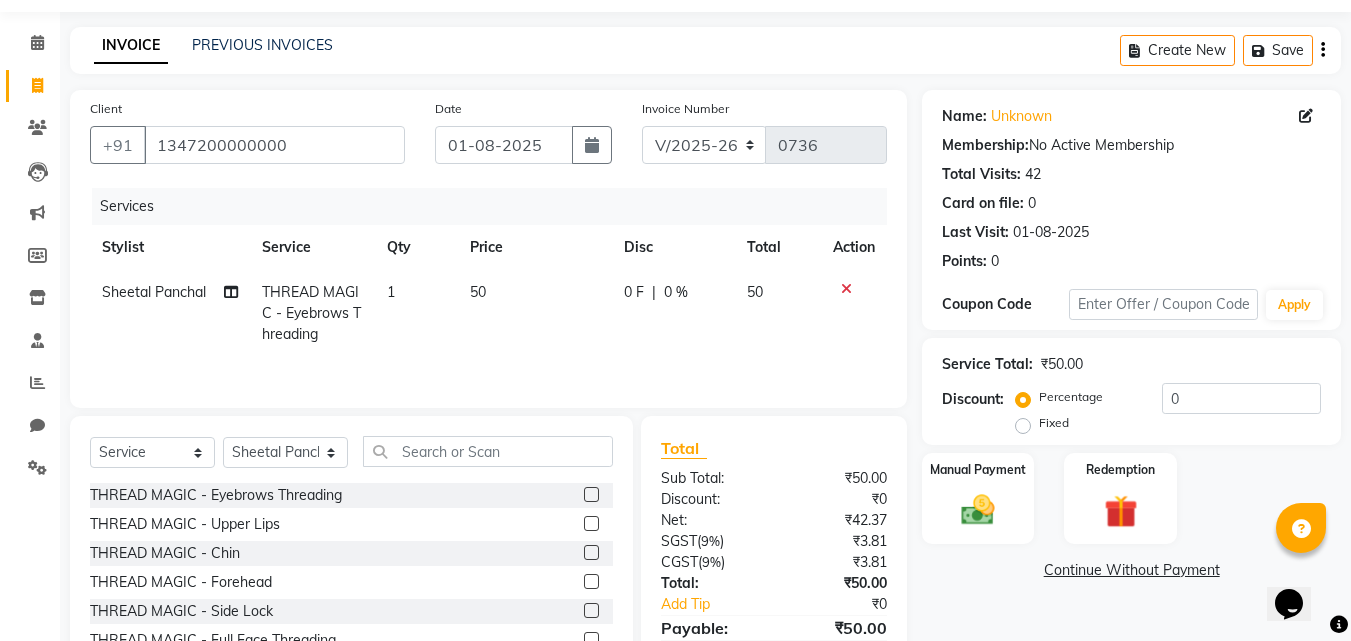 click 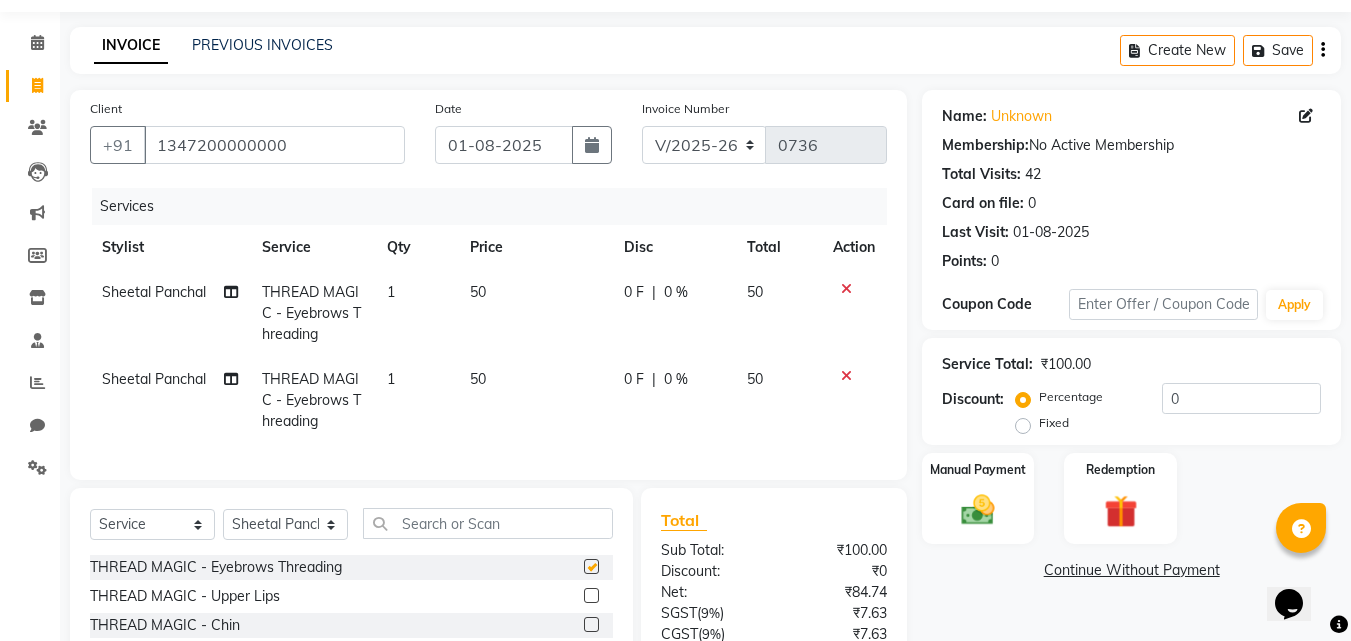 checkbox on "false" 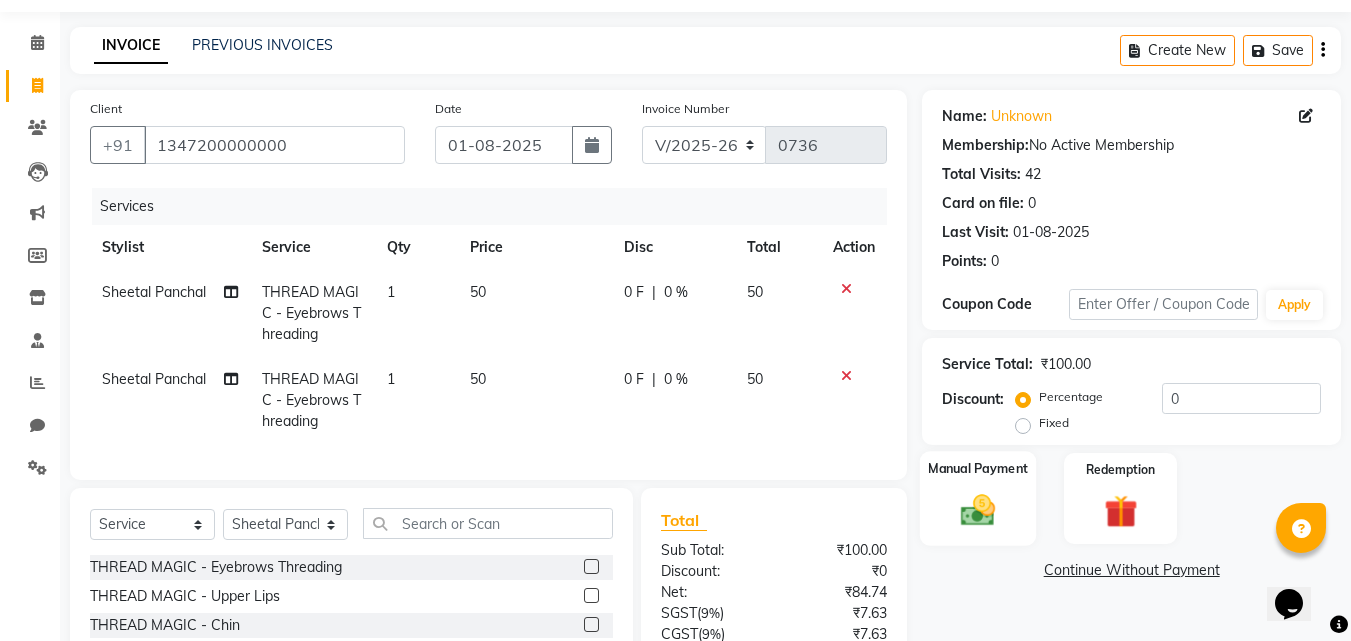 click 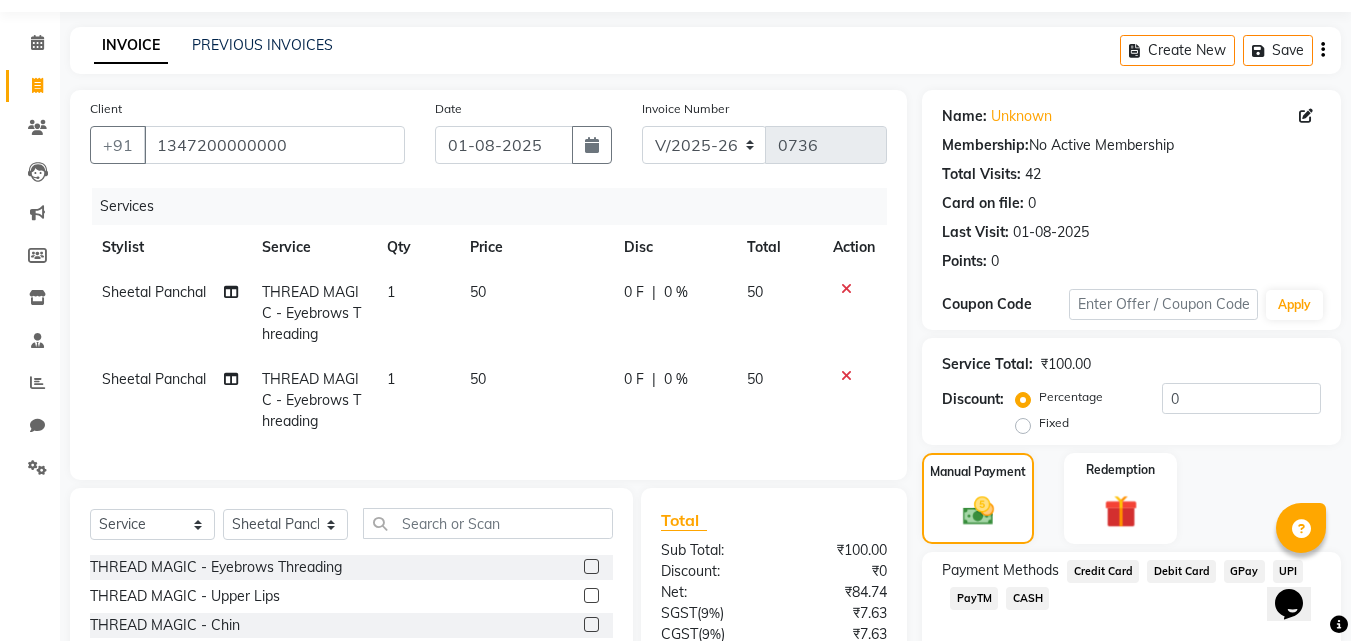 scroll, scrollTop: 247, scrollLeft: 0, axis: vertical 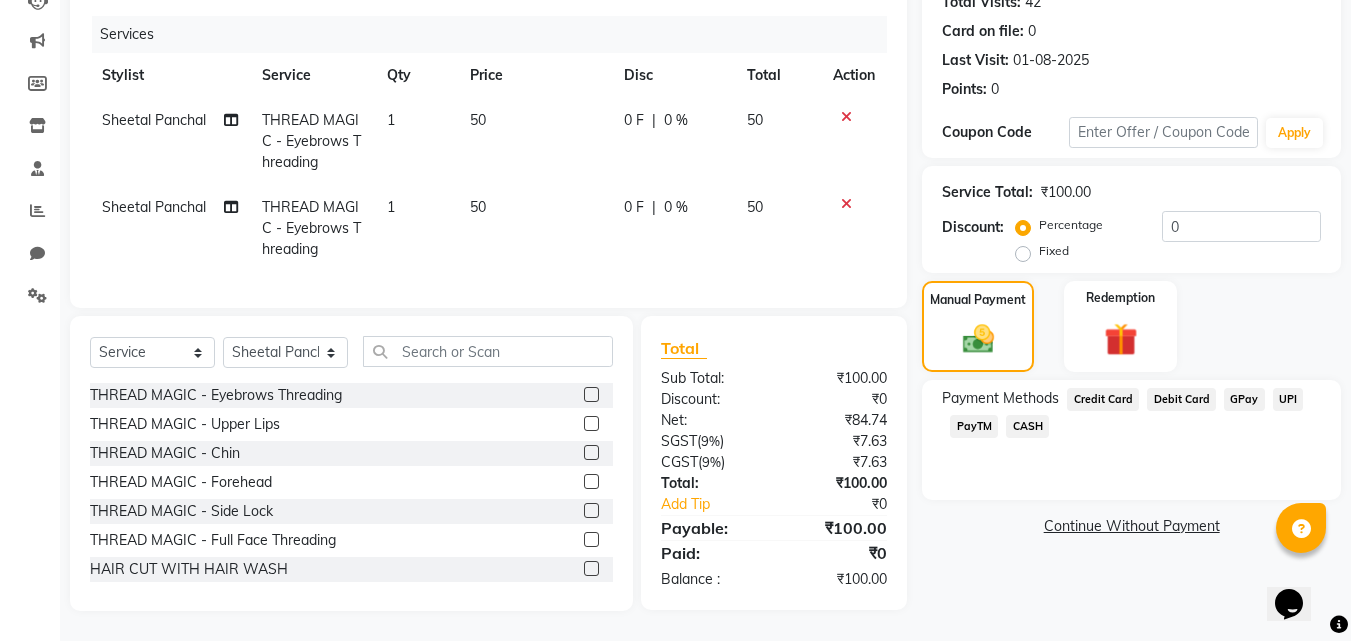 click on "GPay" 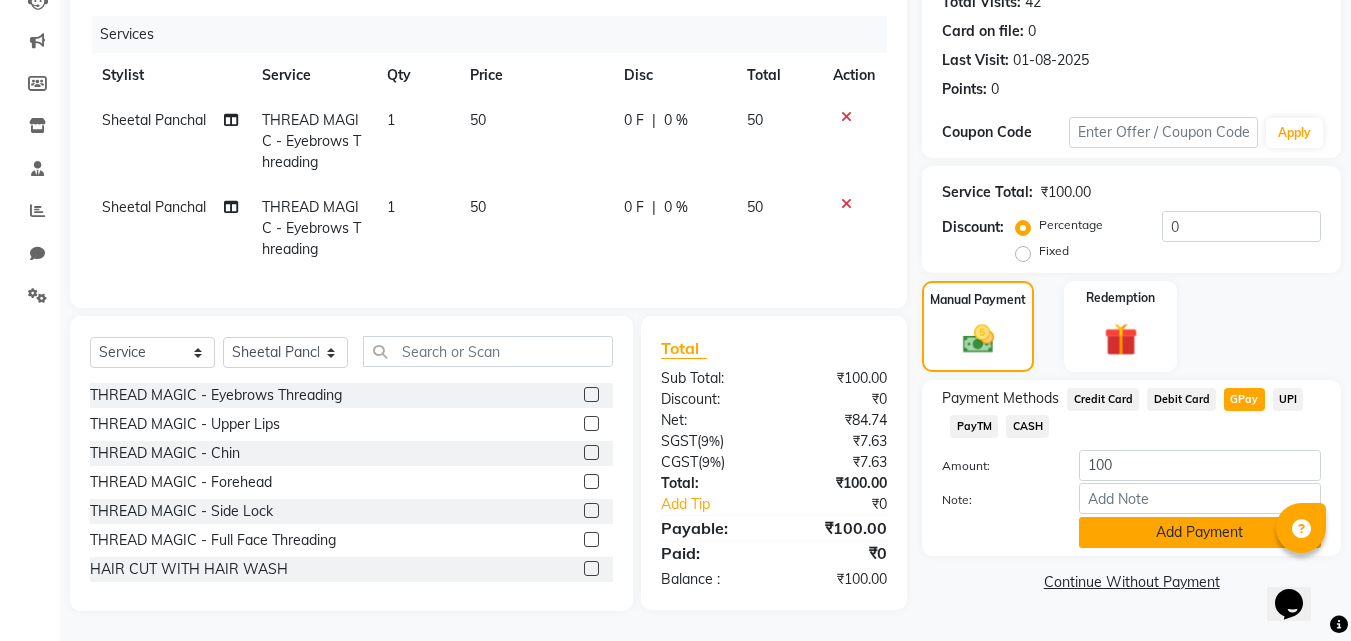 click on "Add Payment" 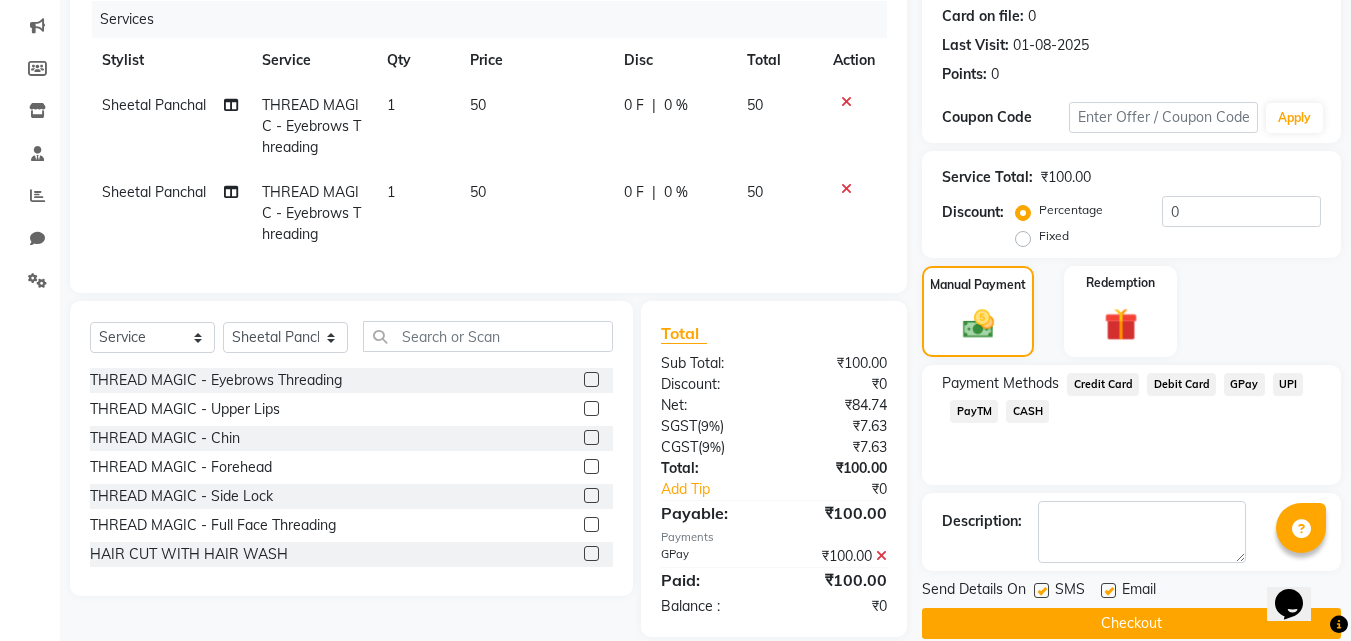 scroll, scrollTop: 288, scrollLeft: 0, axis: vertical 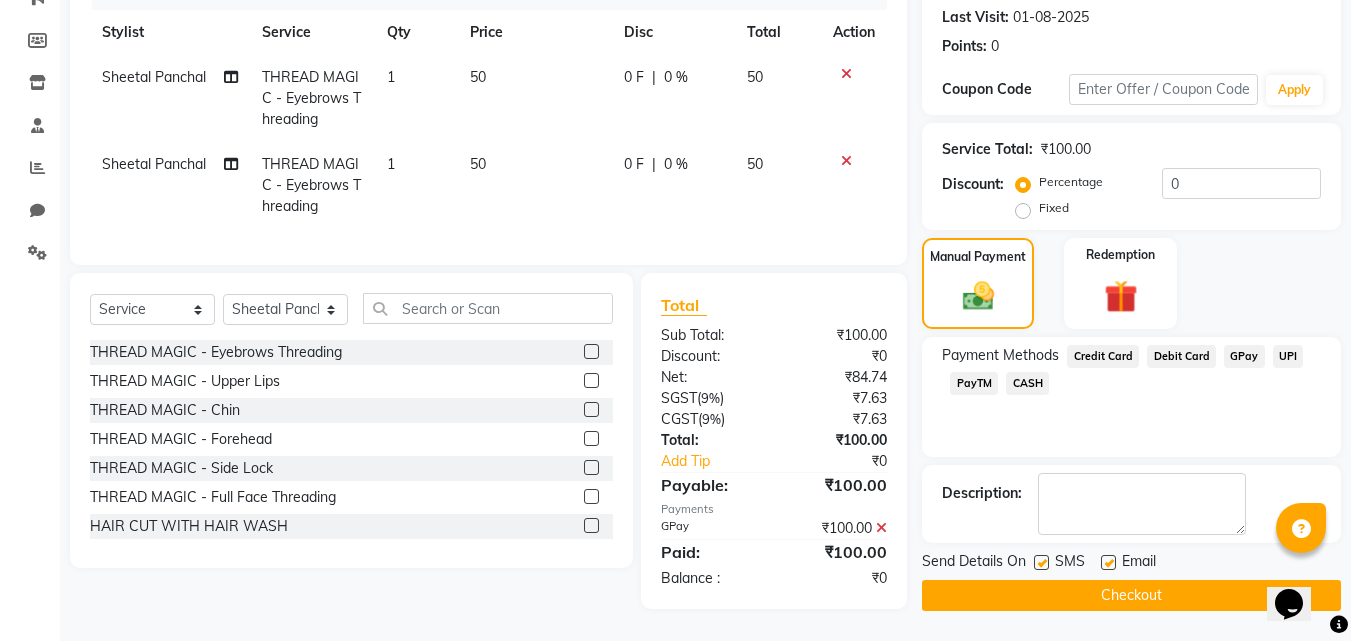 click on "Checkout" 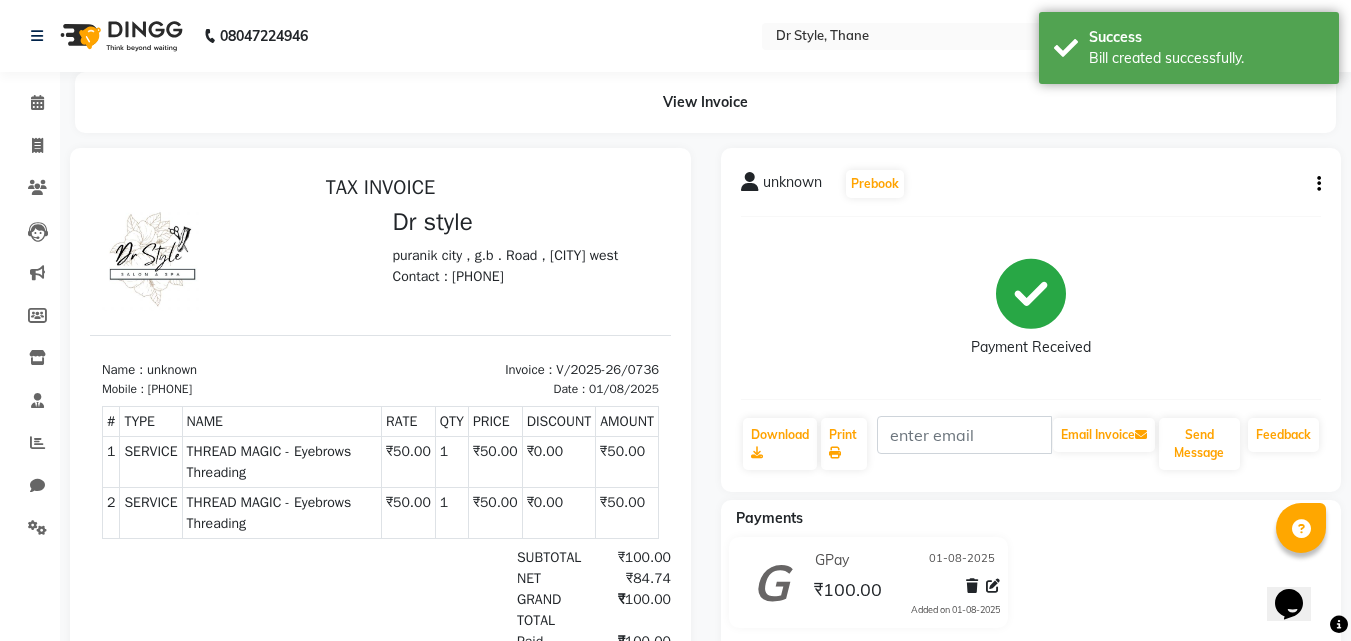 scroll, scrollTop: 0, scrollLeft: 0, axis: both 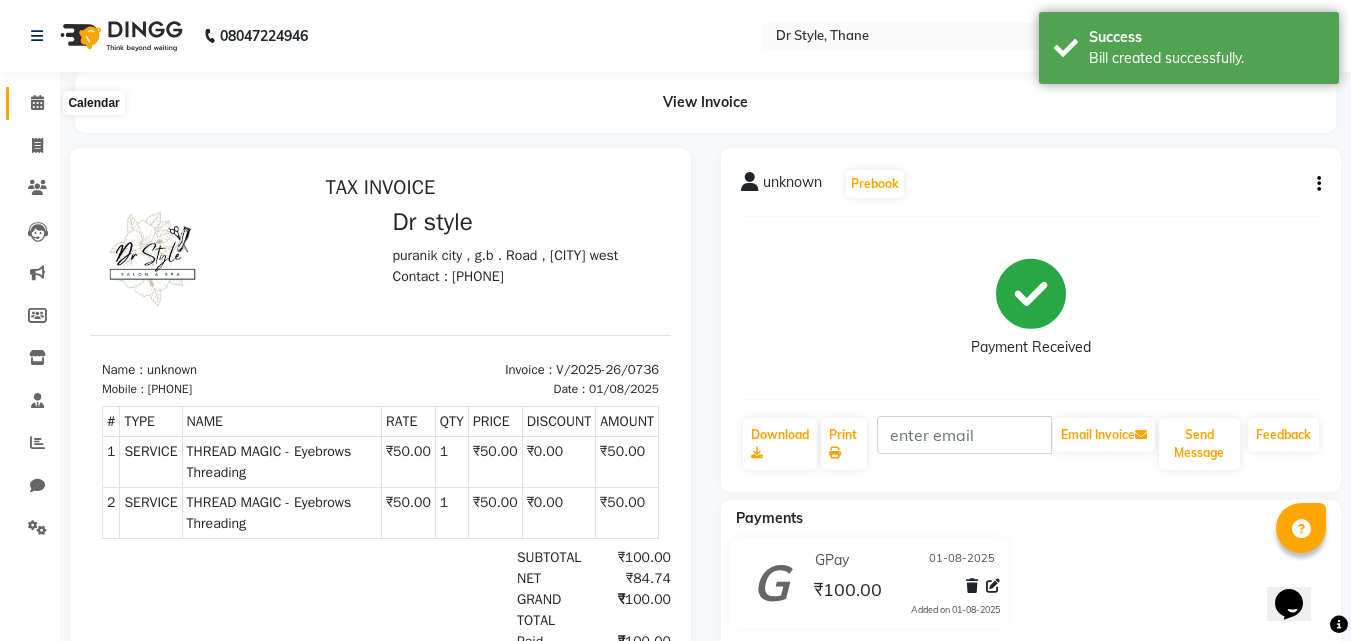 click 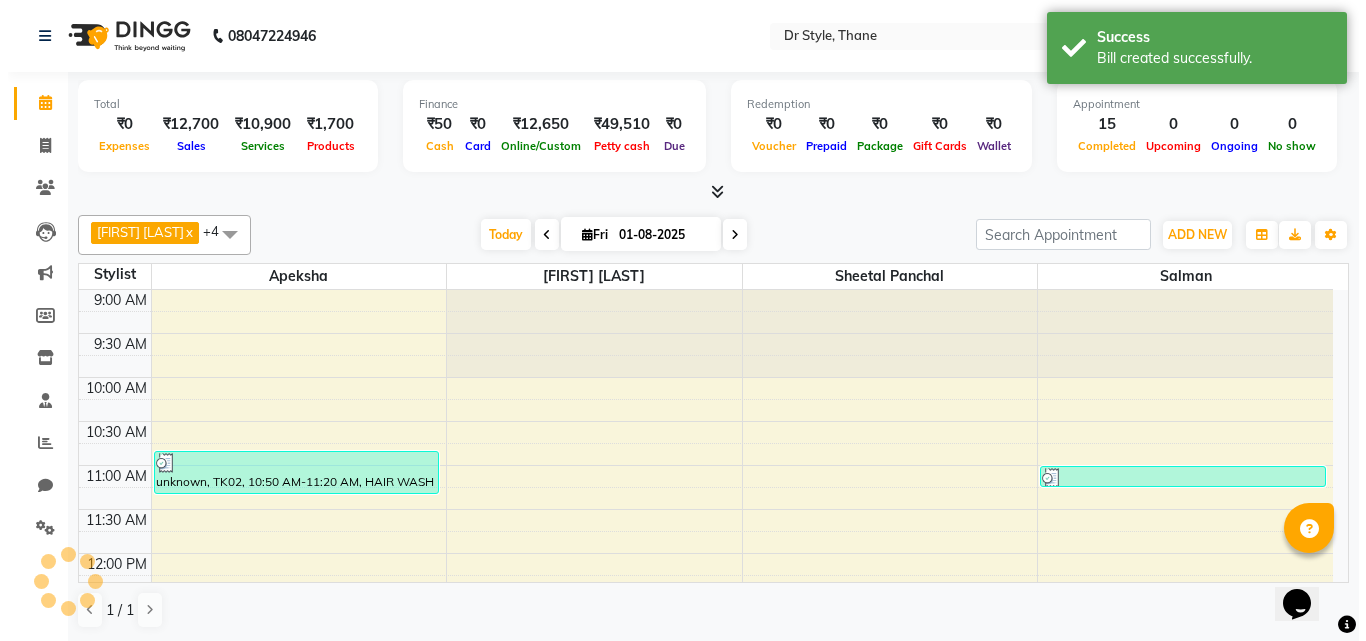 scroll, scrollTop: 0, scrollLeft: 0, axis: both 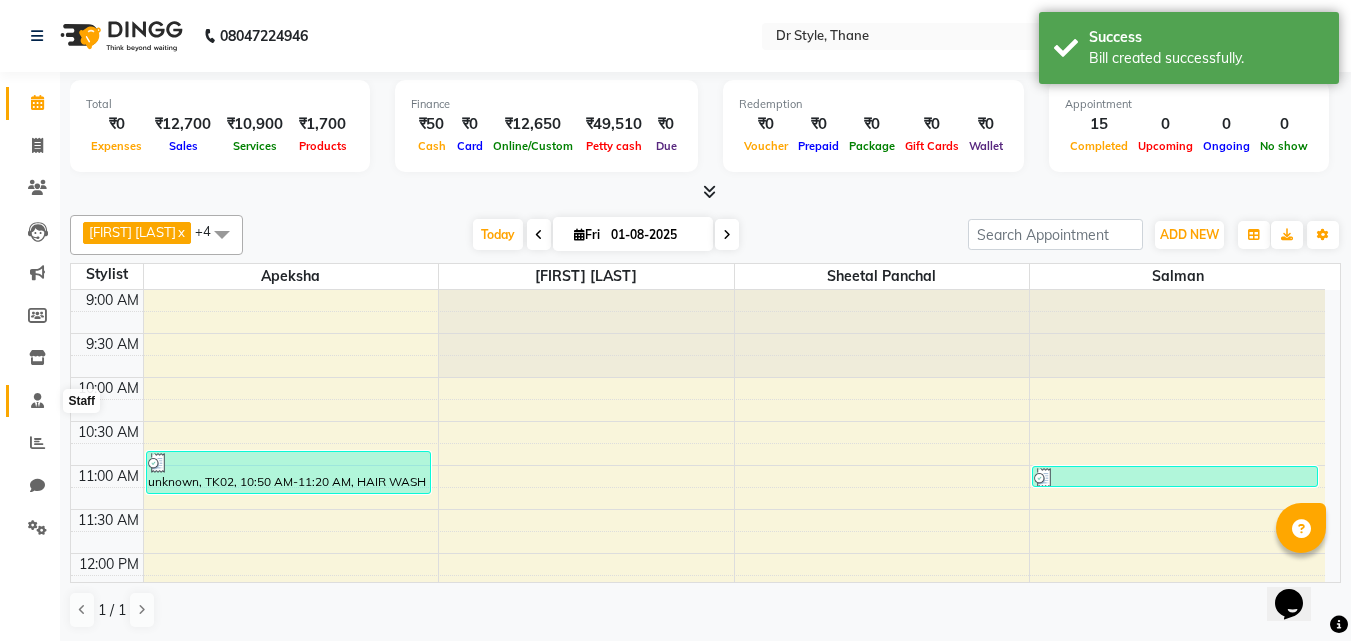 click 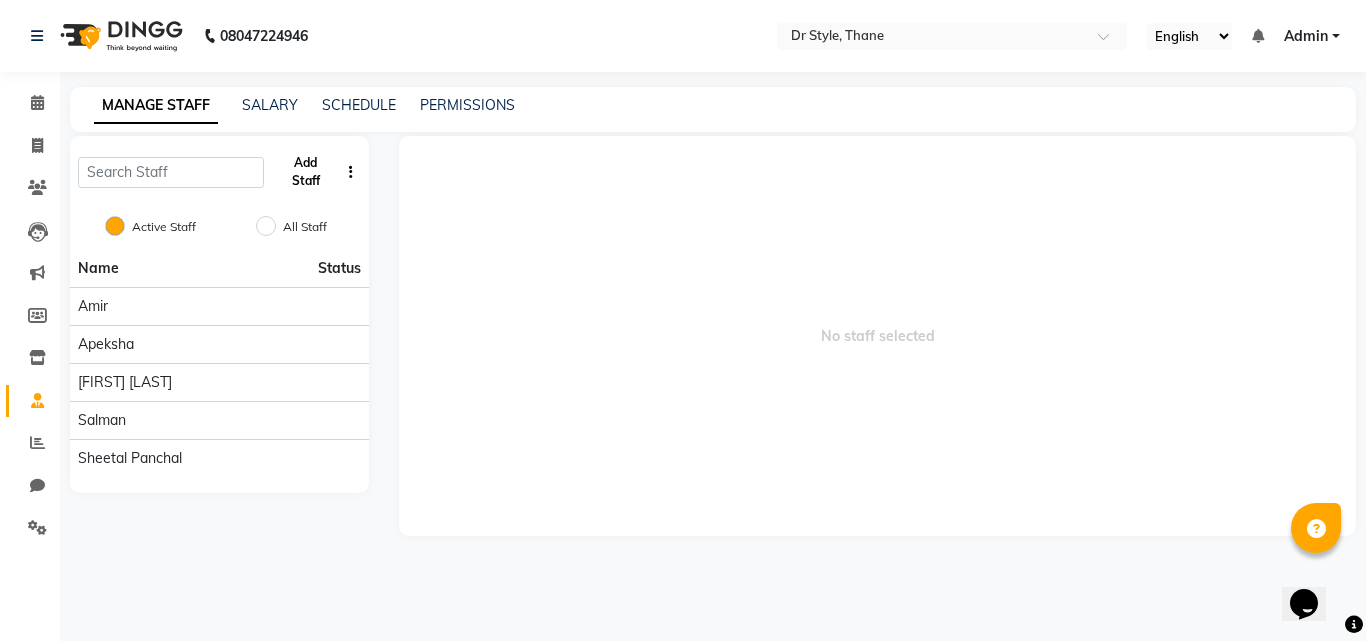 click on "Add Staff" 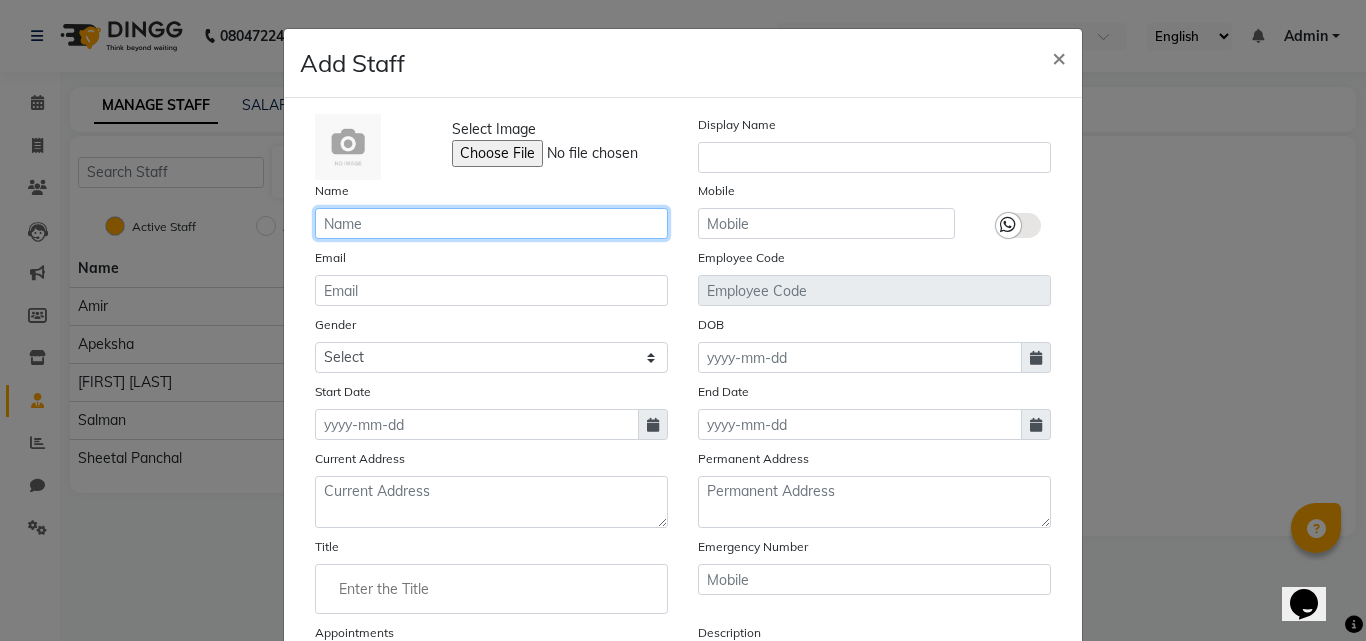 click 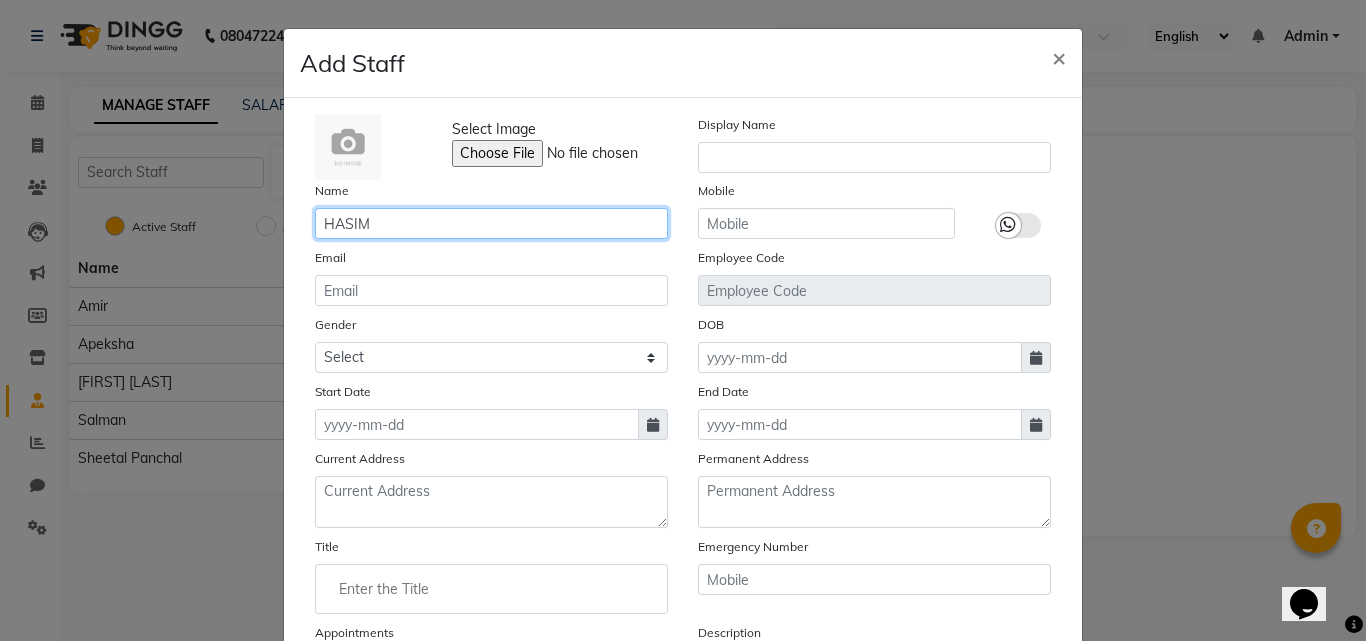 type on "HASIM" 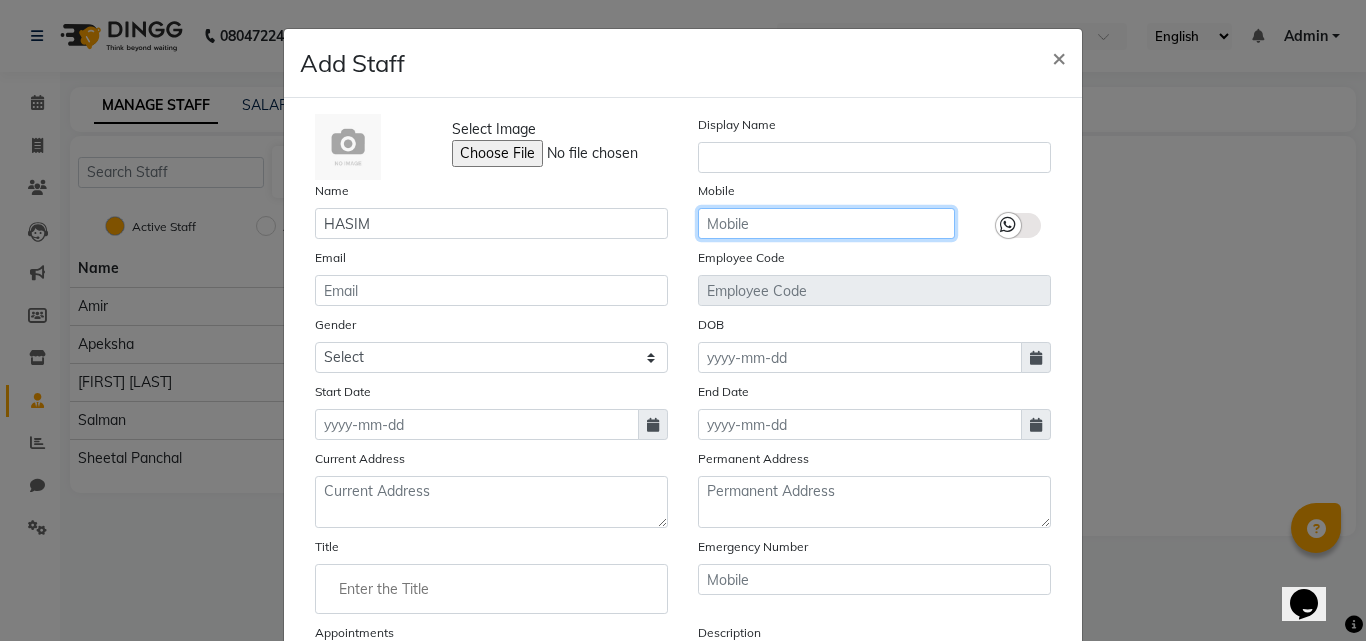 click 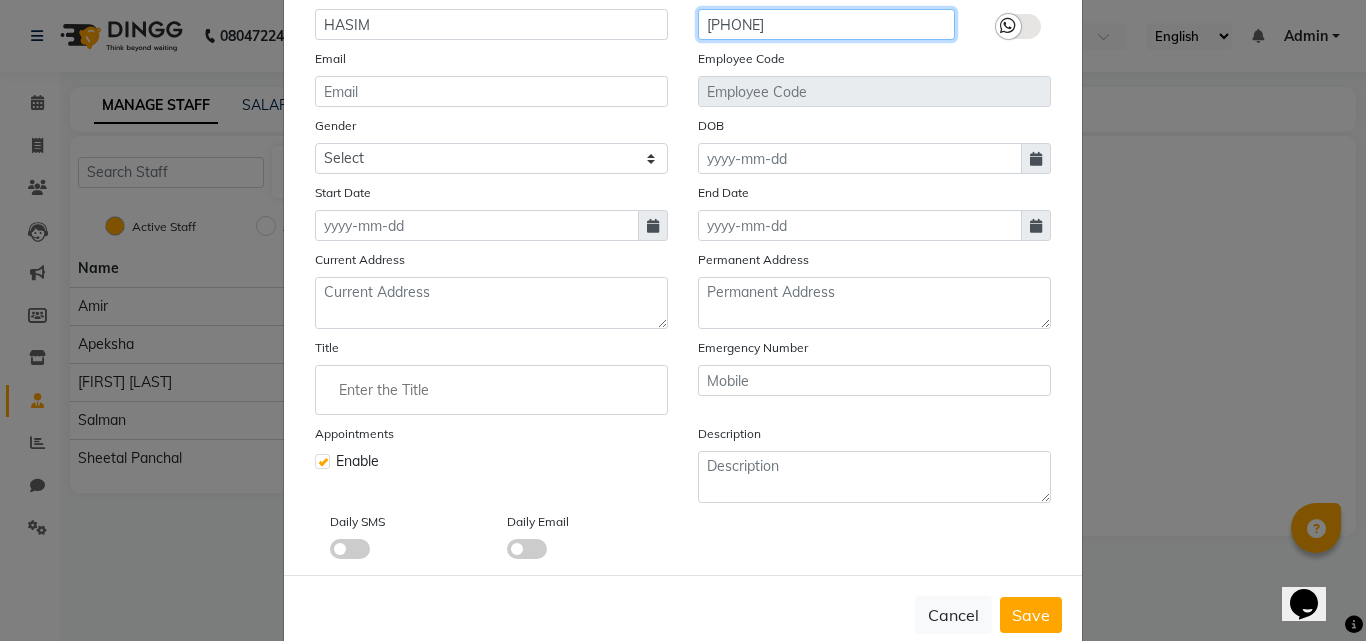scroll, scrollTop: 241, scrollLeft: 0, axis: vertical 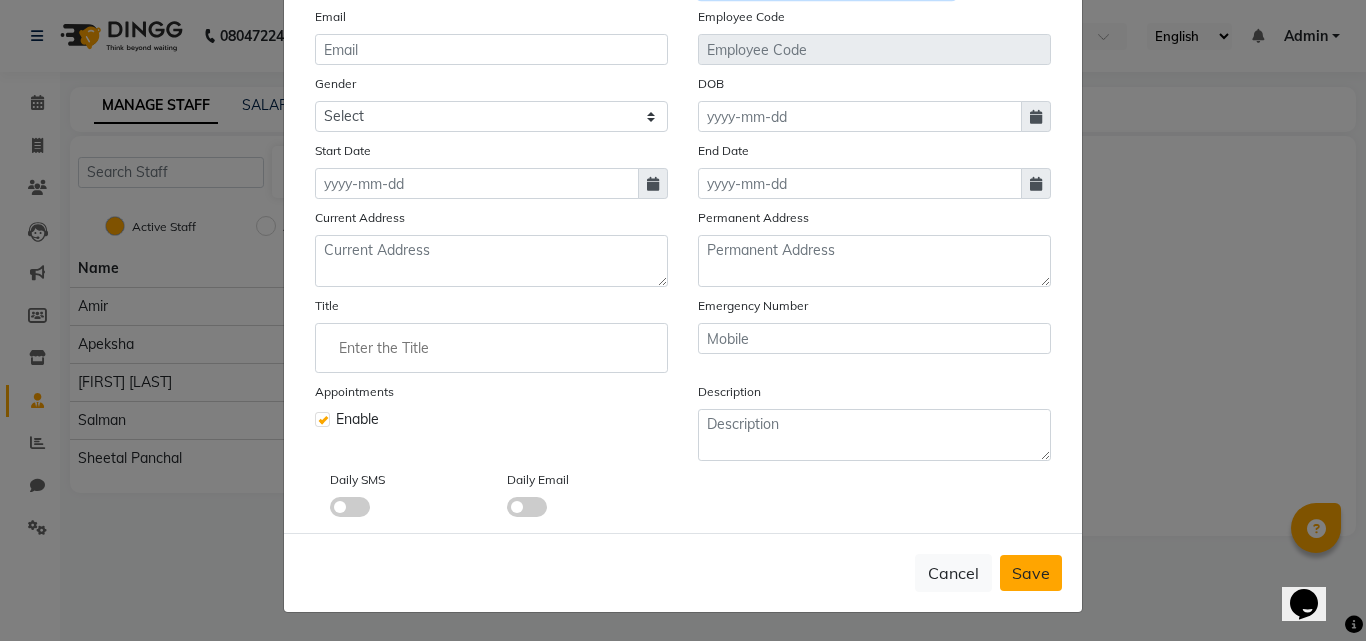 type on "9648271541" 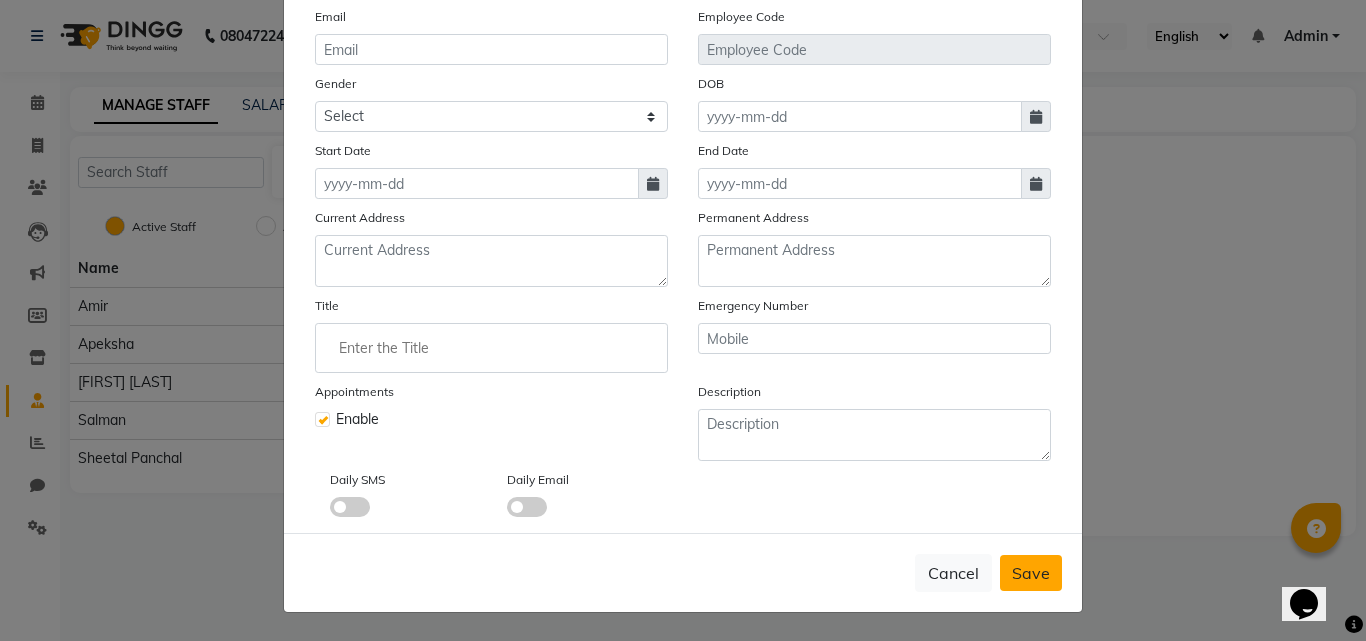 click on "Save" at bounding box center (1031, 573) 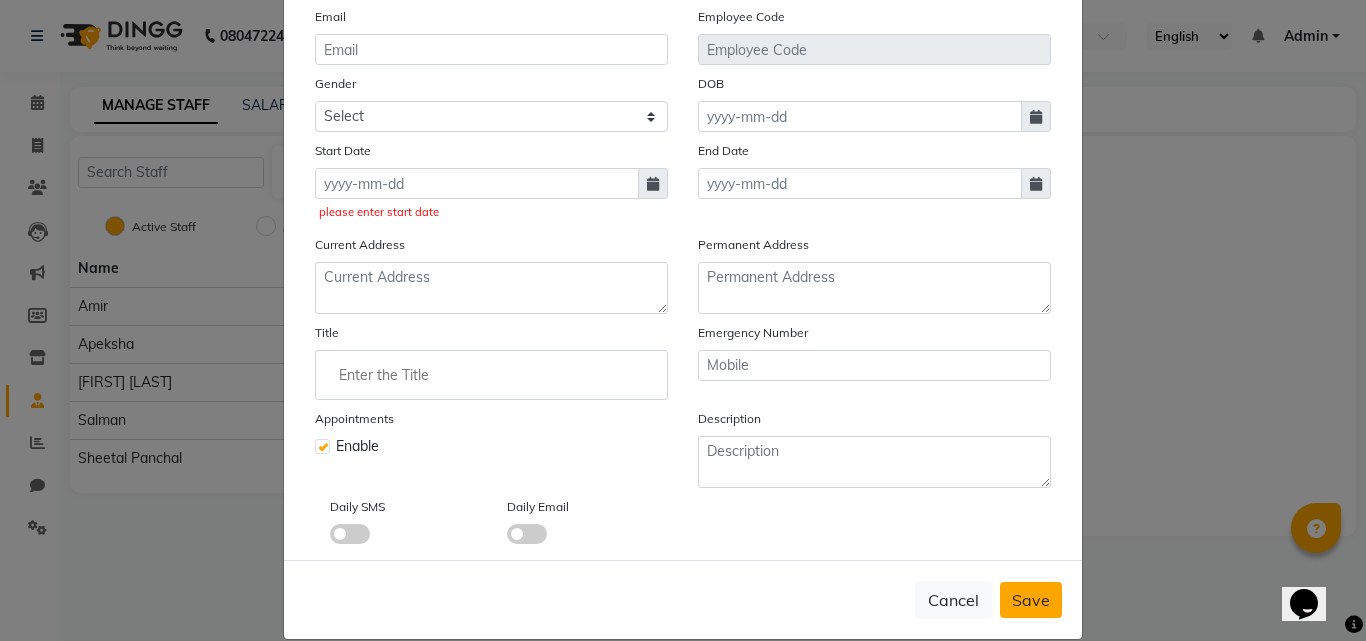 click on "Save" at bounding box center (1031, 600) 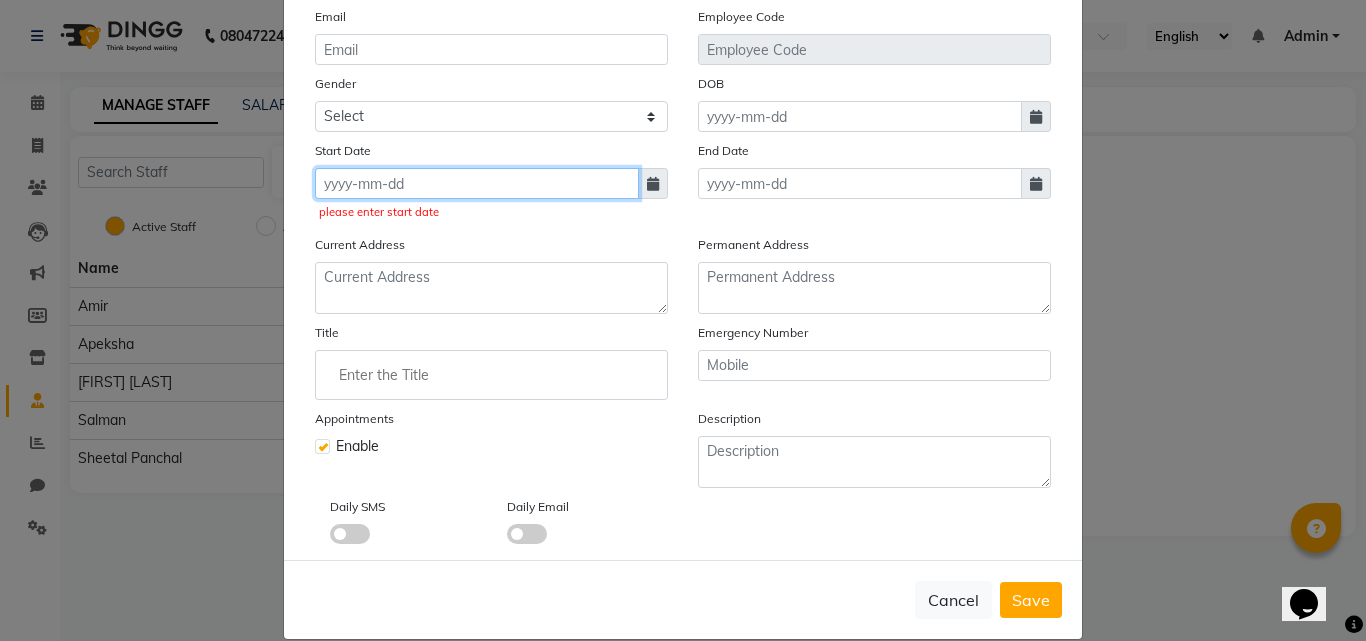 click 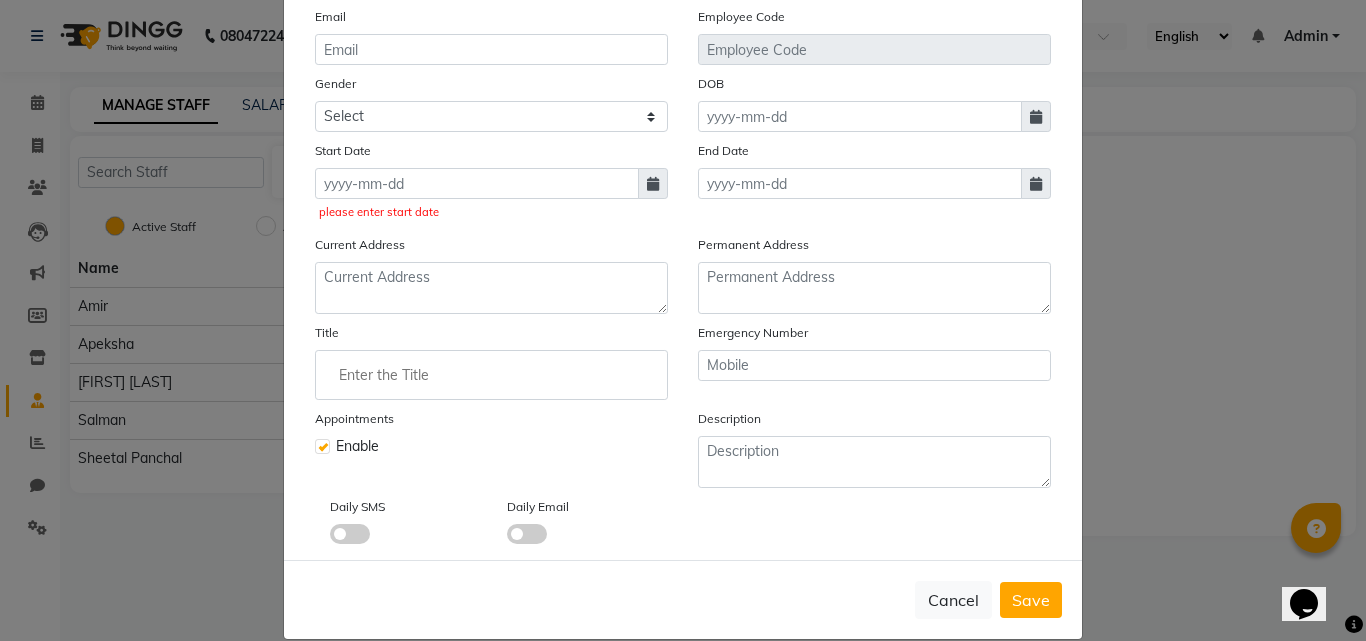 select on "8" 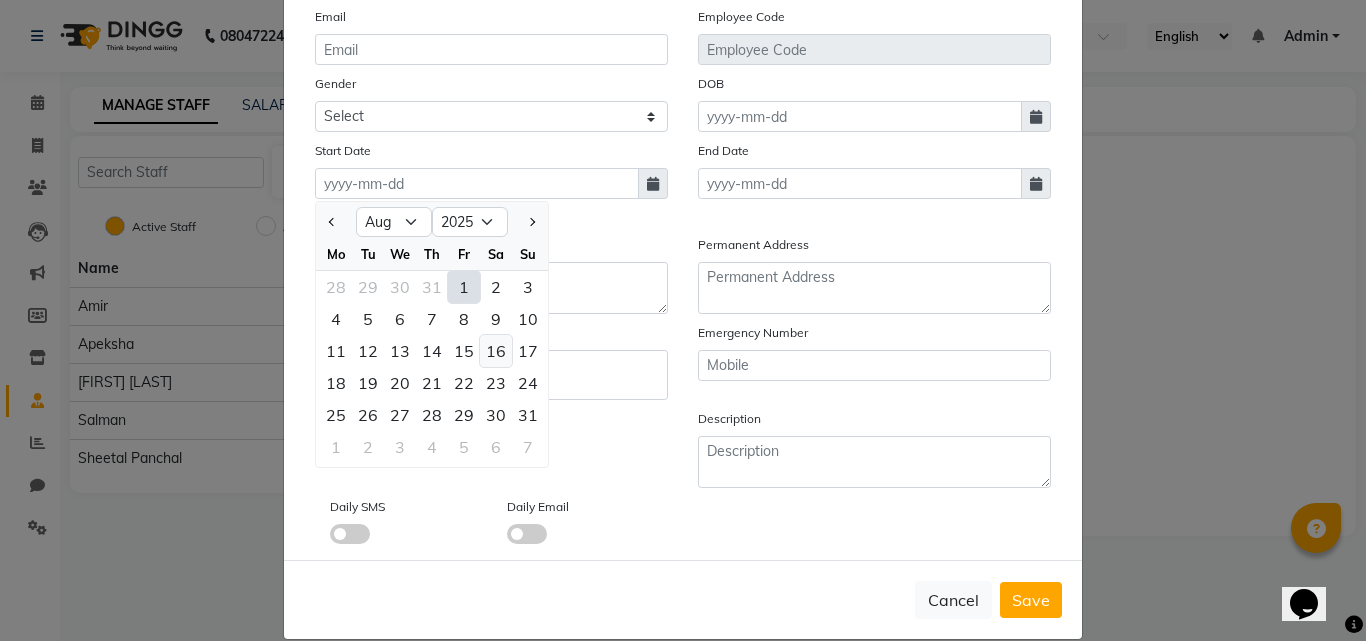 click on "16" 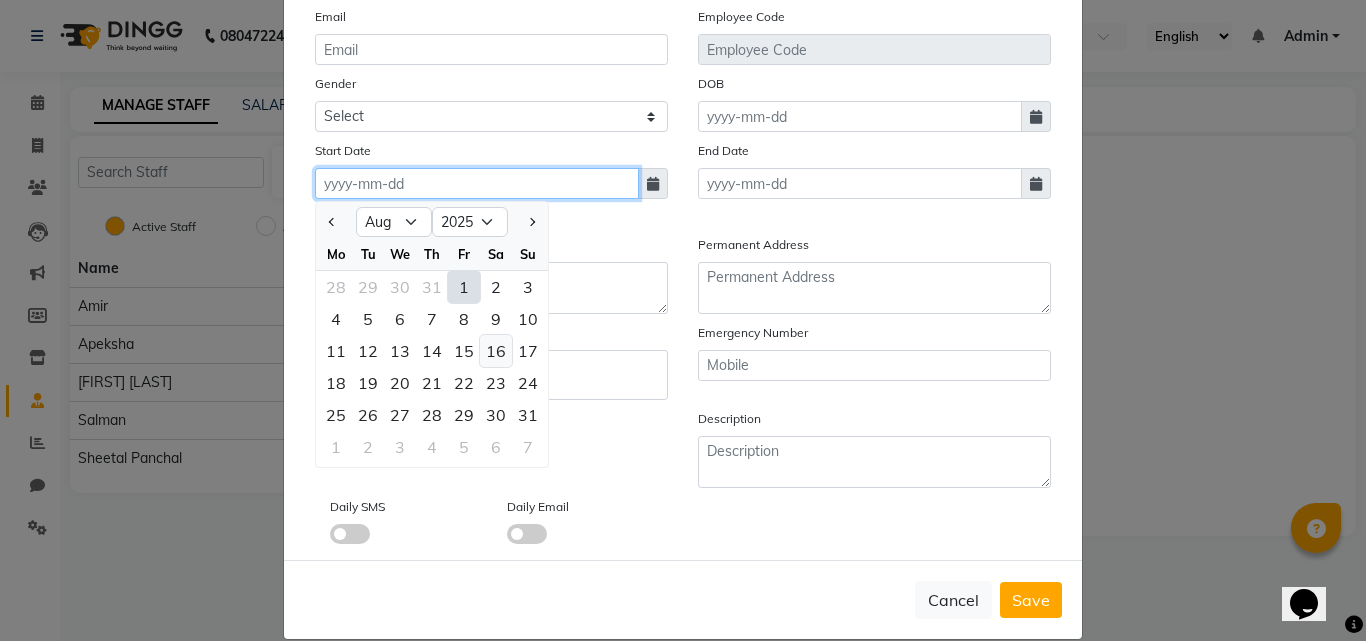 type on "16-08-2025" 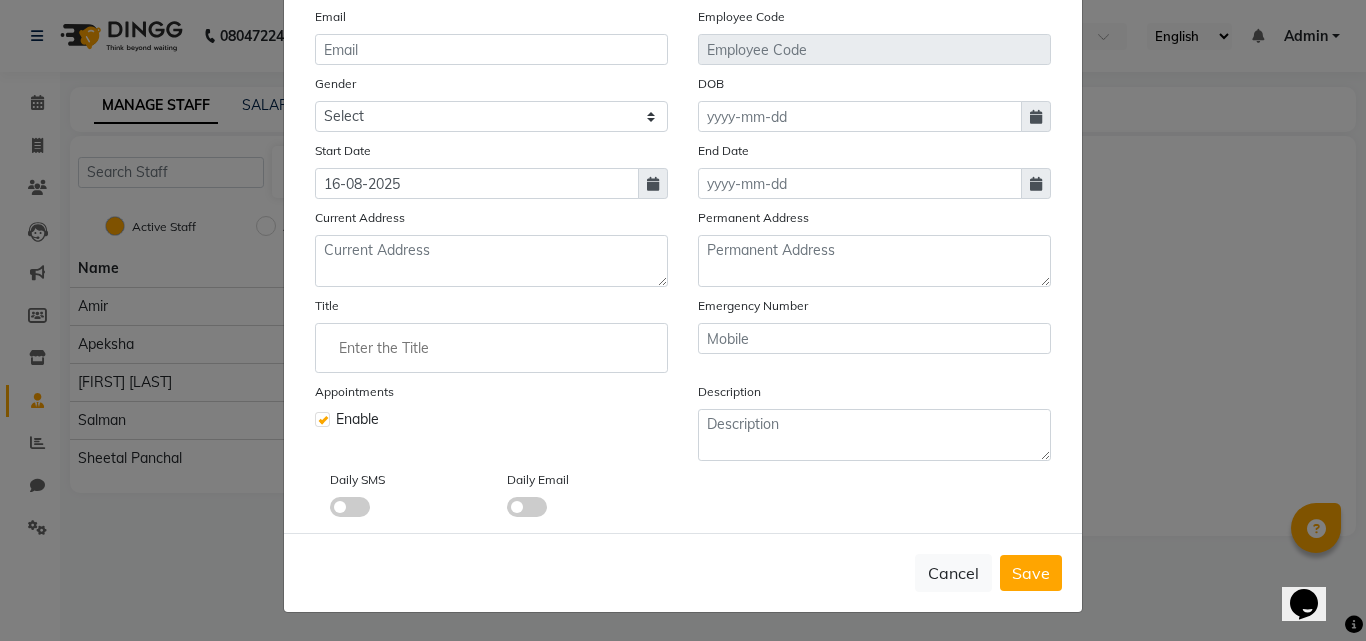 click 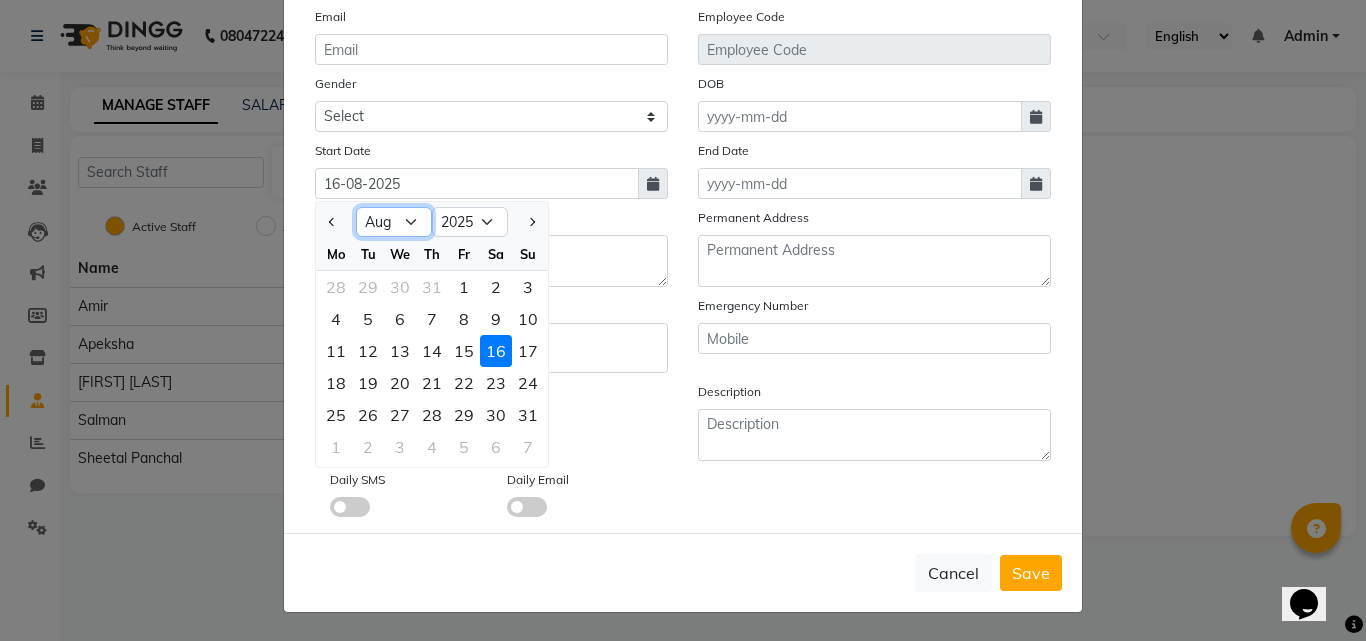 click on "Jan Feb Mar Apr May Jun Jul Aug Sep Oct Nov Dec" 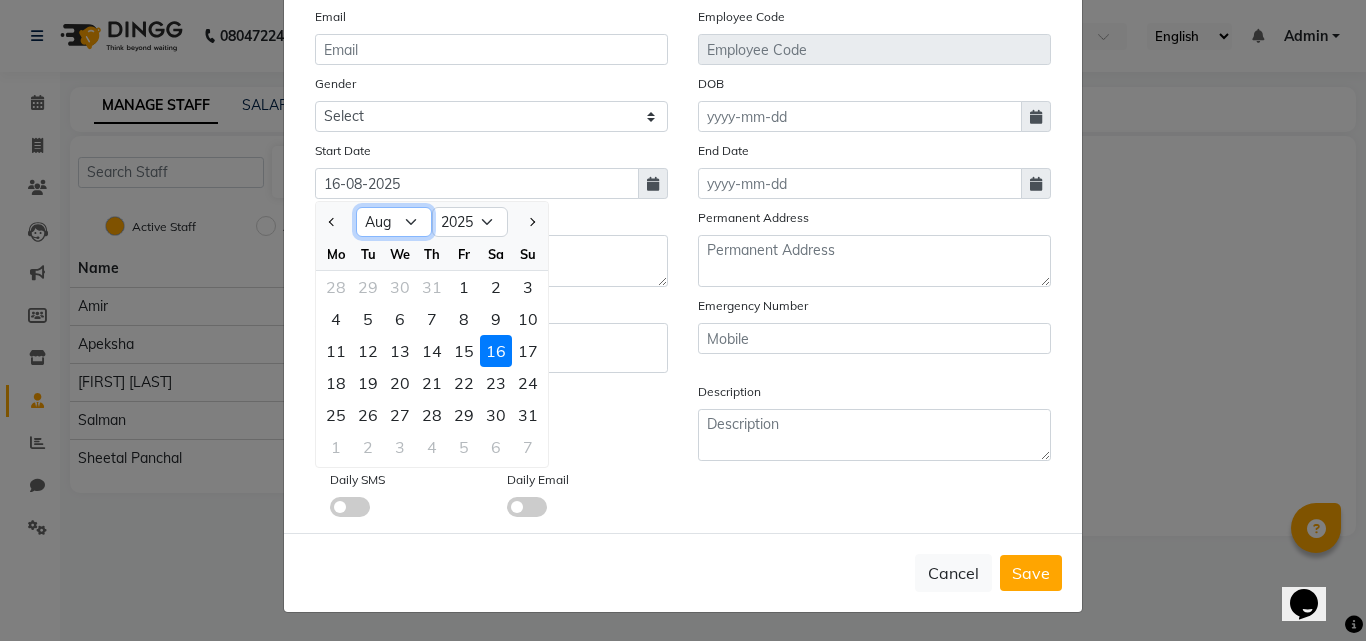select on "7" 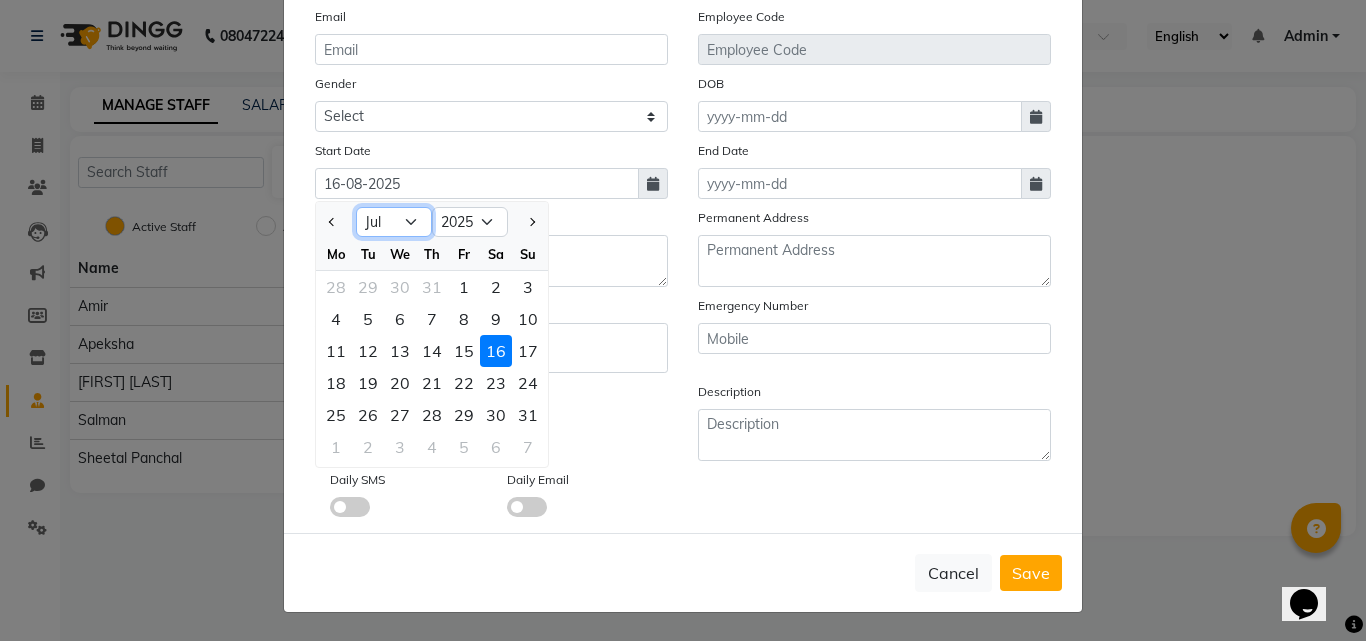 click on "Jan Feb Mar Apr May Jun Jul Aug Sep Oct Nov Dec" 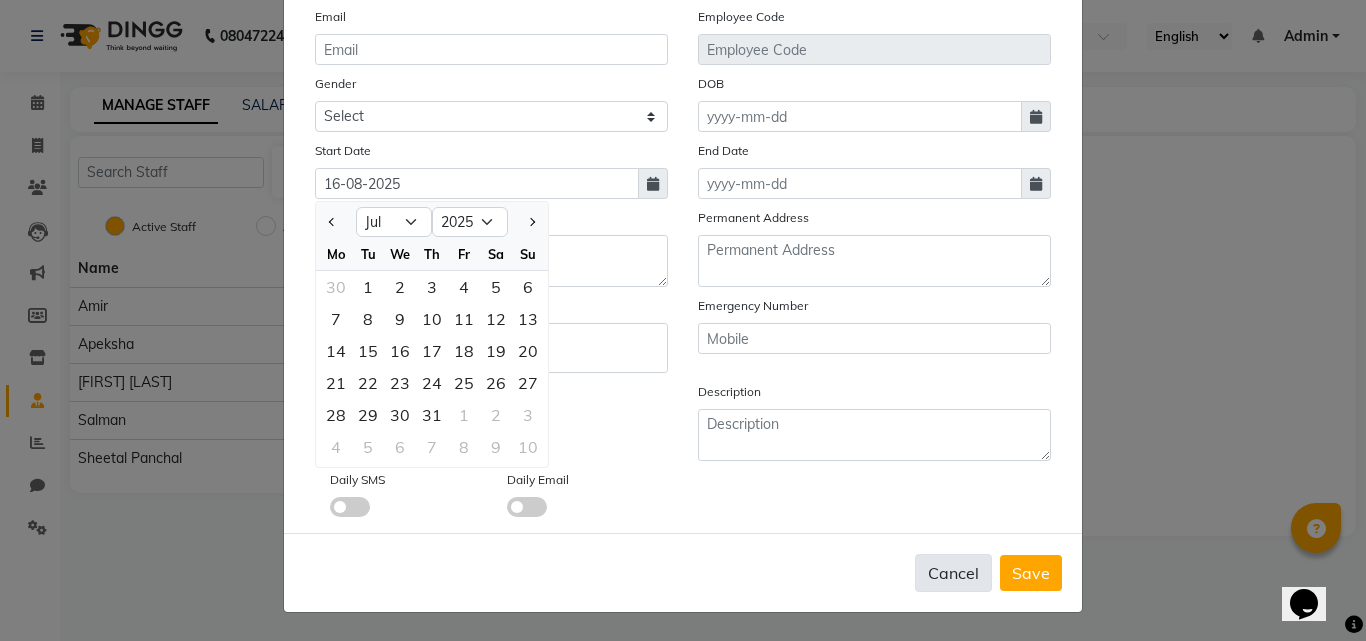 click on "Cancel" 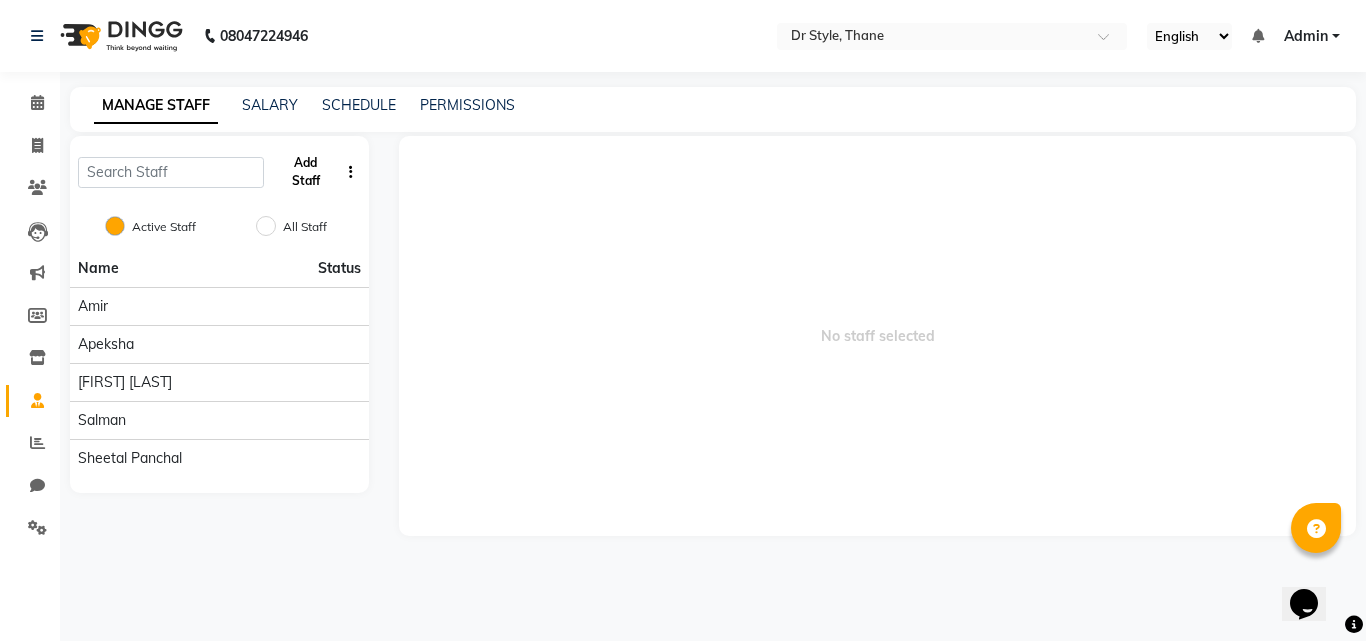 click on "Add Staff" 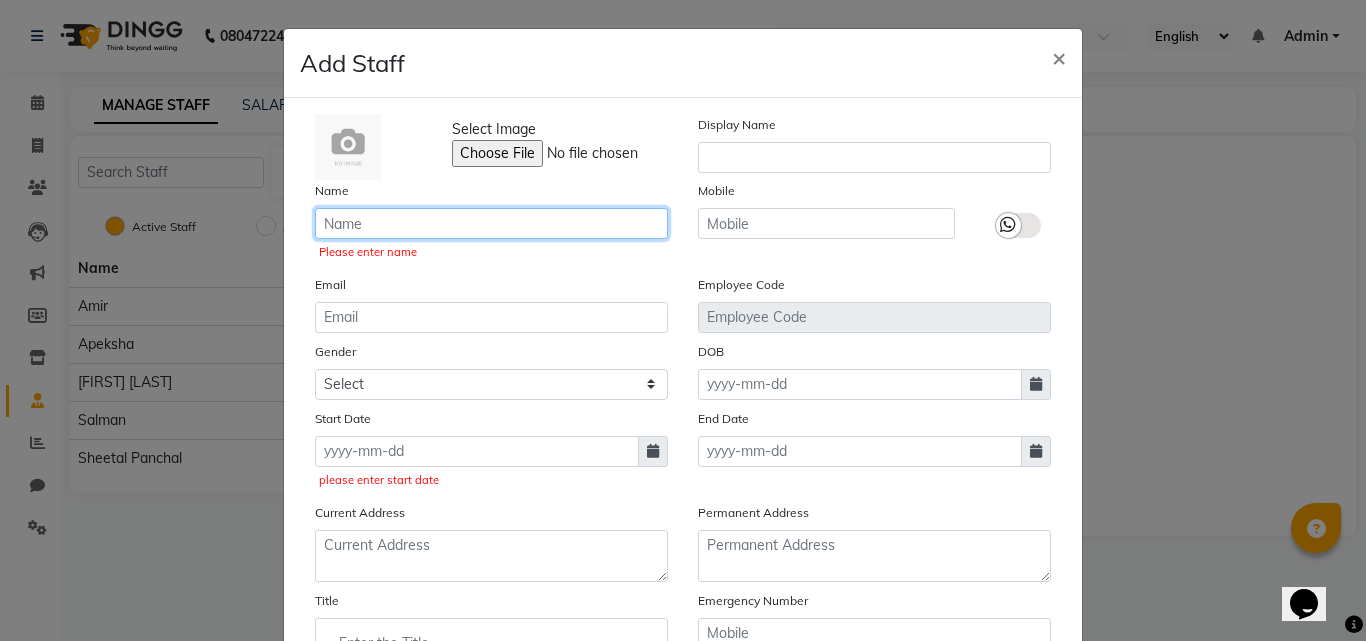 click 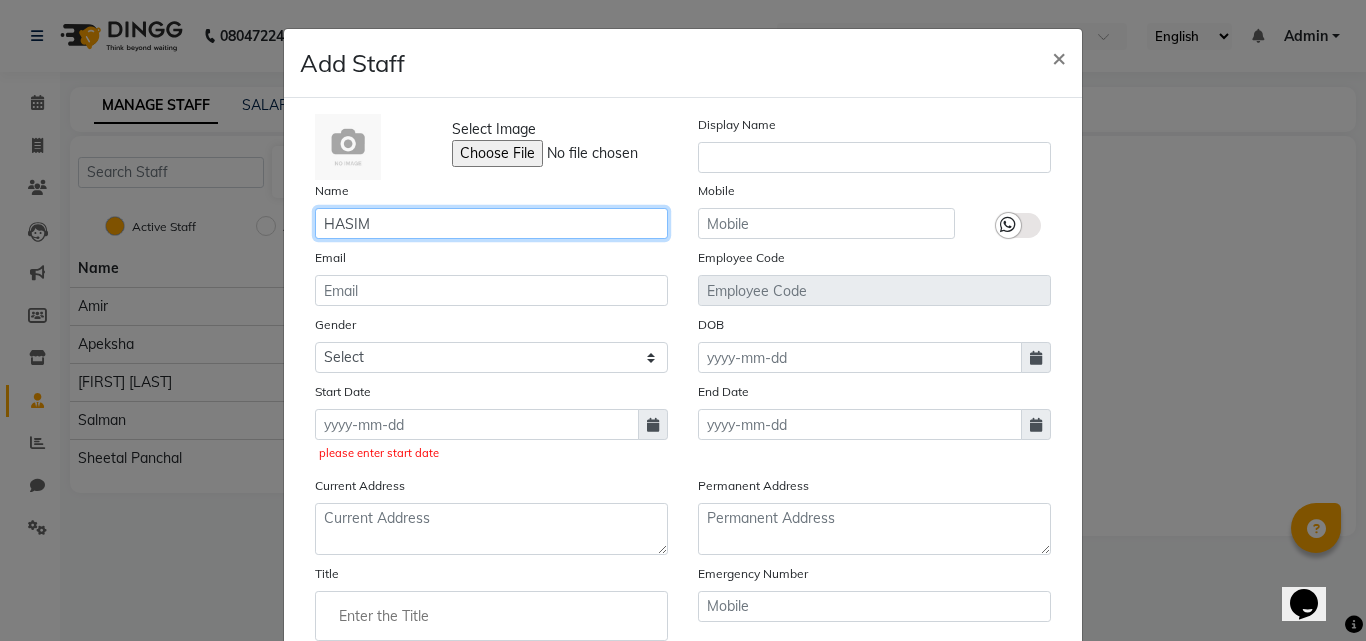 type on "HASIM" 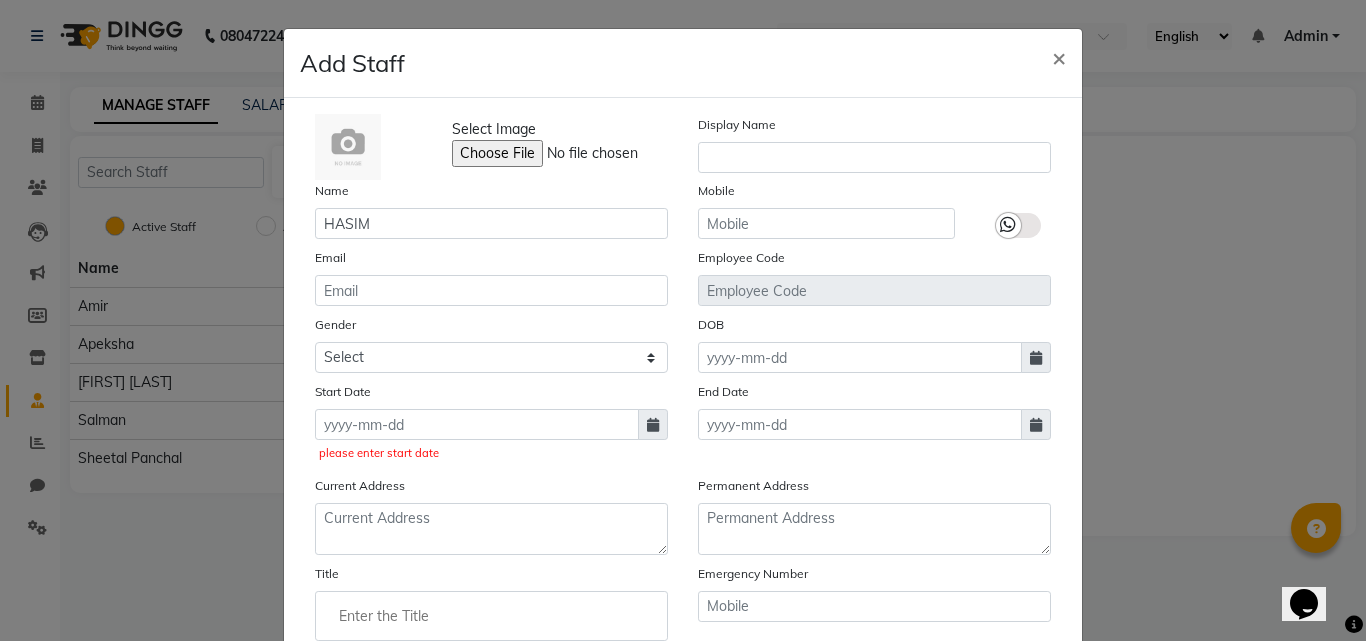 drag, startPoint x: 687, startPoint y: 205, endPoint x: 710, endPoint y: 213, distance: 24.351591 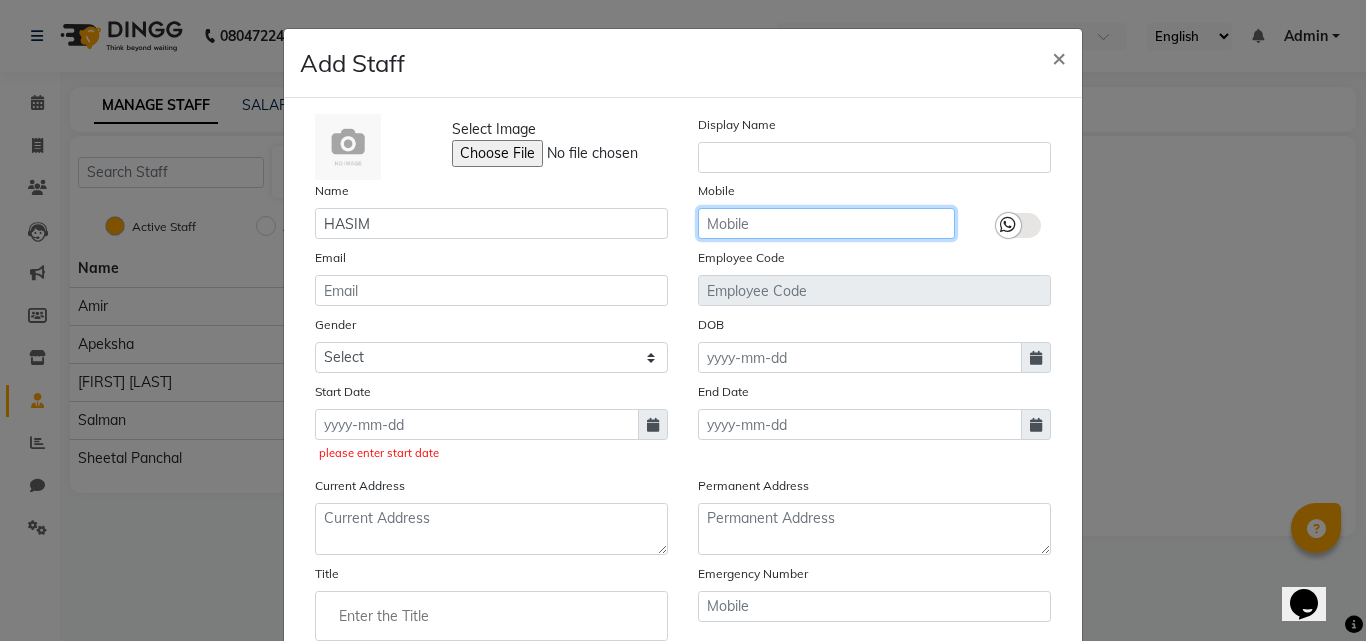 click 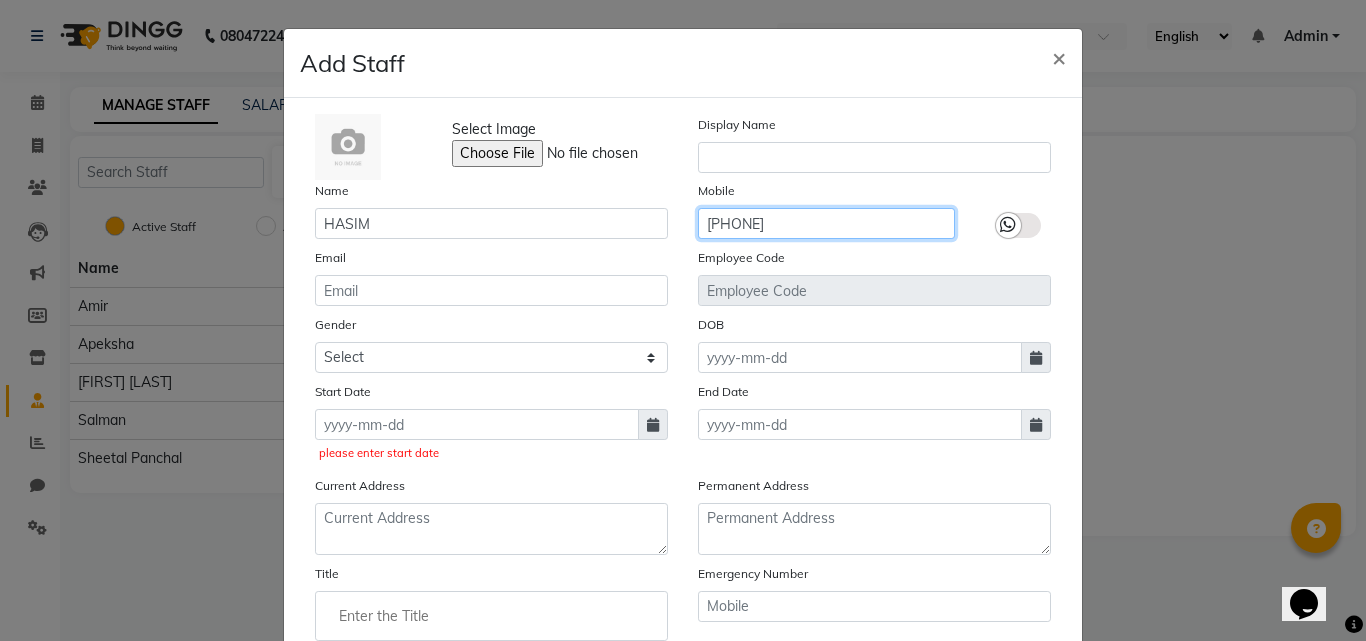 type on "9648271541" 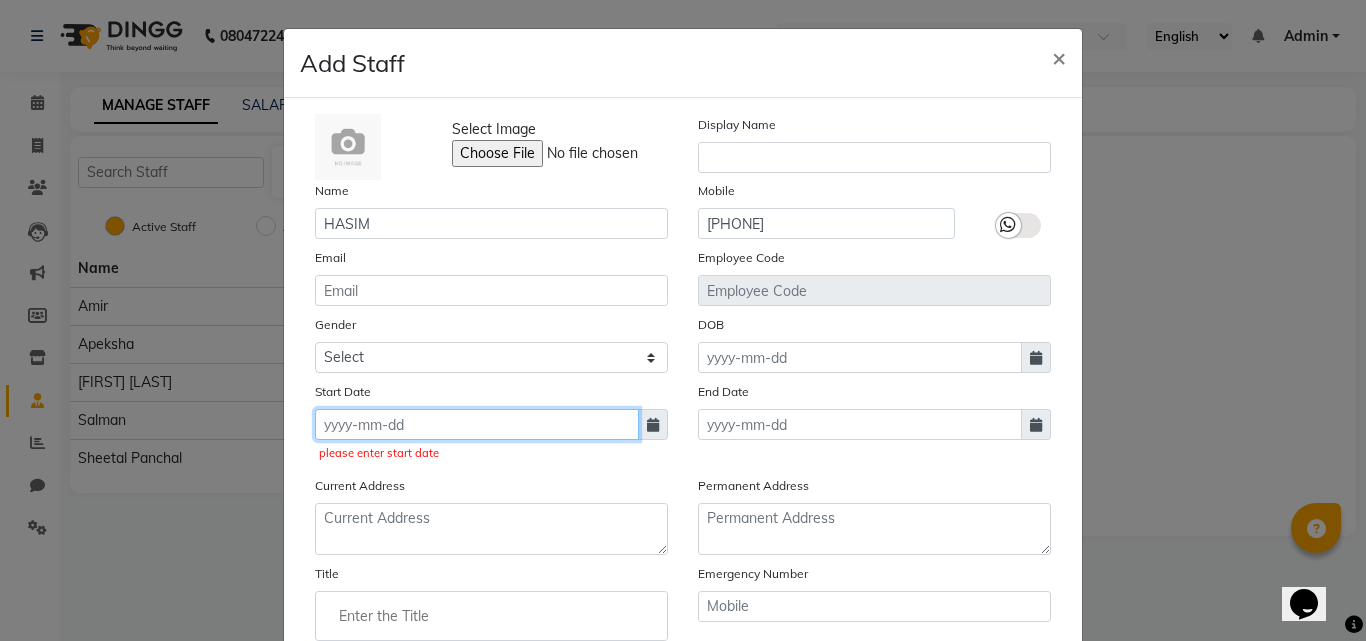 click 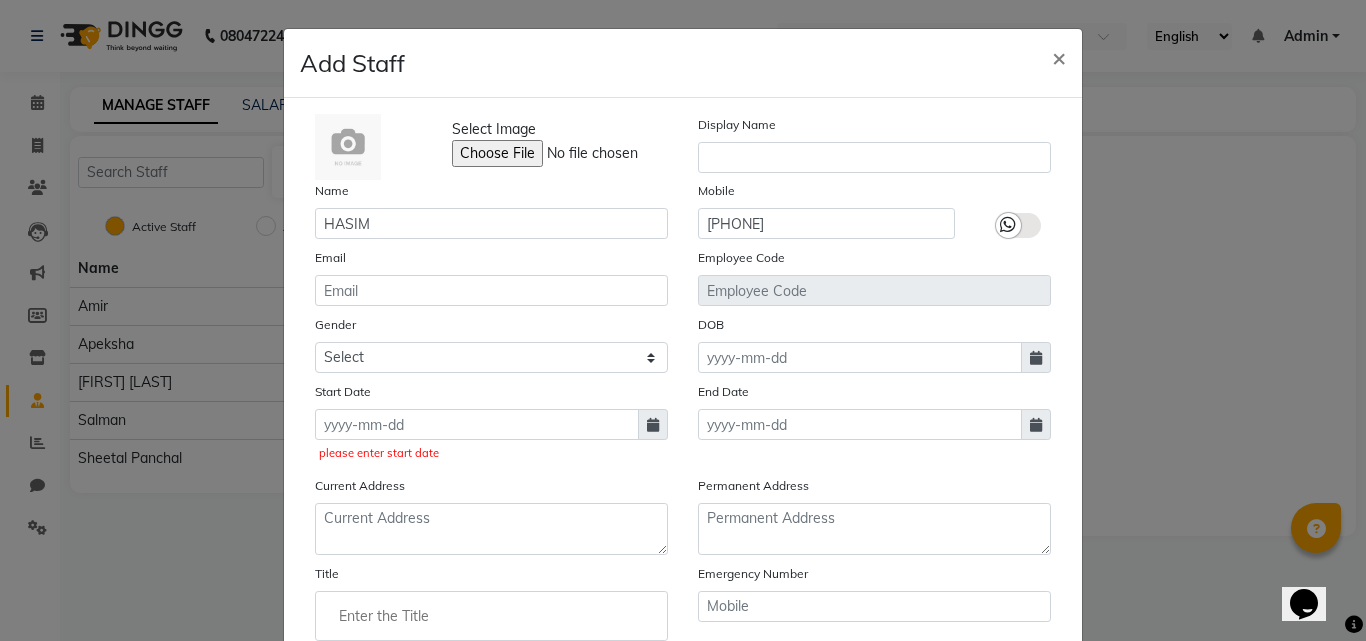 select on "8" 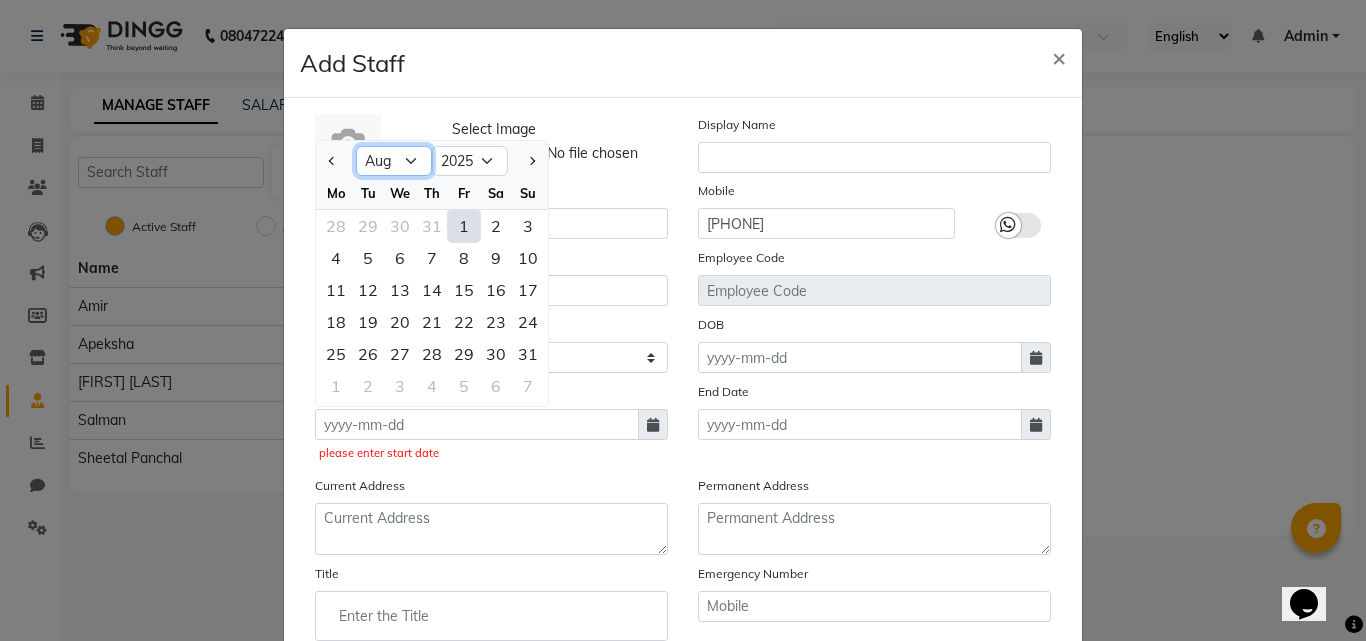 click on "Jan Feb Mar Apr May Jun Jul Aug Sep Oct Nov Dec" 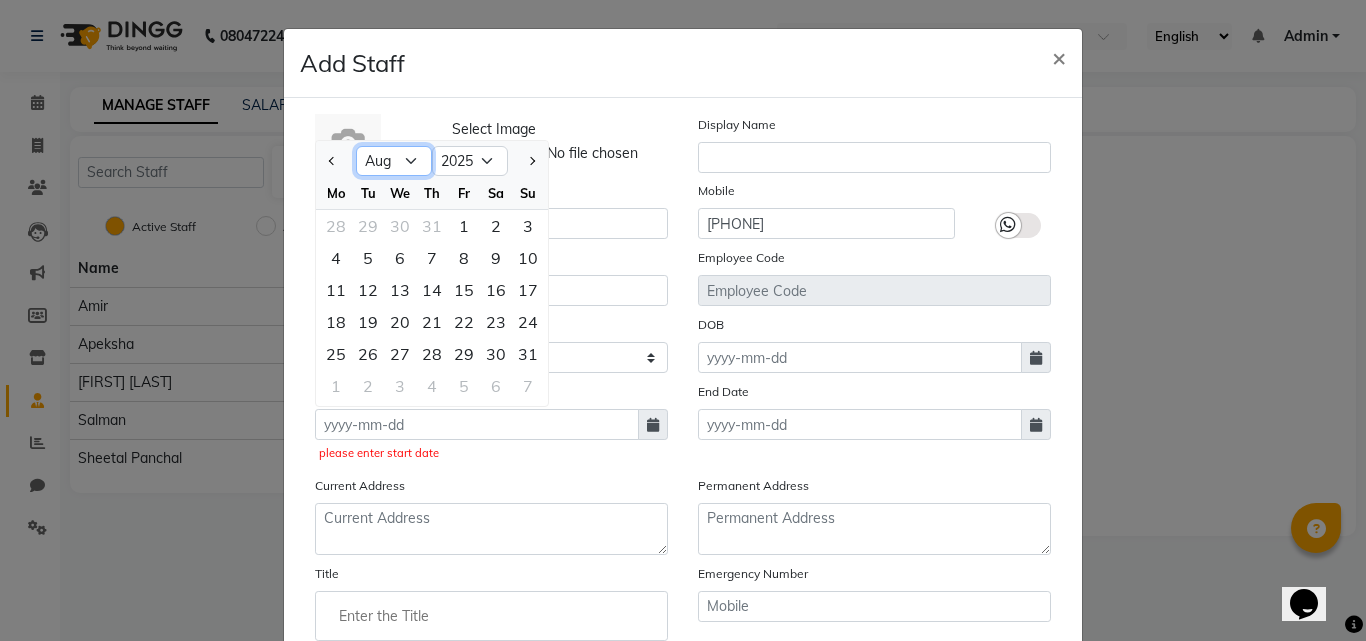 select on "7" 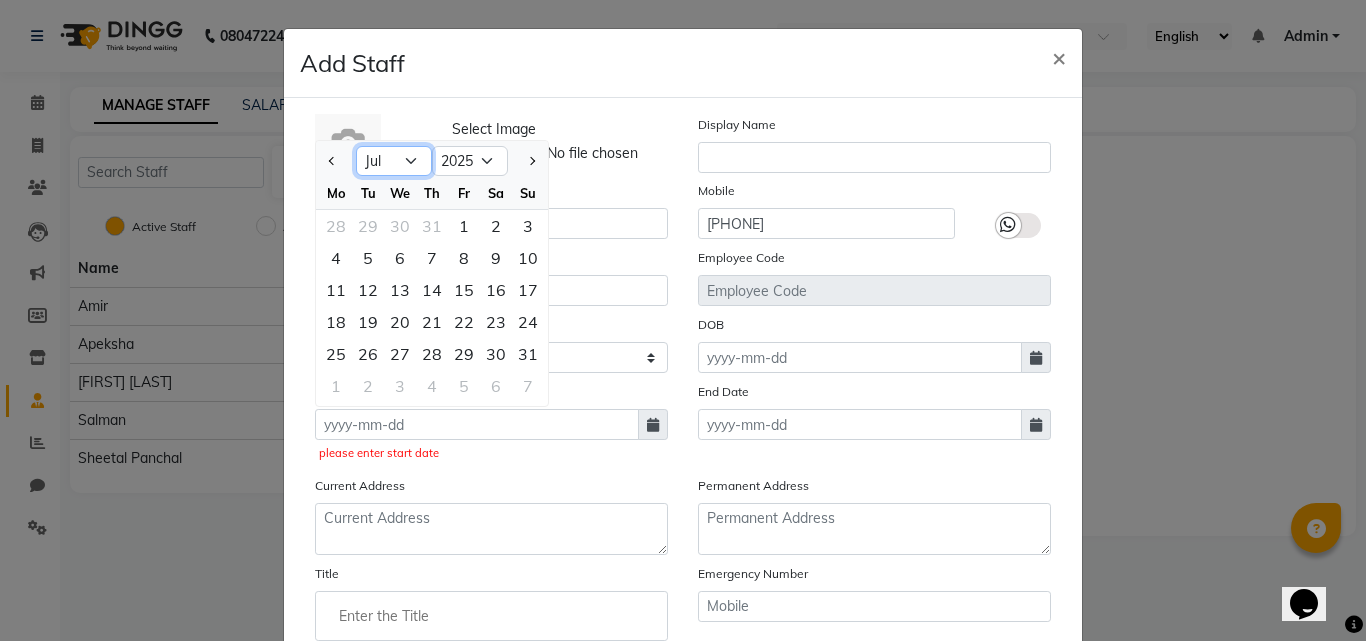 click on "Jan Feb Mar Apr May Jun Jul Aug Sep Oct Nov Dec" 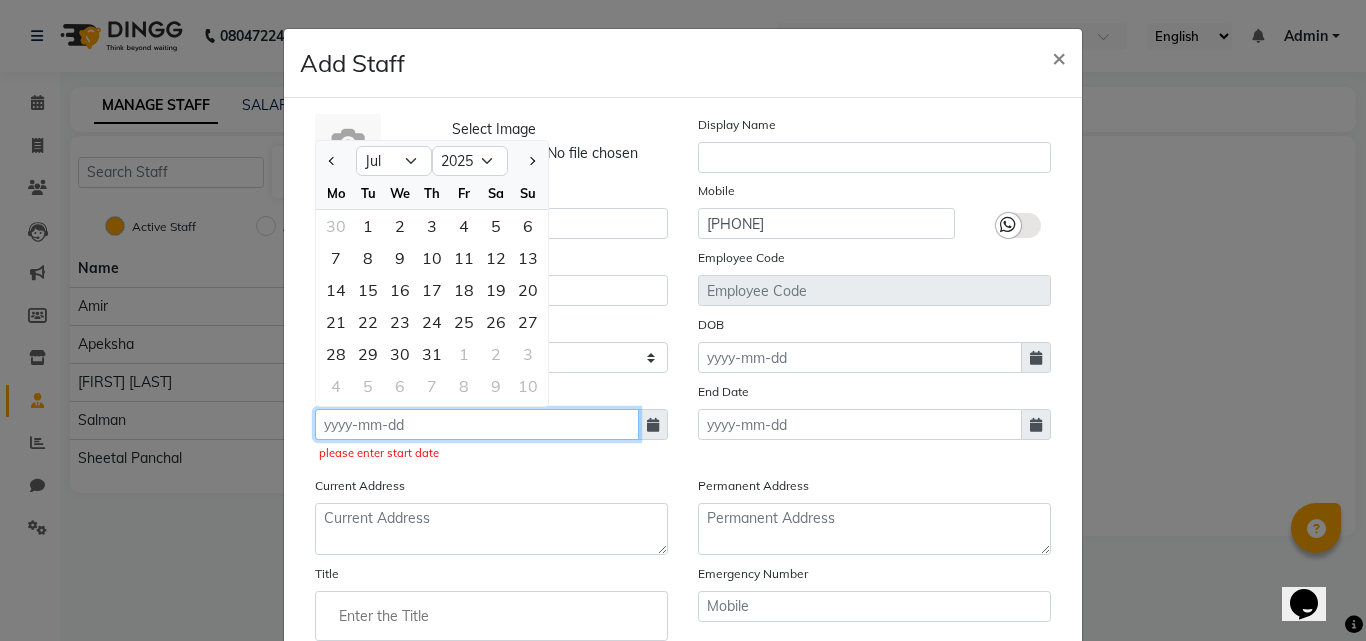 click 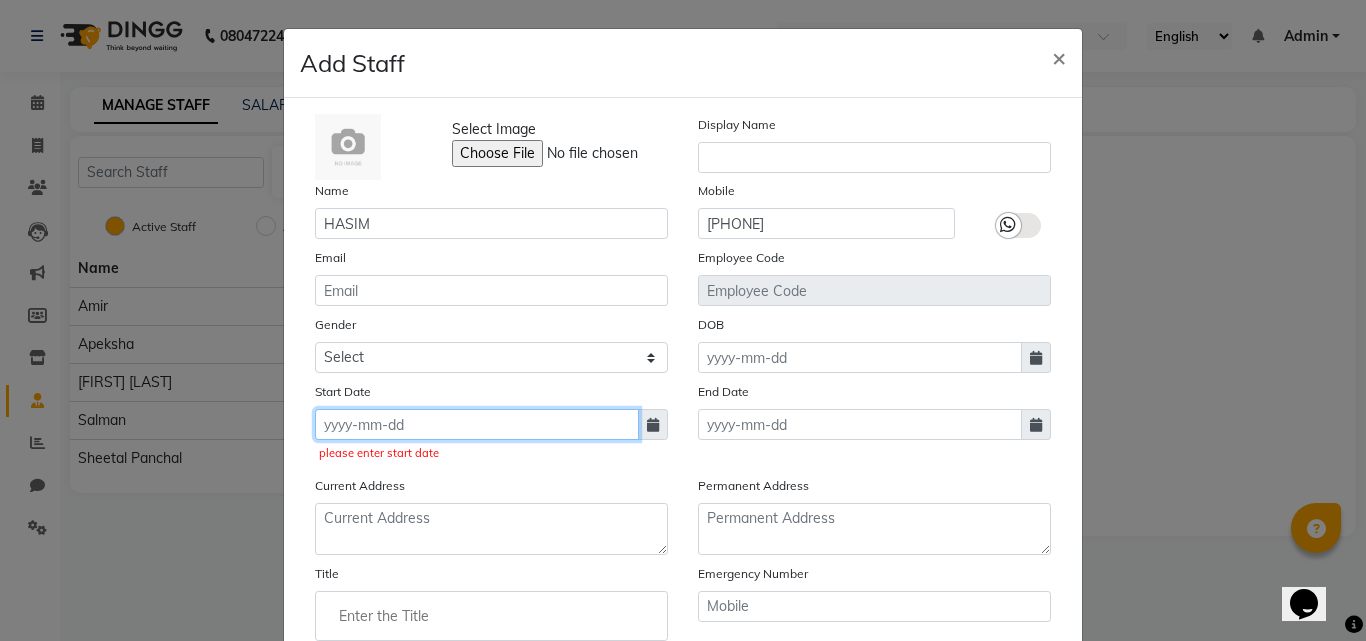 click 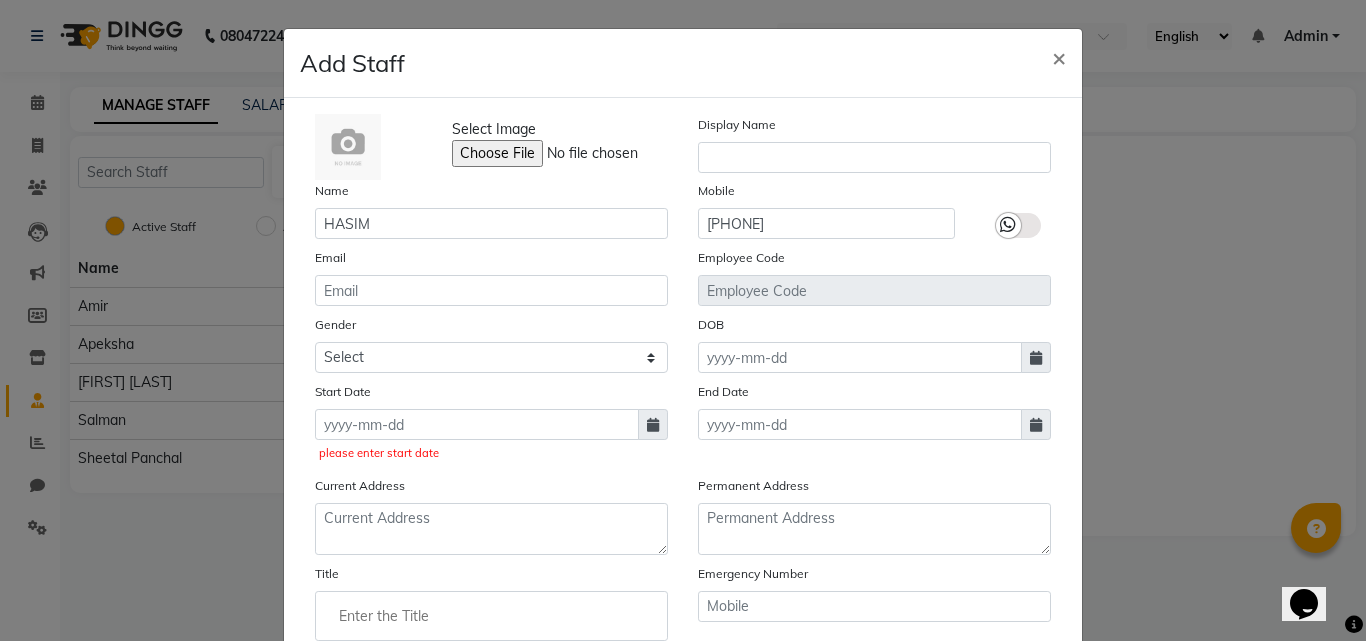select on "8" 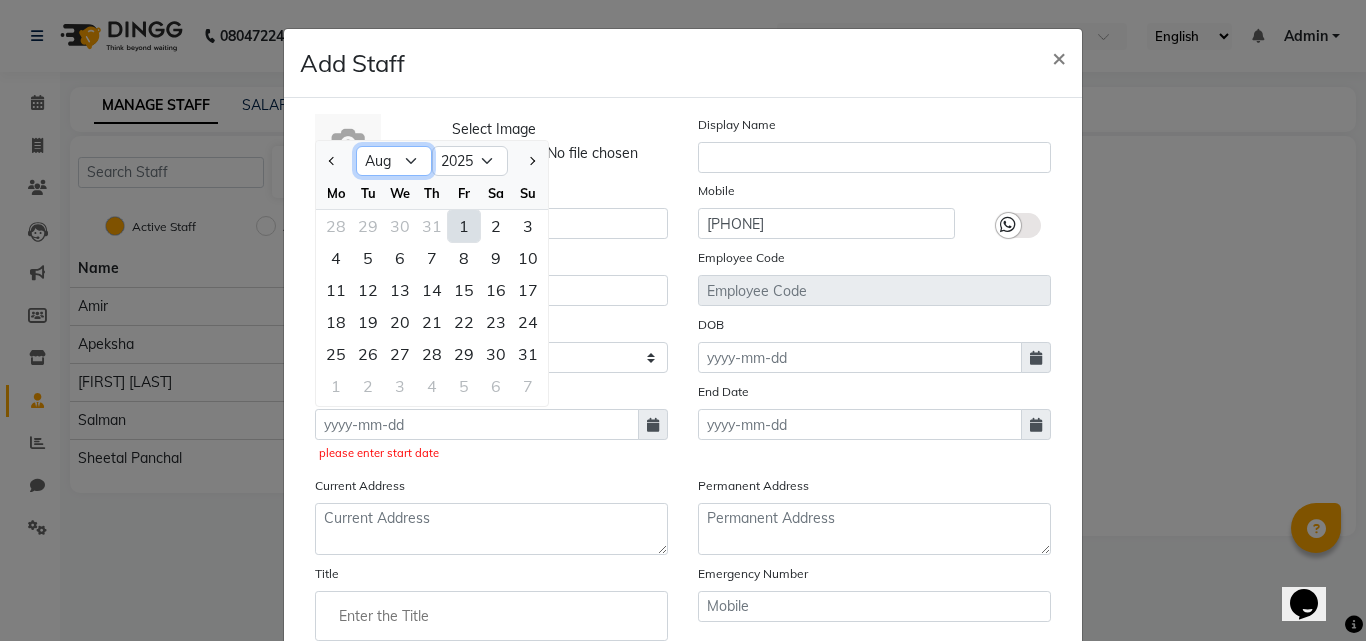 click on "Jan Feb Mar Apr May Jun Jul Aug Sep Oct Nov Dec" 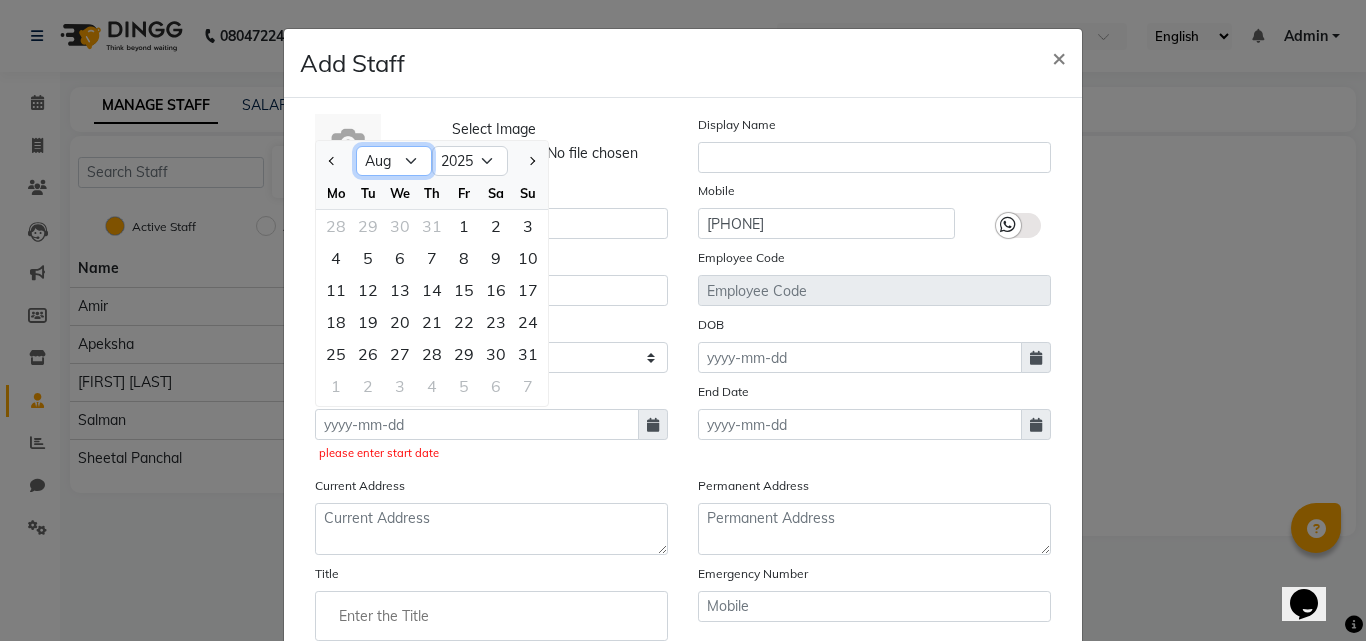 select on "7" 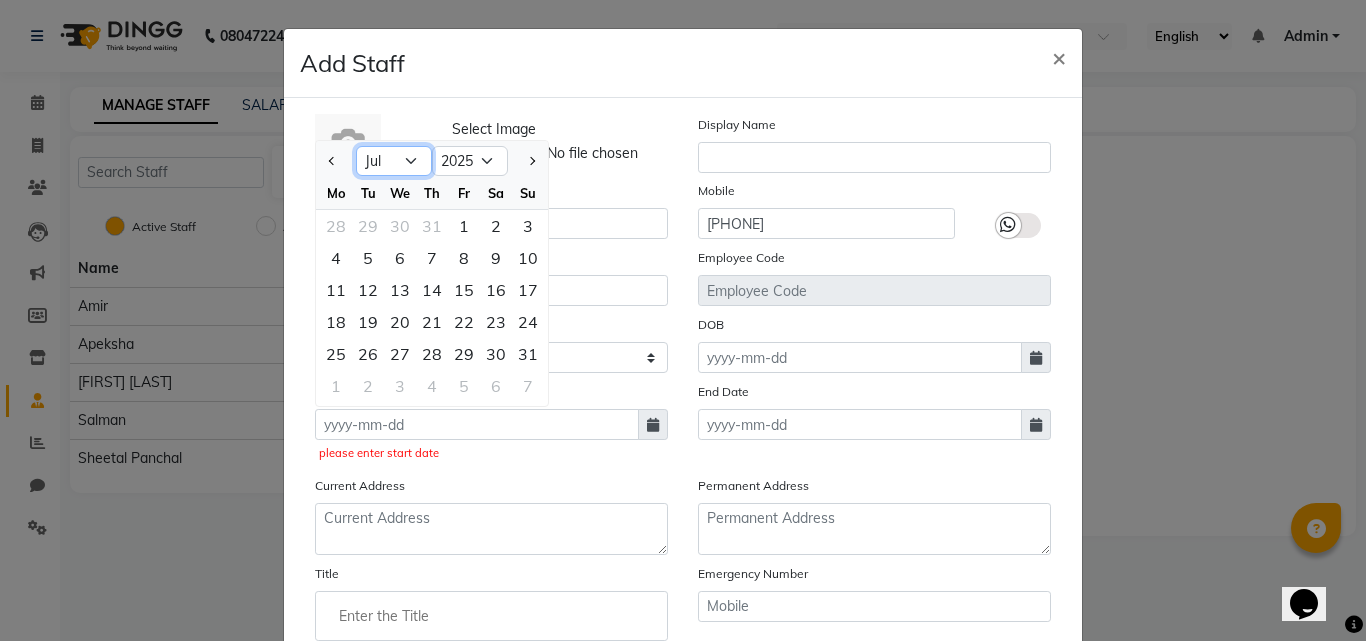 click on "Jan Feb Mar Apr May Jun Jul Aug Sep Oct Nov Dec" 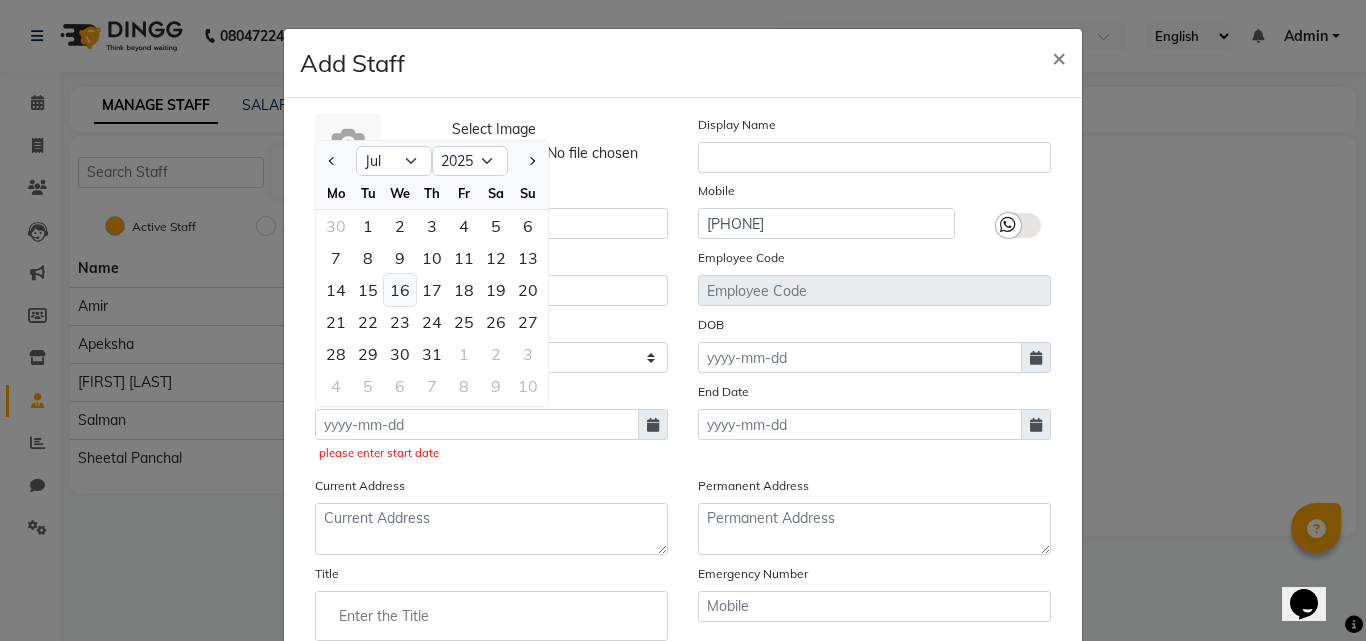 click on "16" 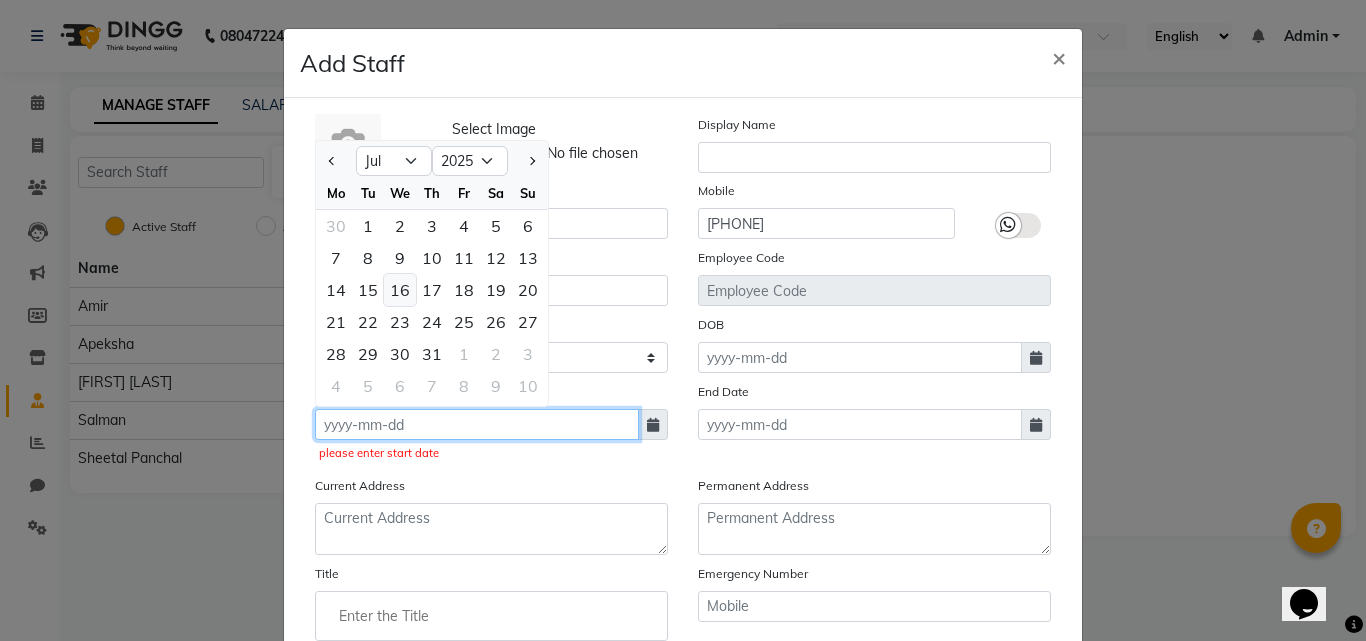type on "16-07-2025" 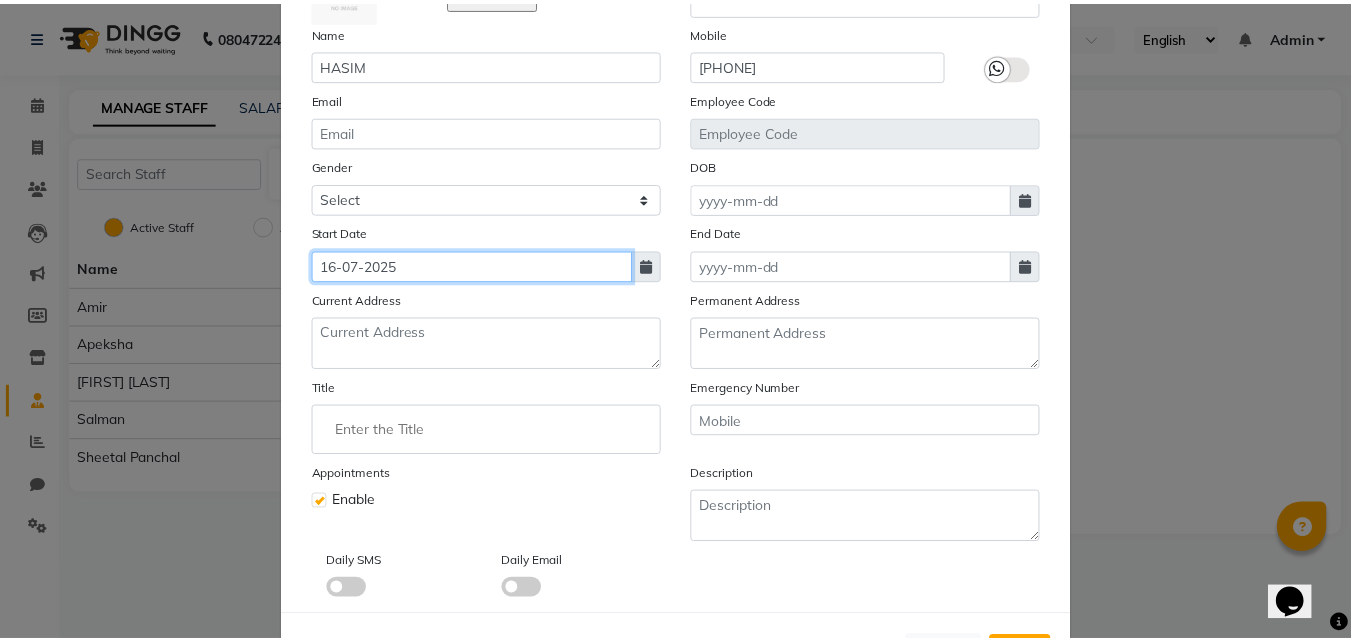 scroll, scrollTop: 200, scrollLeft: 0, axis: vertical 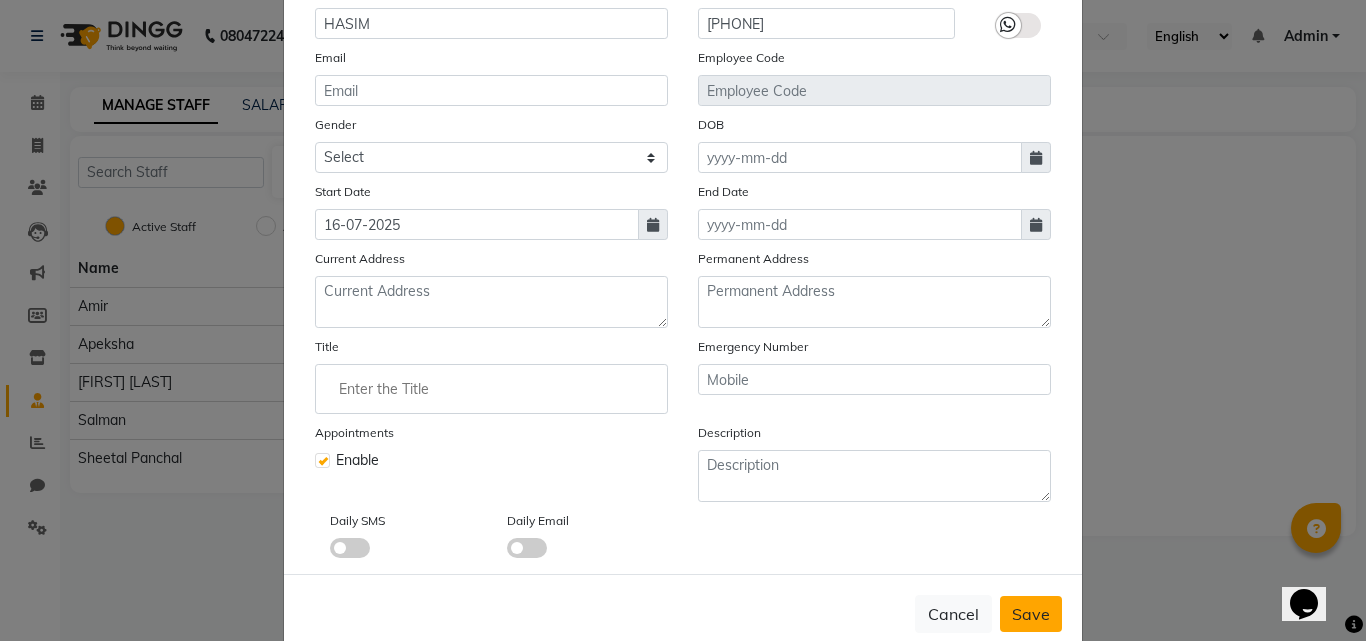 click on "Save" at bounding box center [1031, 614] 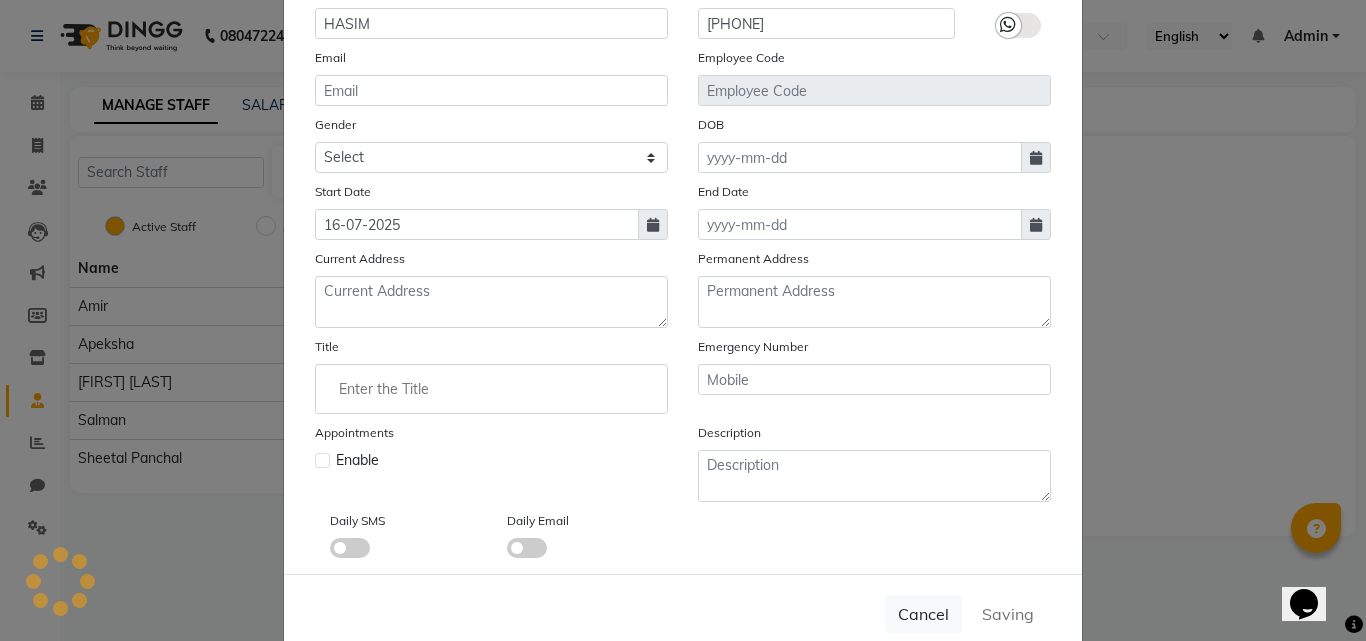 type 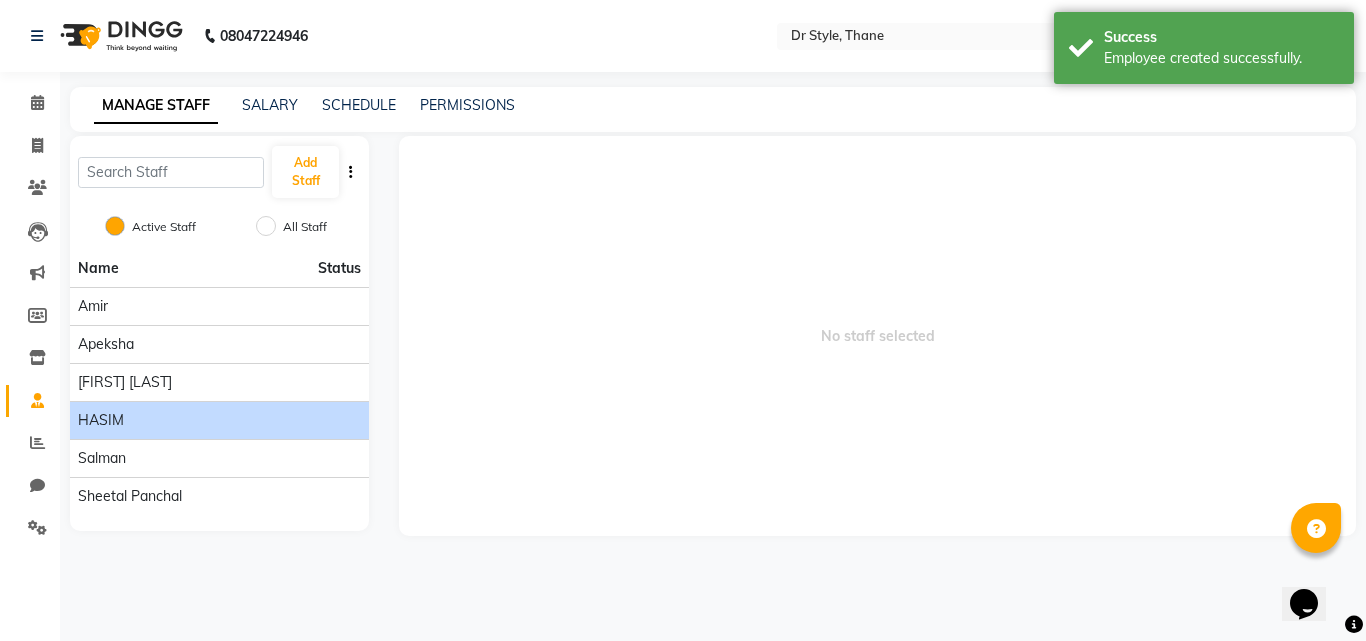 click on "HASIM" 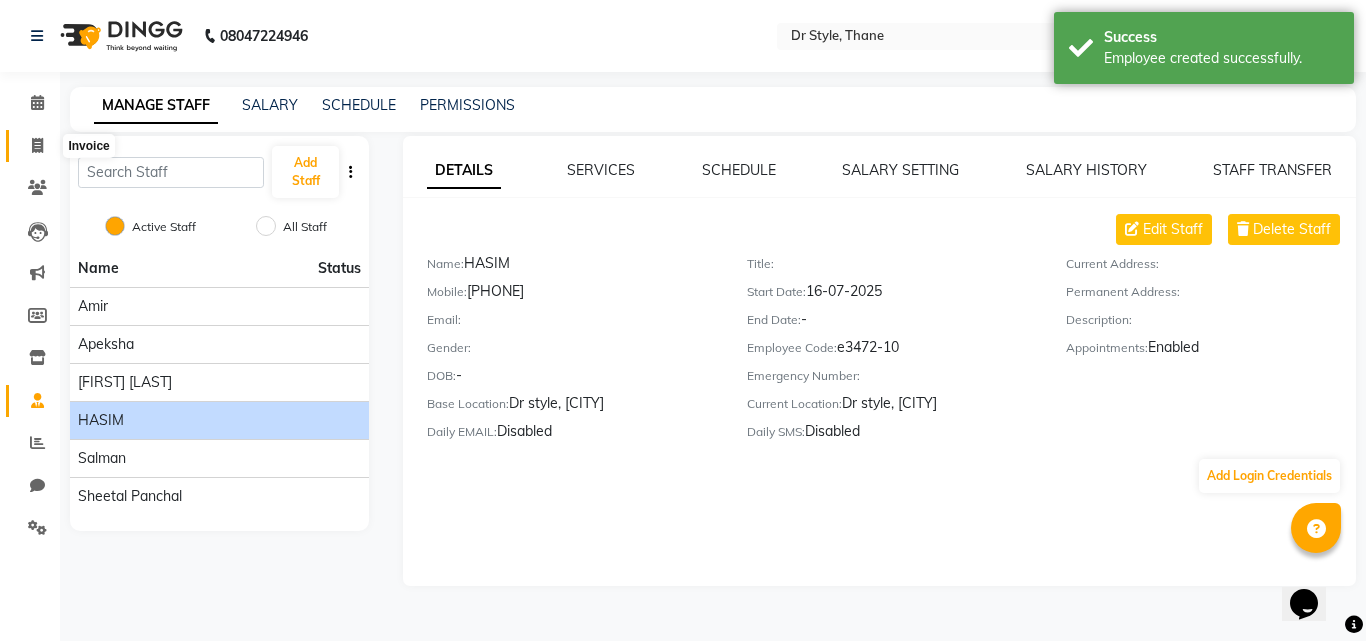 click 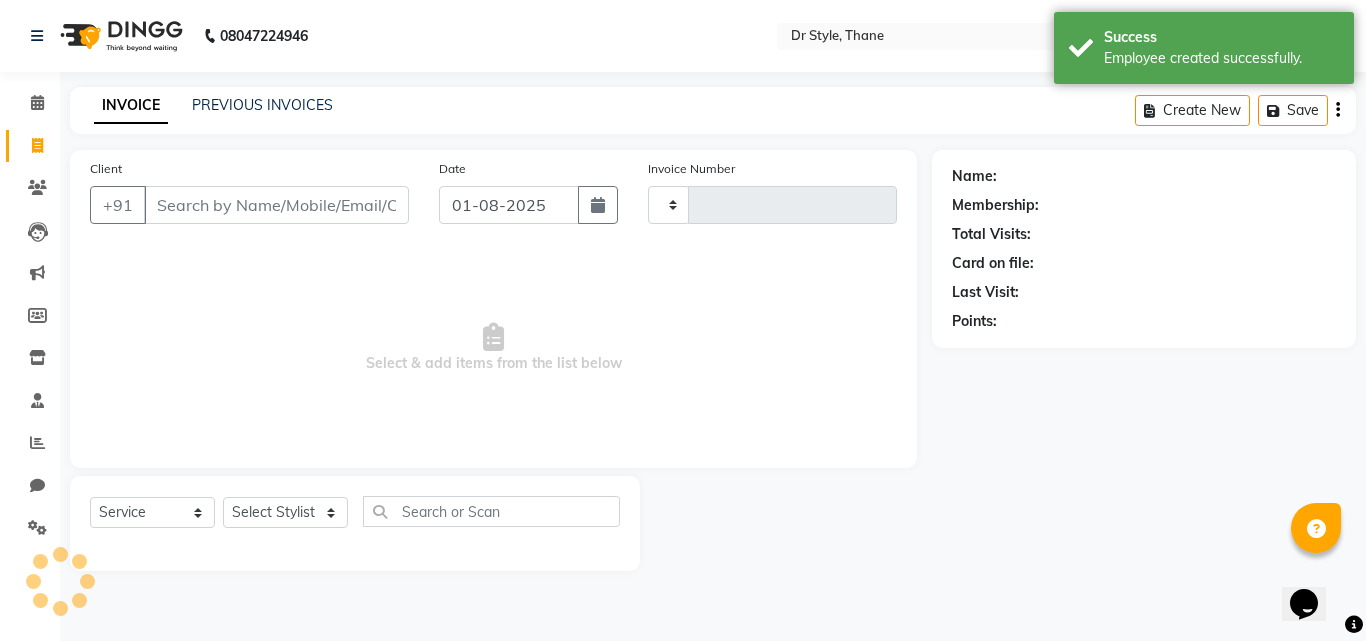 type on "0737" 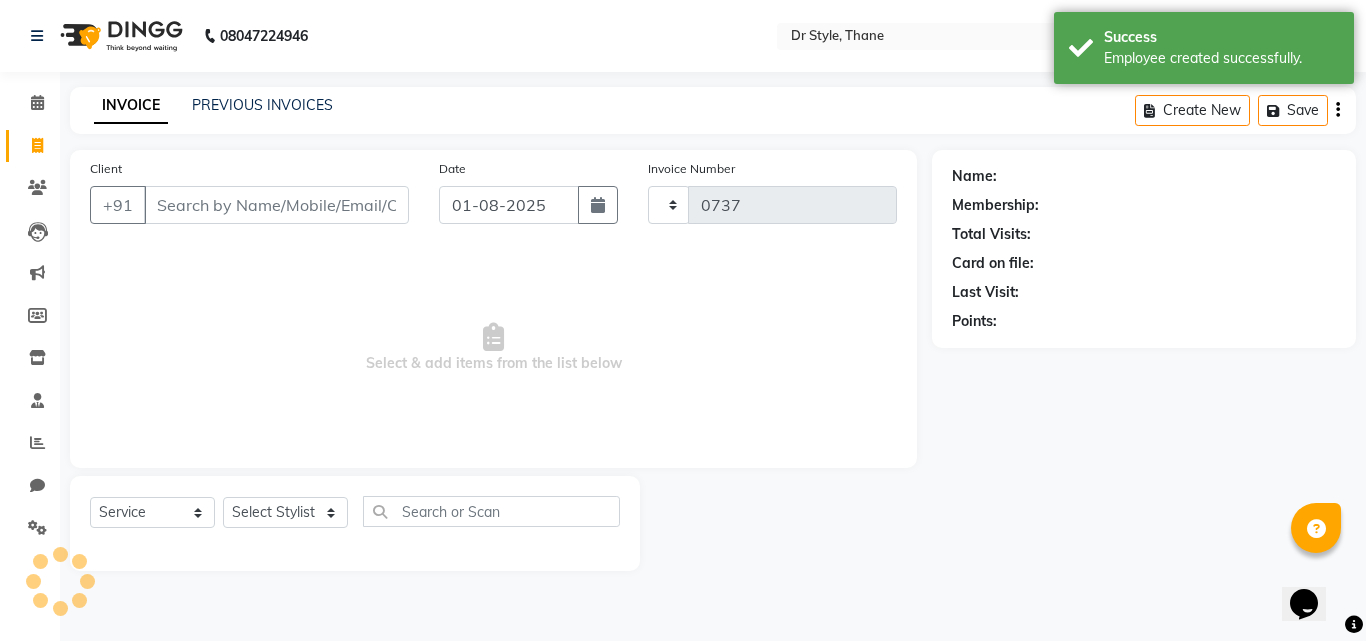 select on "7832" 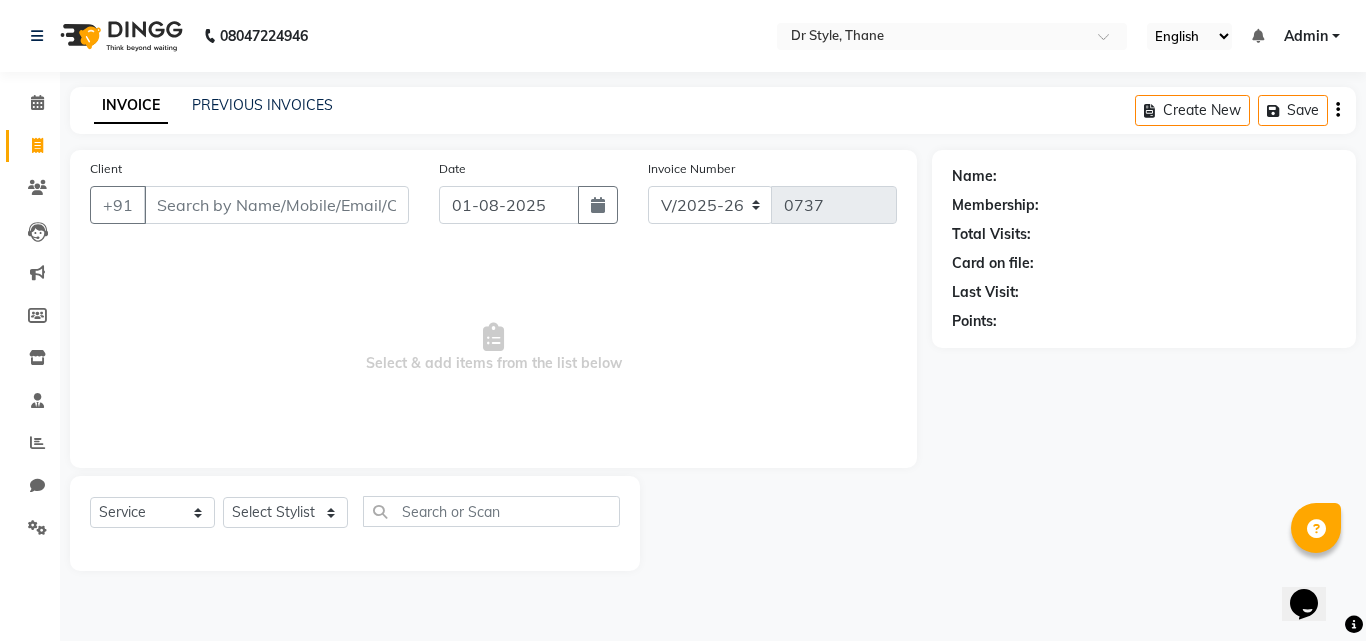click on "Client" at bounding box center [276, 205] 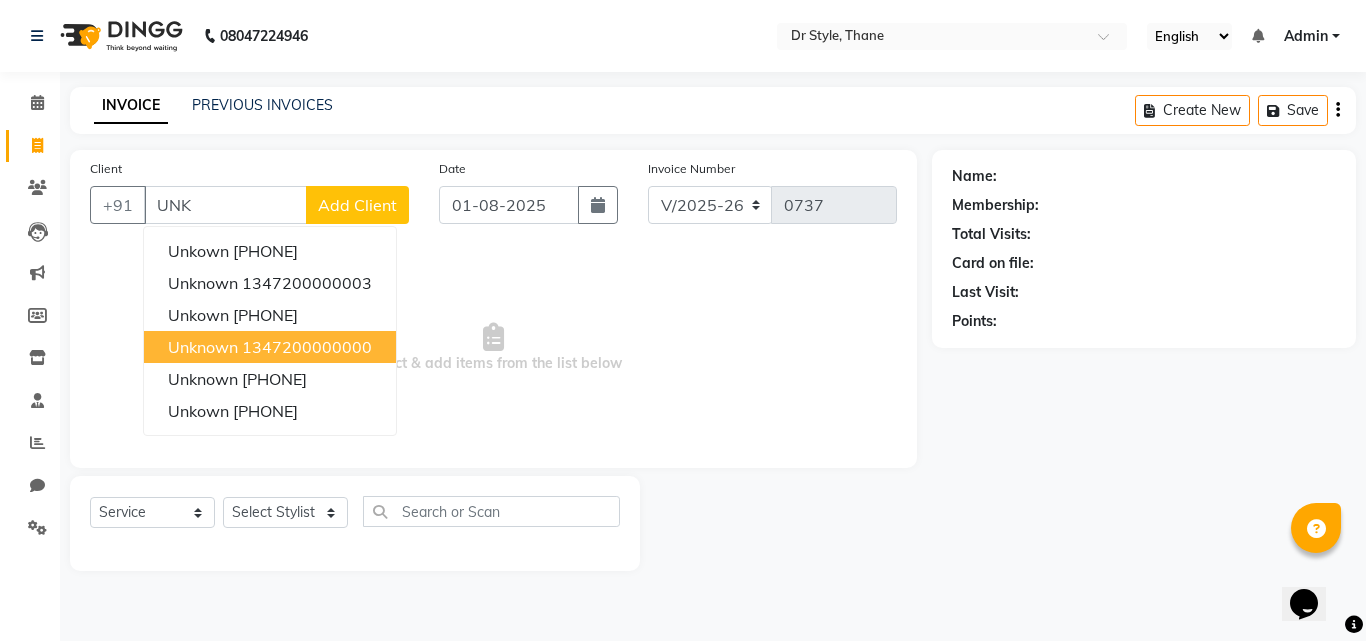 click on "1347200000000" at bounding box center (307, 347) 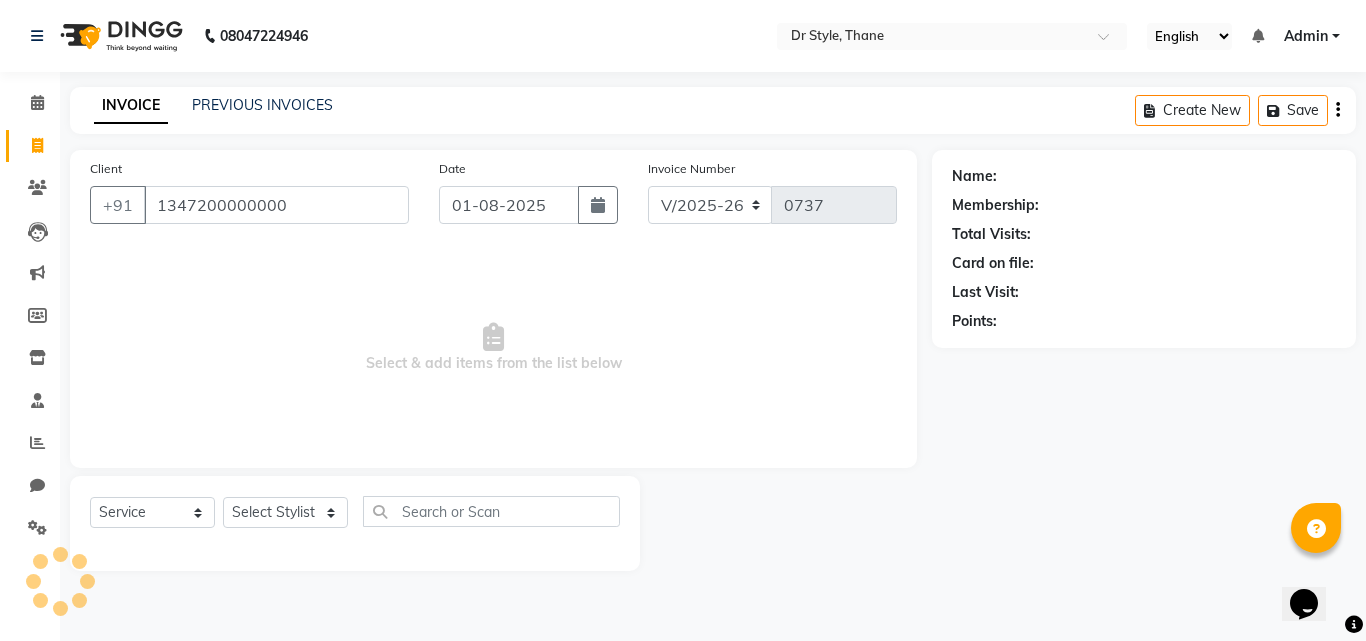 type on "1347200000000" 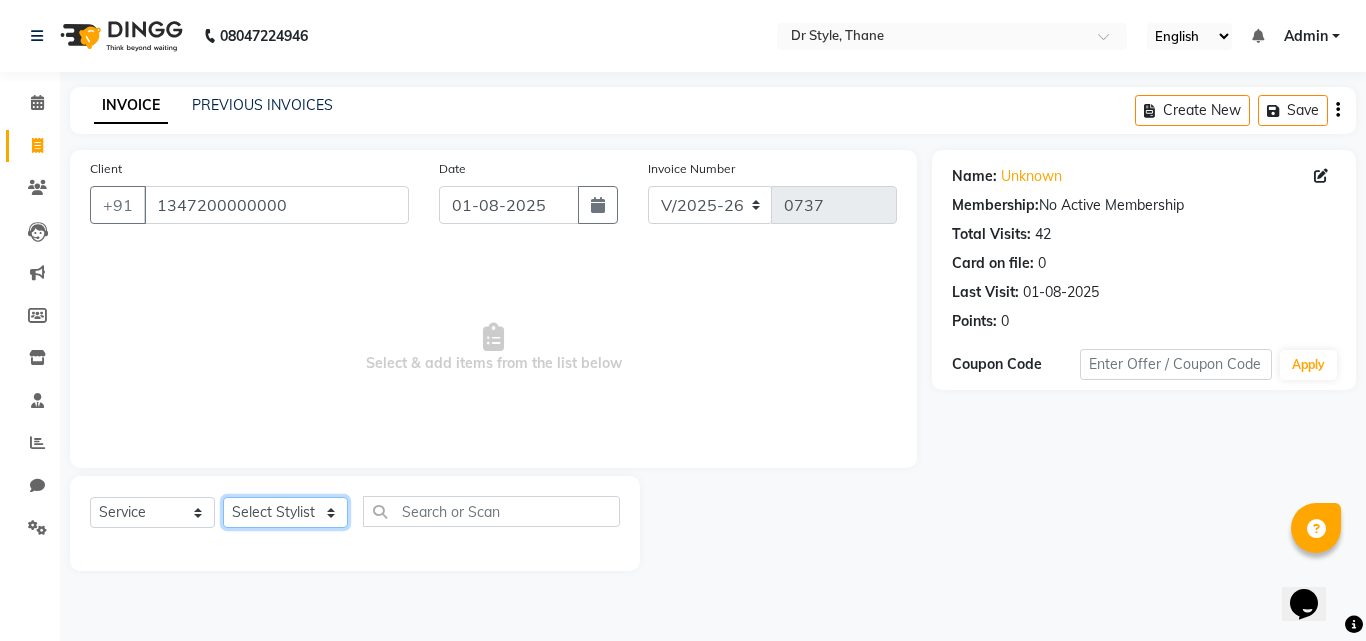 click on "Select Stylist Amir Apeksha Haider Salmani HASIM Salman Sheetal Panchal" 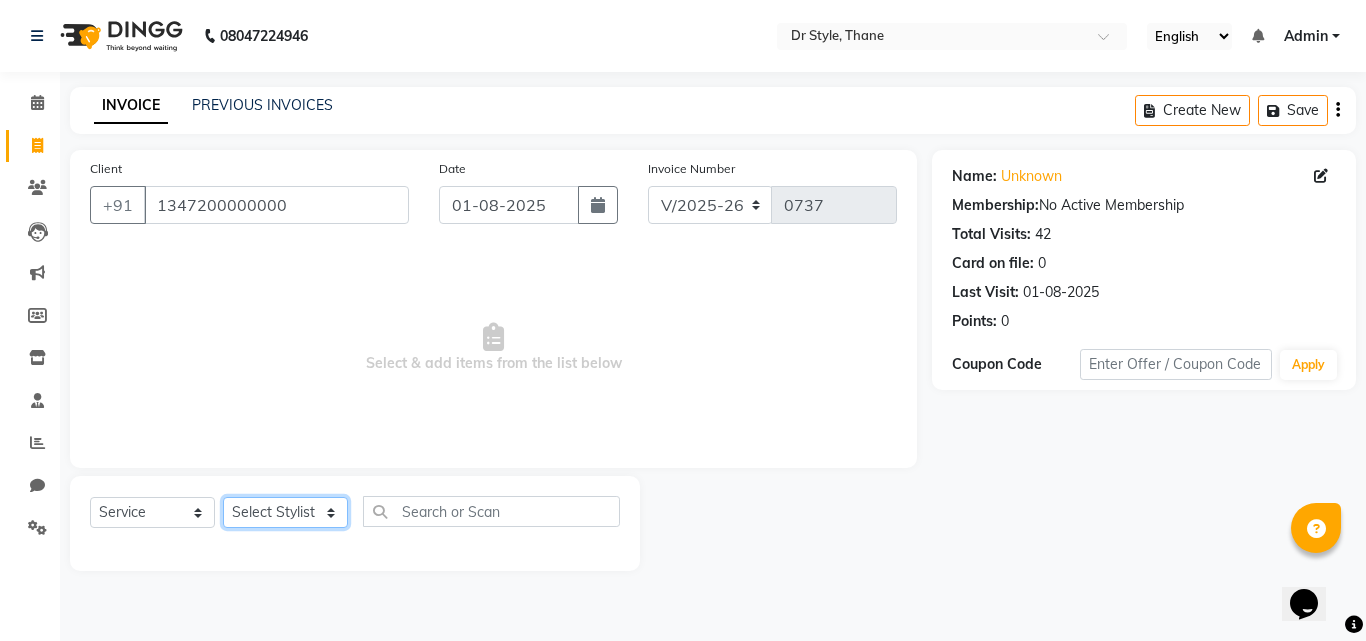 select on "87895" 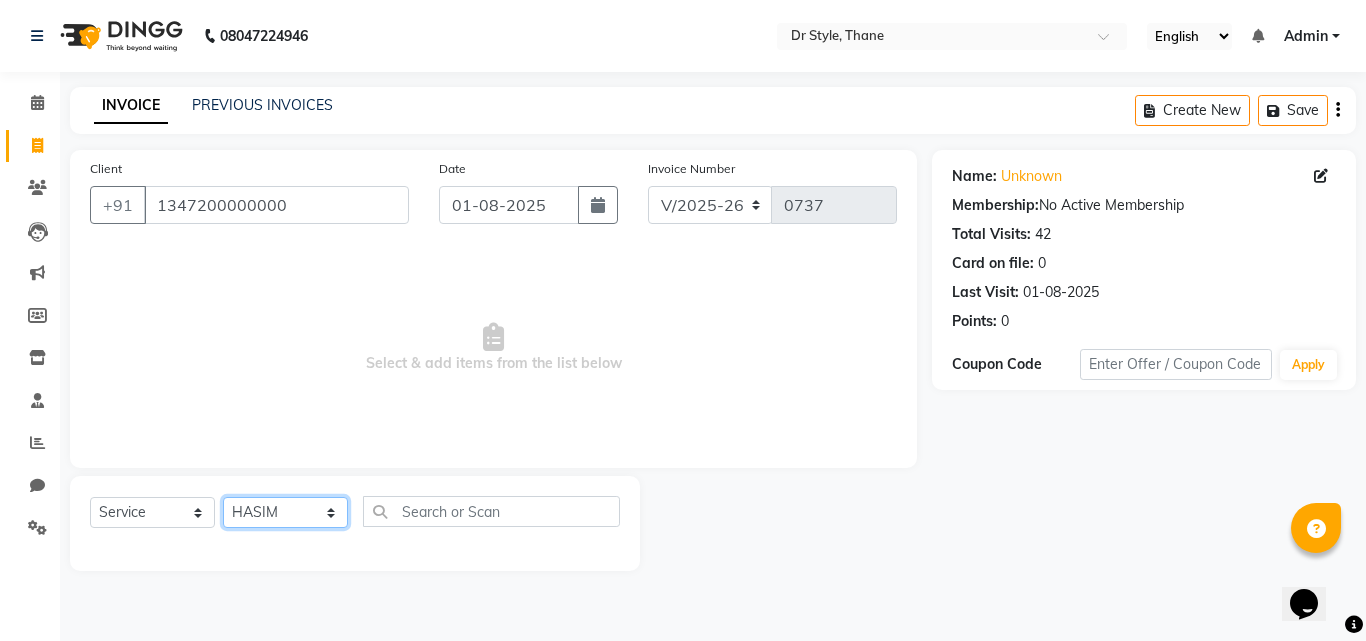 click on "Select Stylist Amir Apeksha Haider Salmani HASIM Salman Sheetal Panchal" 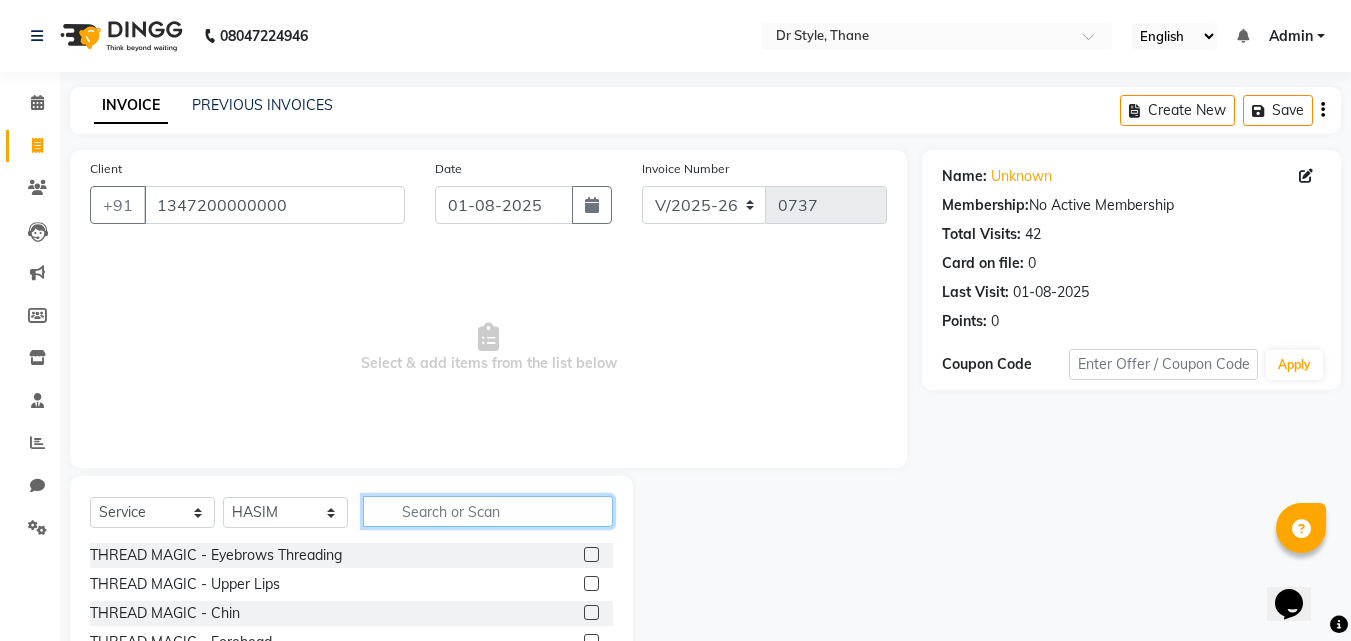 click 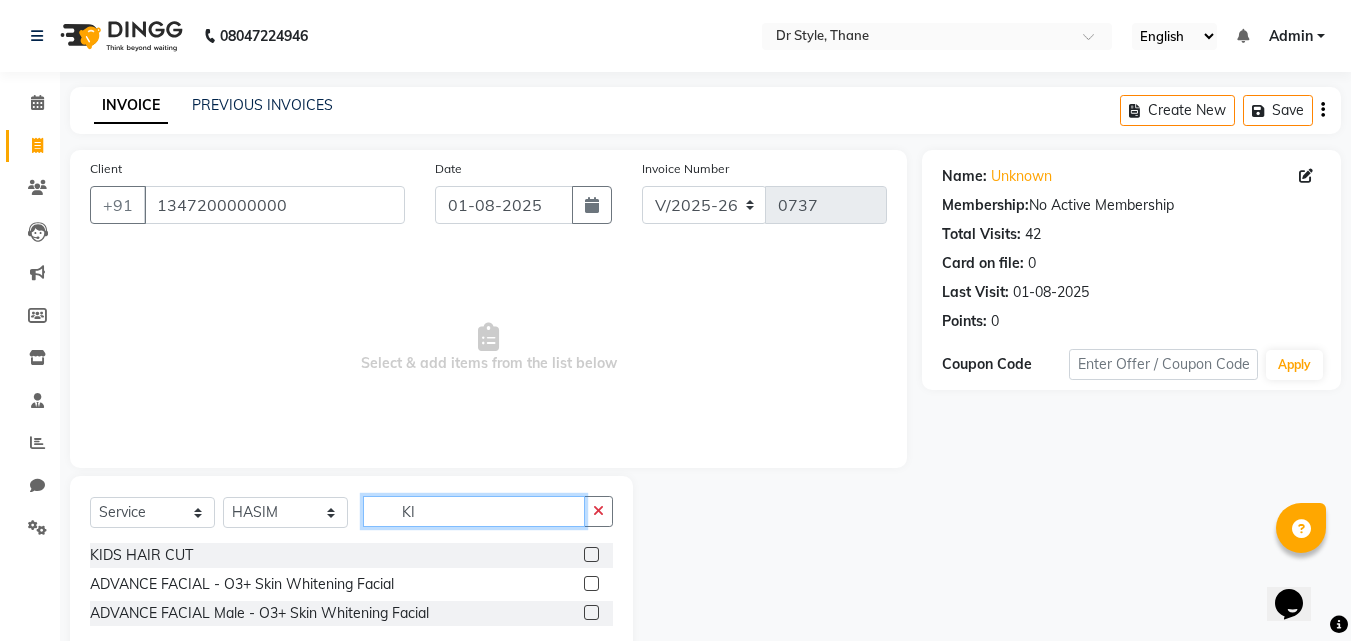 type on "KI" 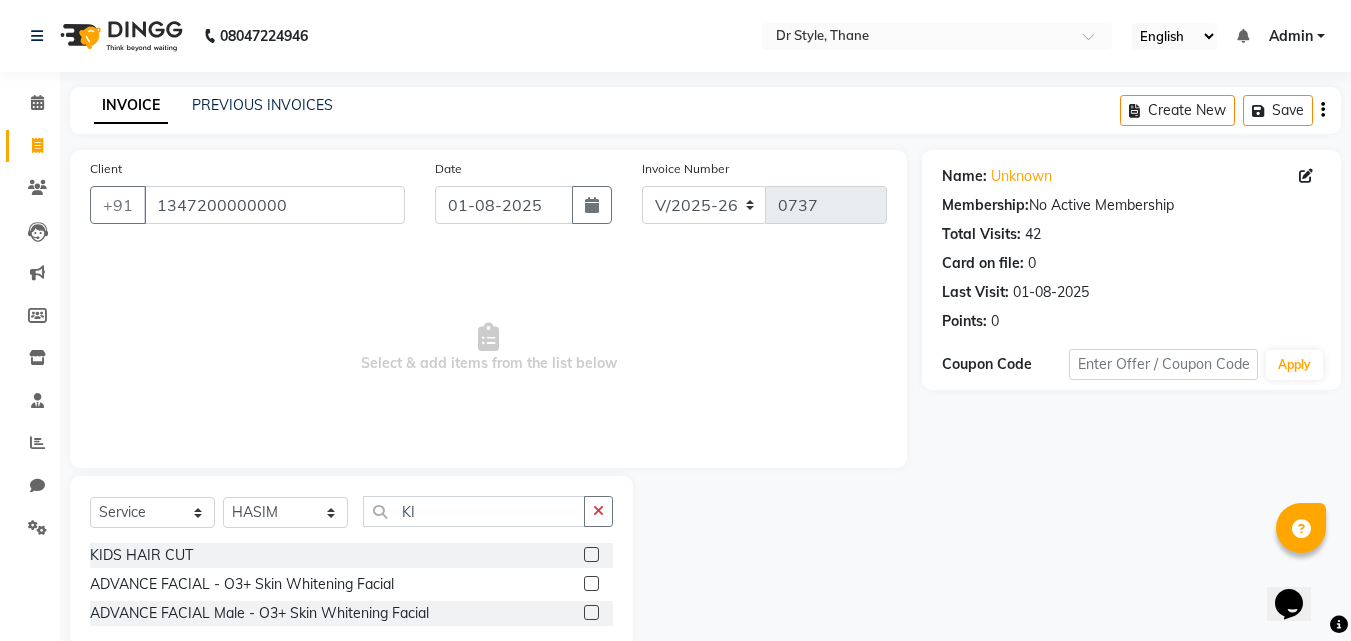 click 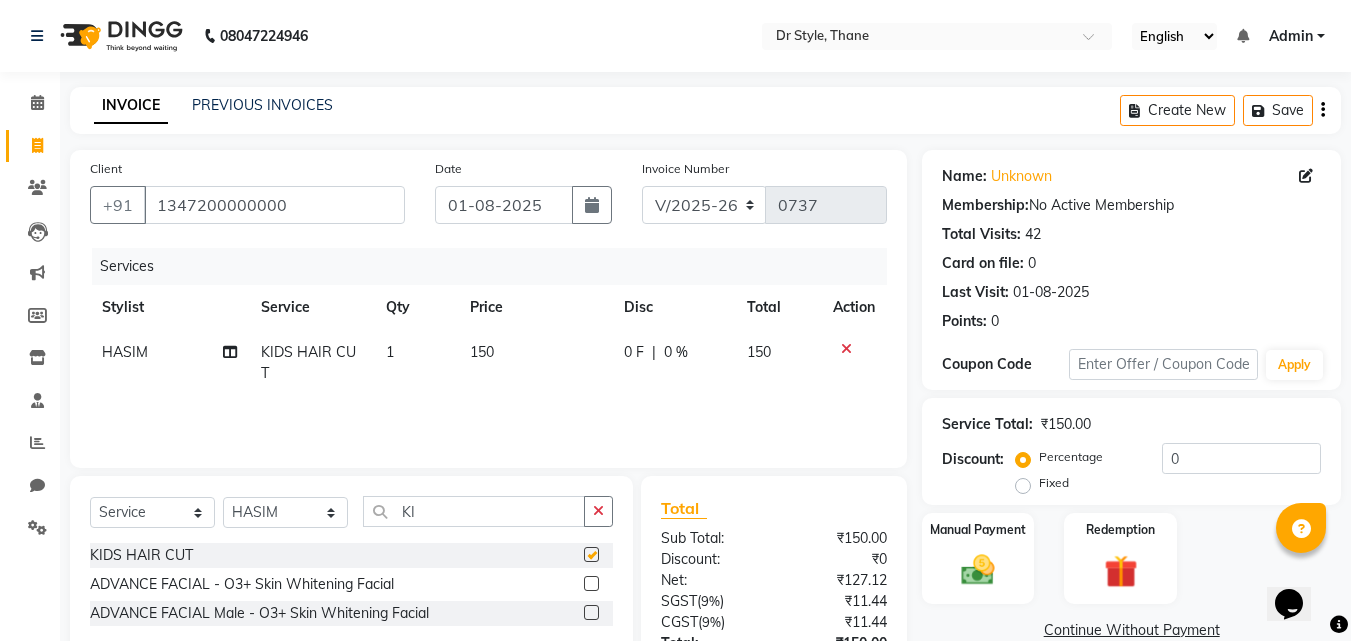 checkbox on "false" 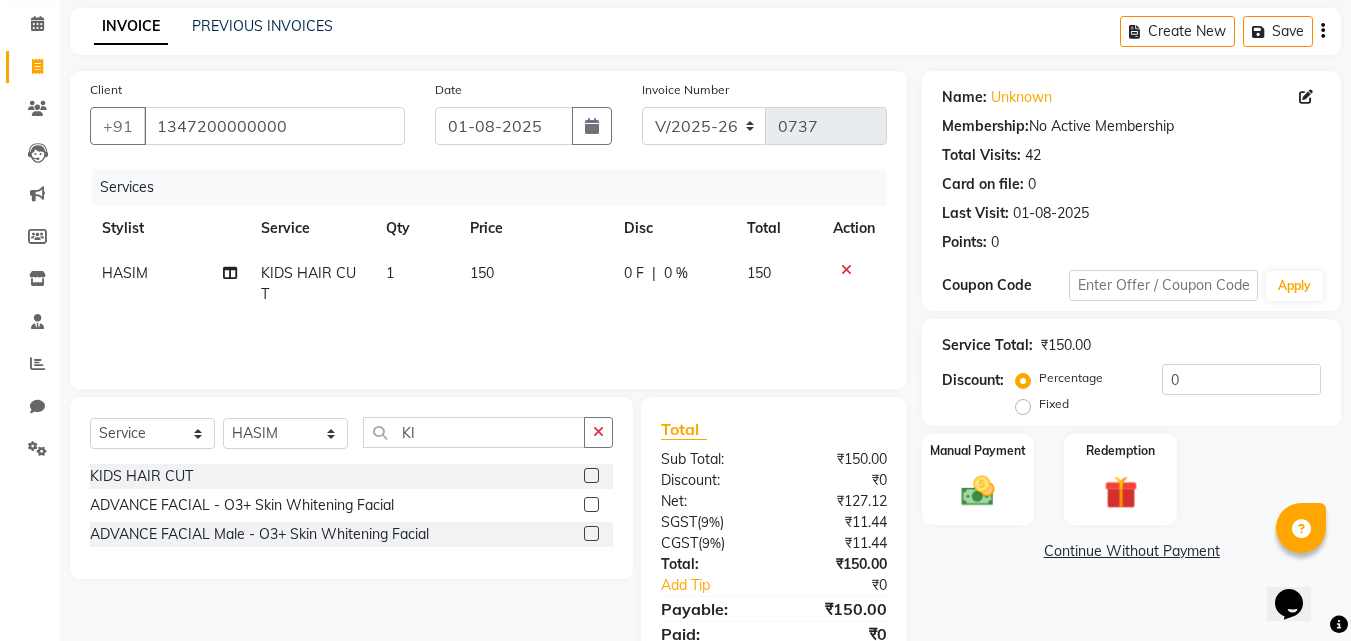 scroll, scrollTop: 100, scrollLeft: 0, axis: vertical 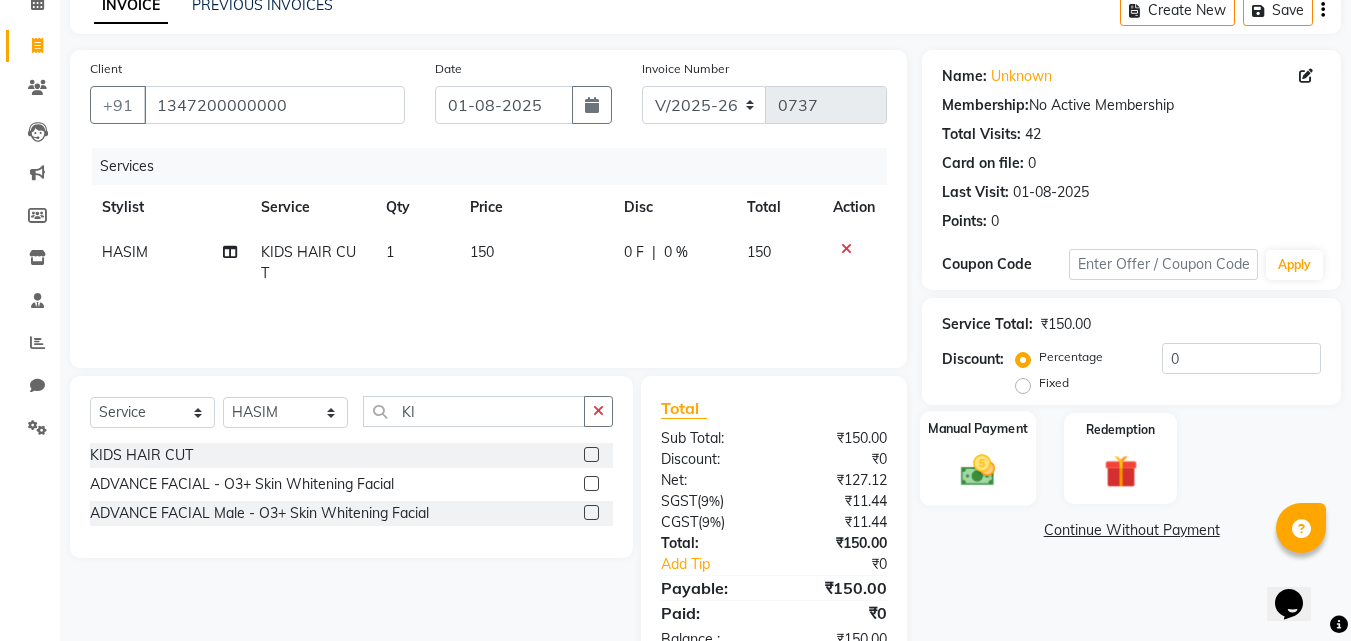 click 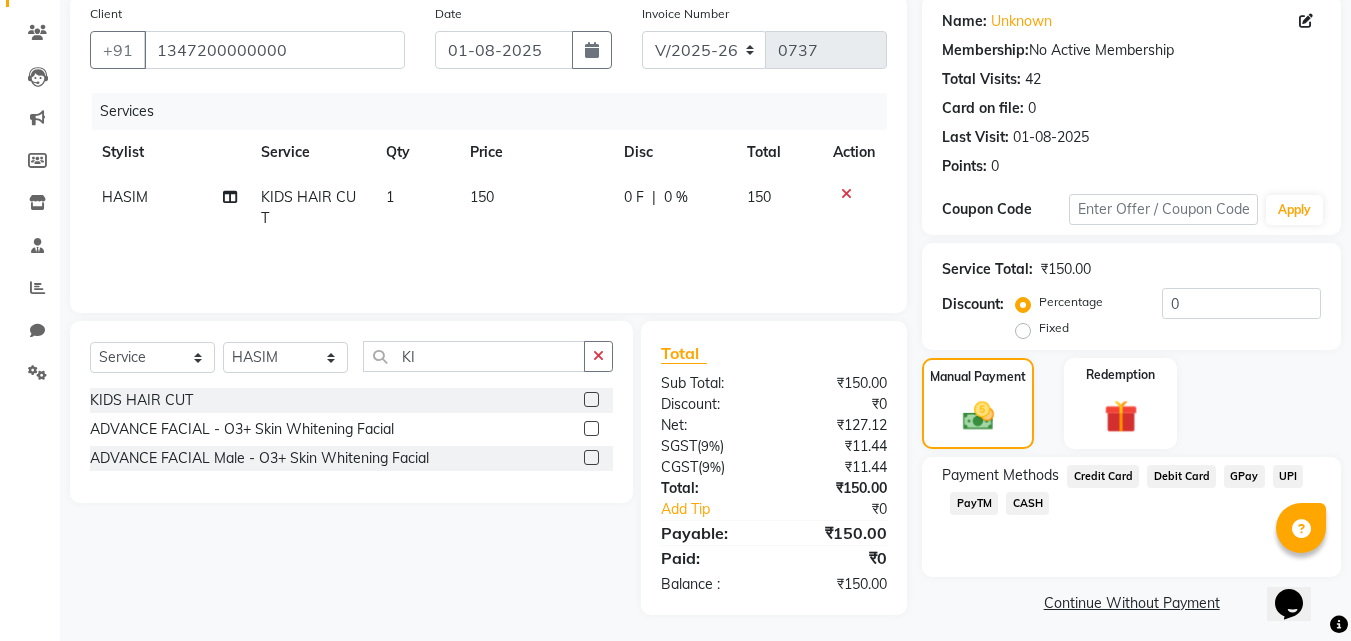 scroll, scrollTop: 162, scrollLeft: 0, axis: vertical 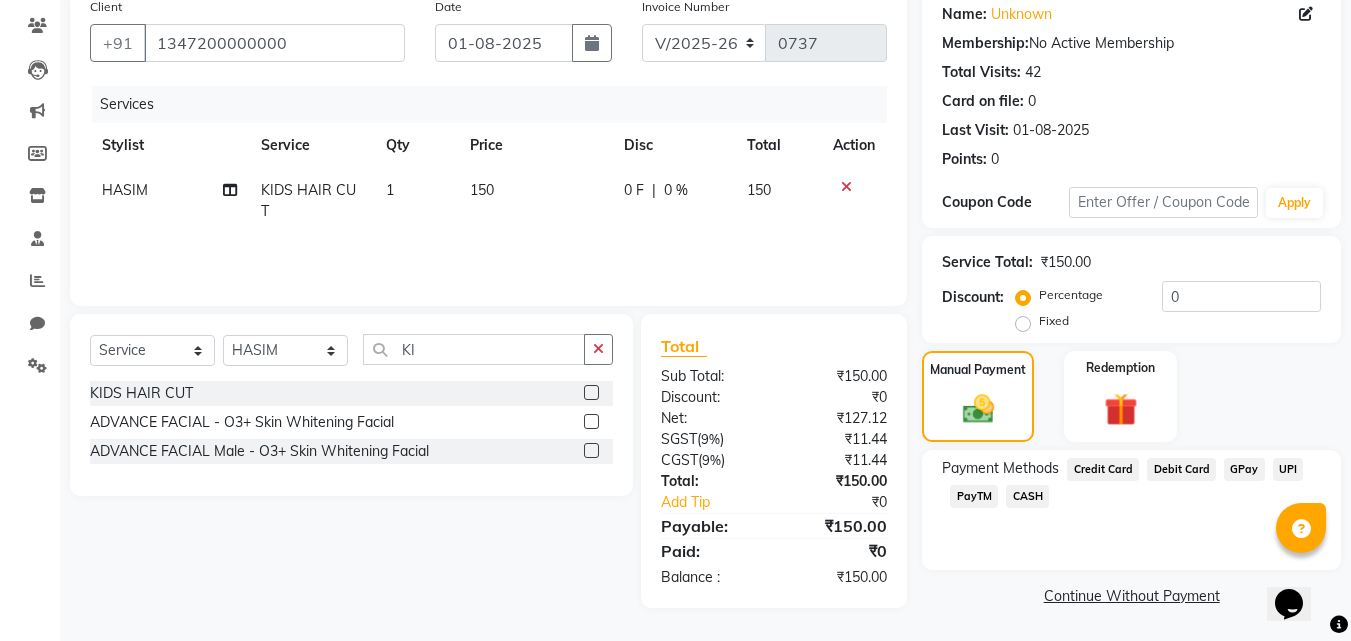 click on "GPay" 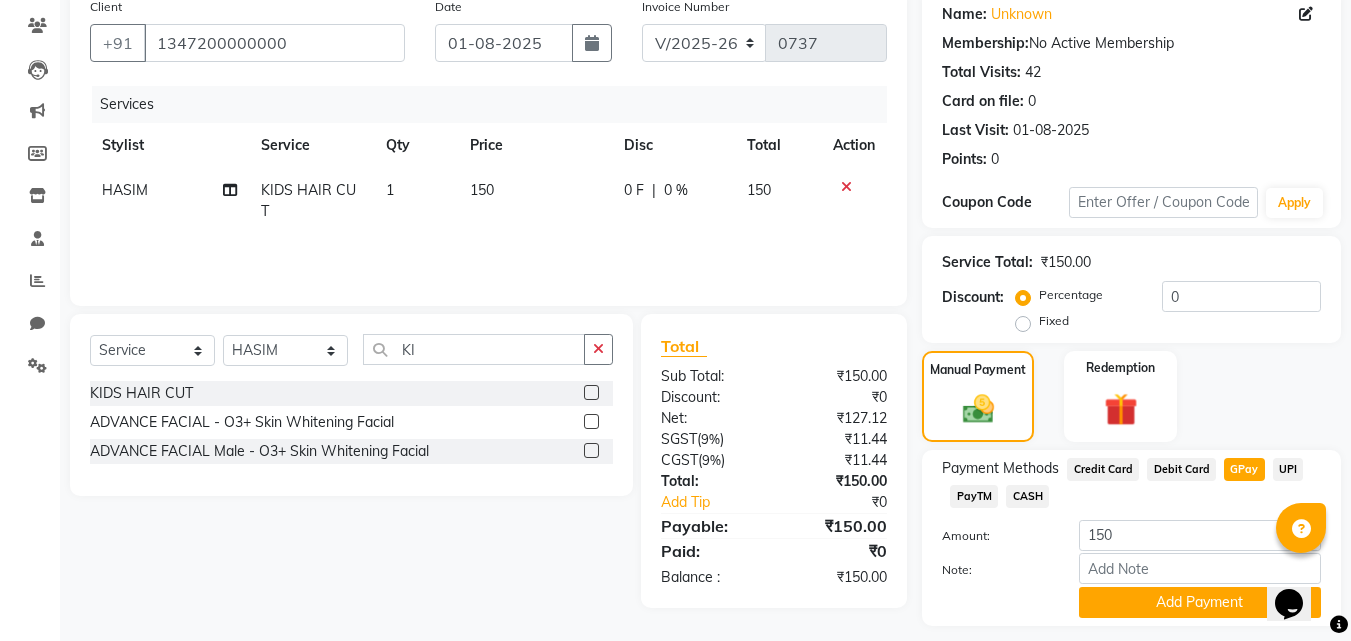 scroll, scrollTop: 218, scrollLeft: 0, axis: vertical 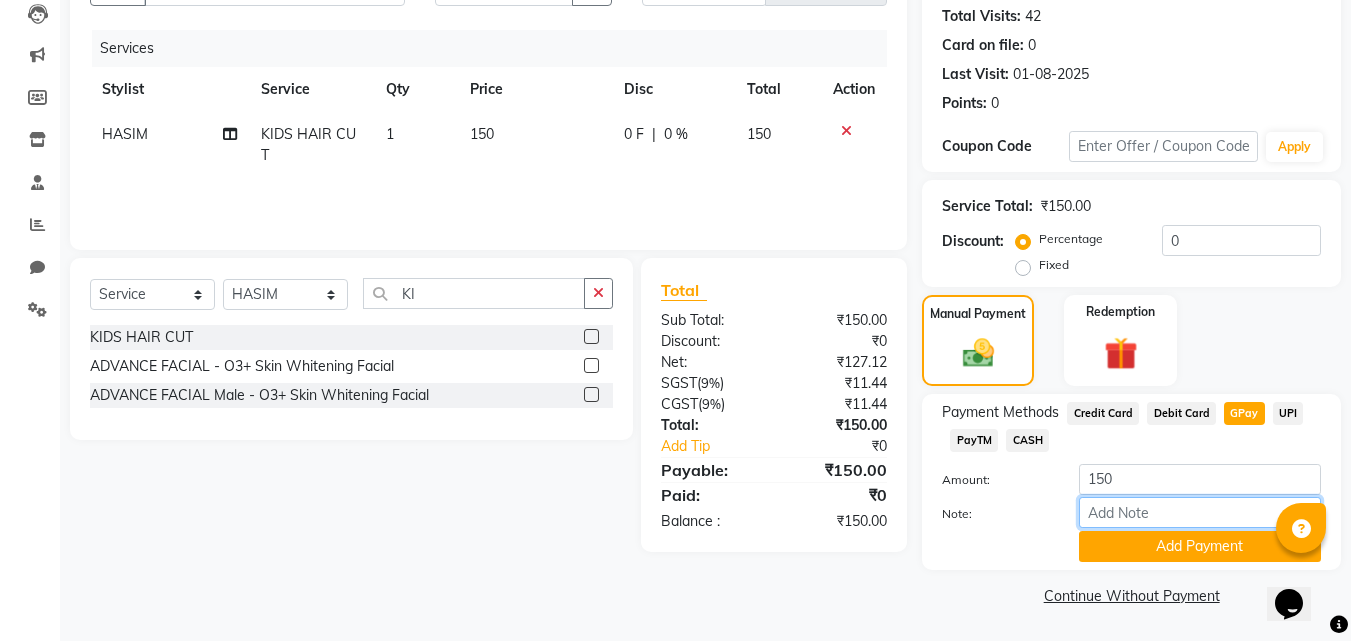 click on "Note:" at bounding box center (1200, 512) 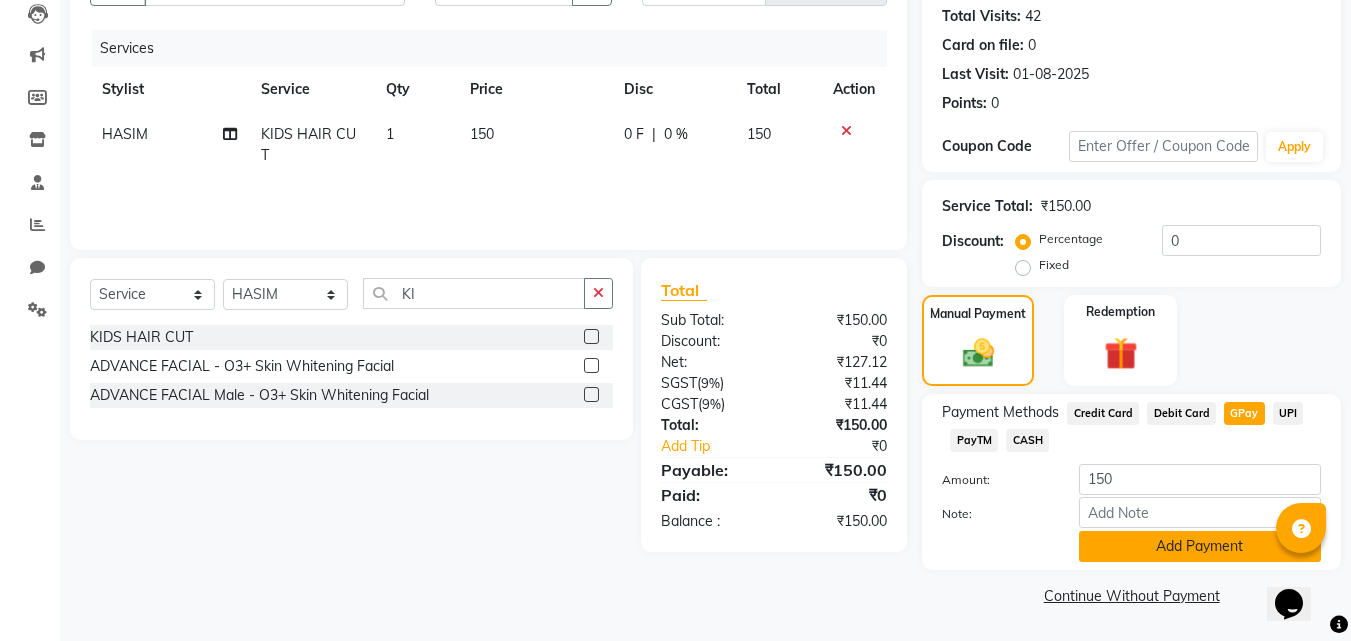 click on "Add Payment" 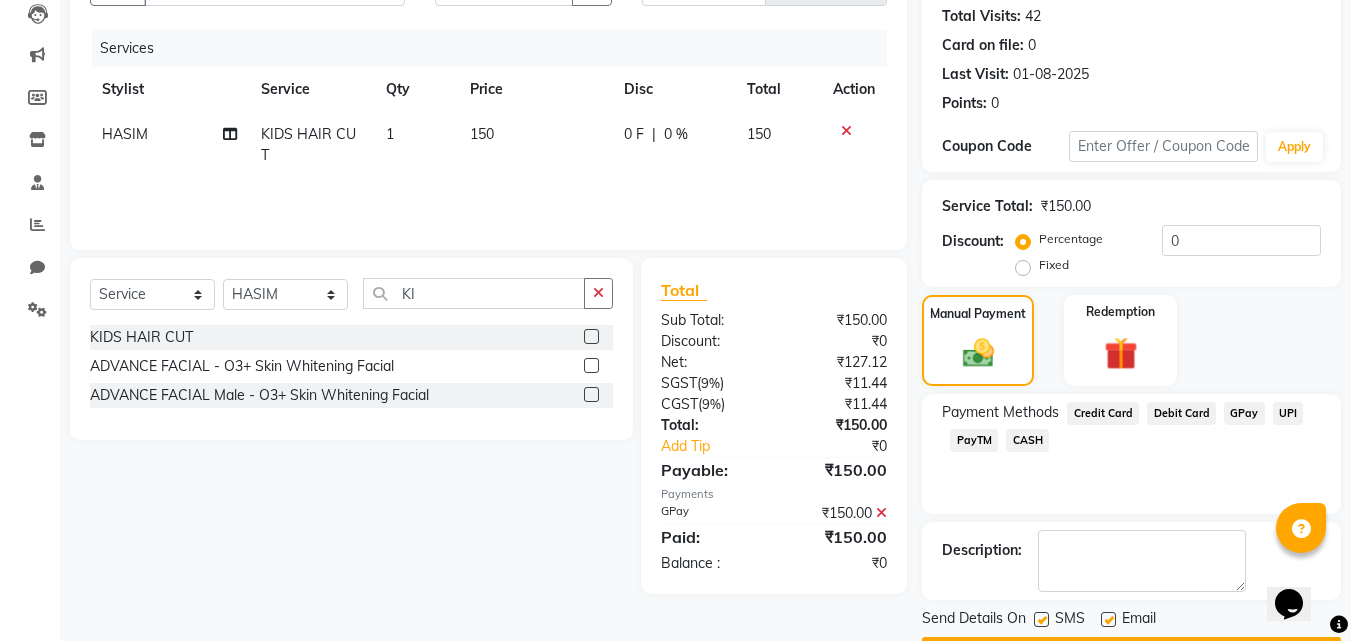 scroll, scrollTop: 275, scrollLeft: 0, axis: vertical 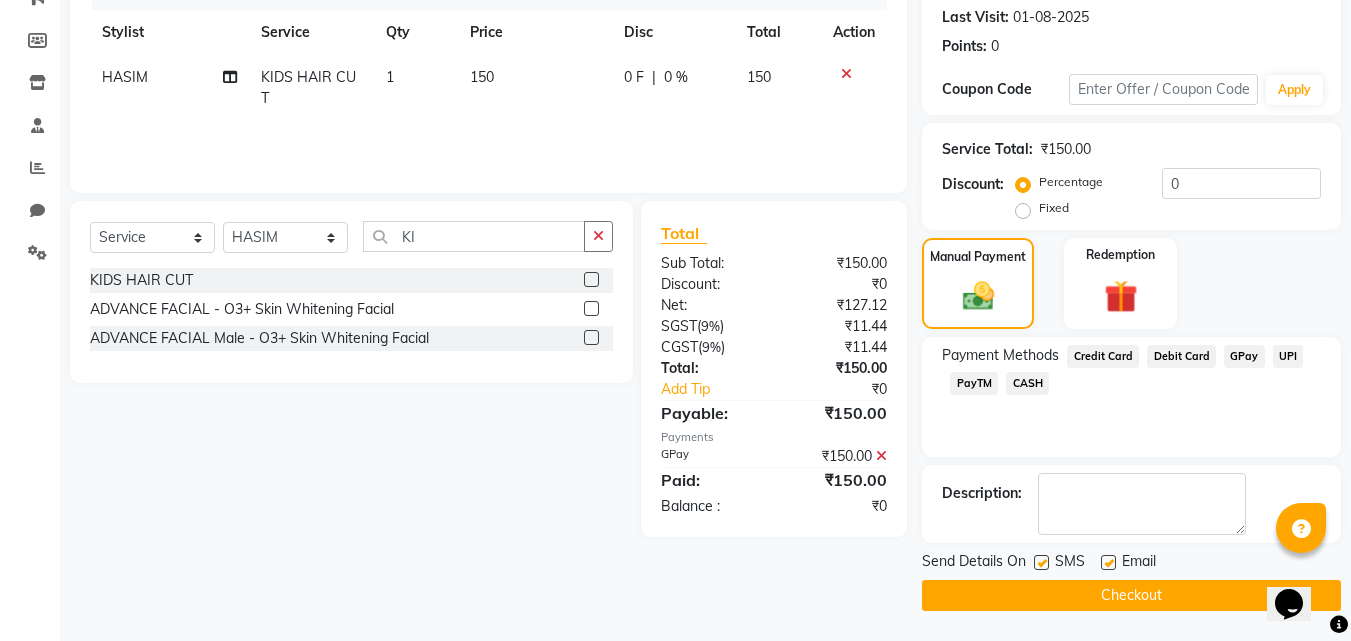 click on "Checkout" 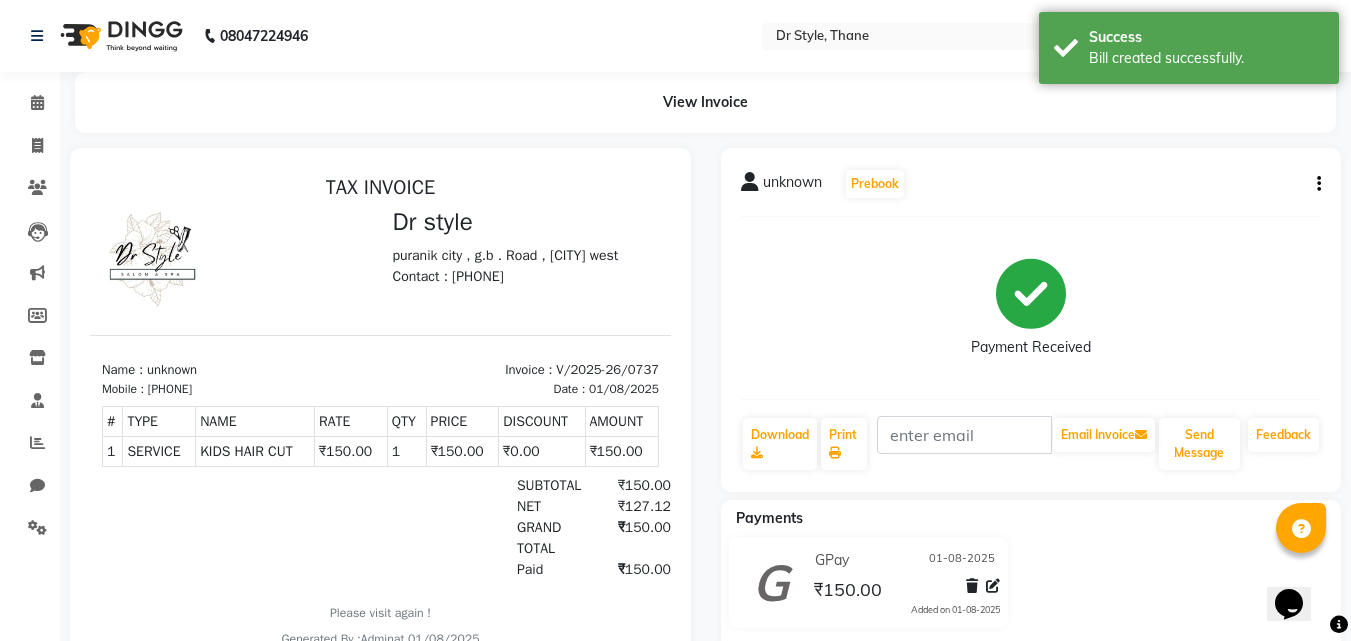 scroll, scrollTop: 0, scrollLeft: 0, axis: both 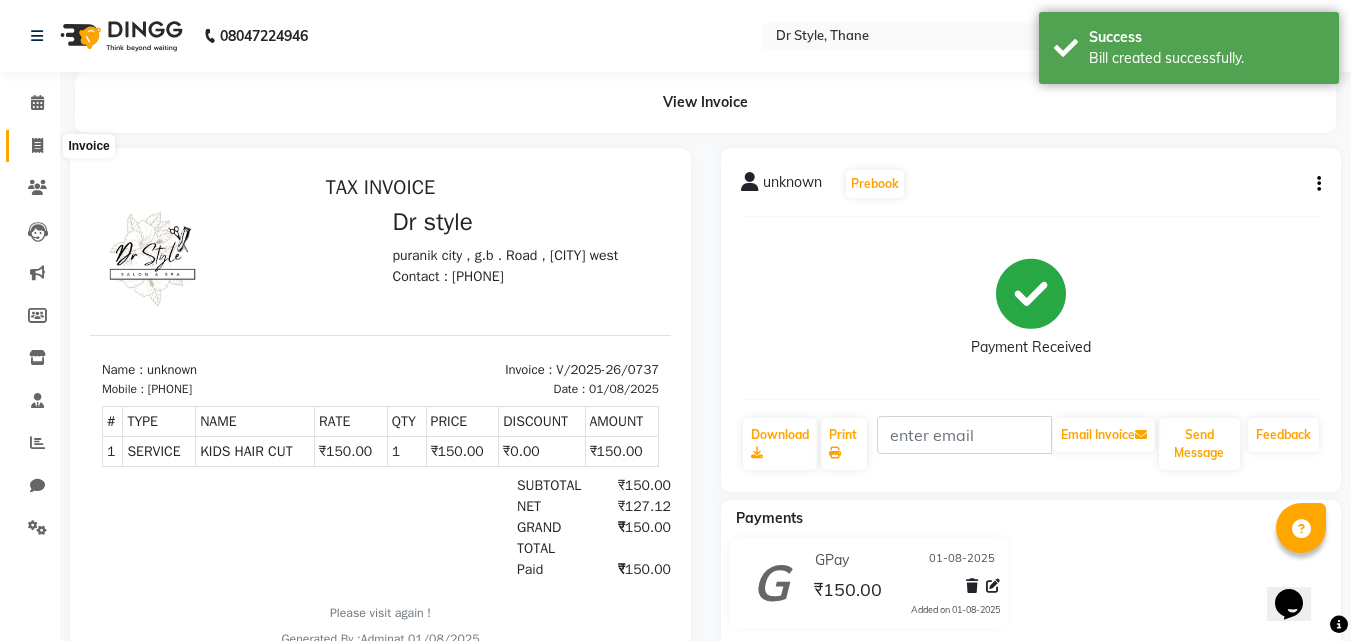 click 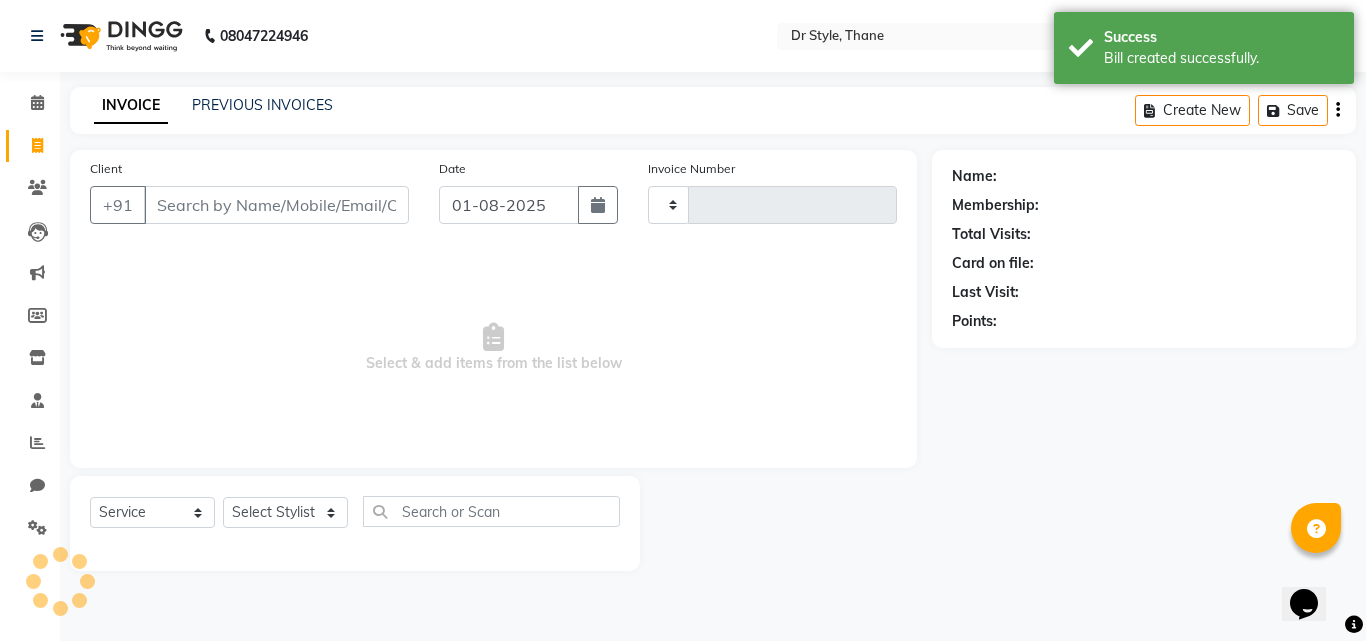 type on "0738" 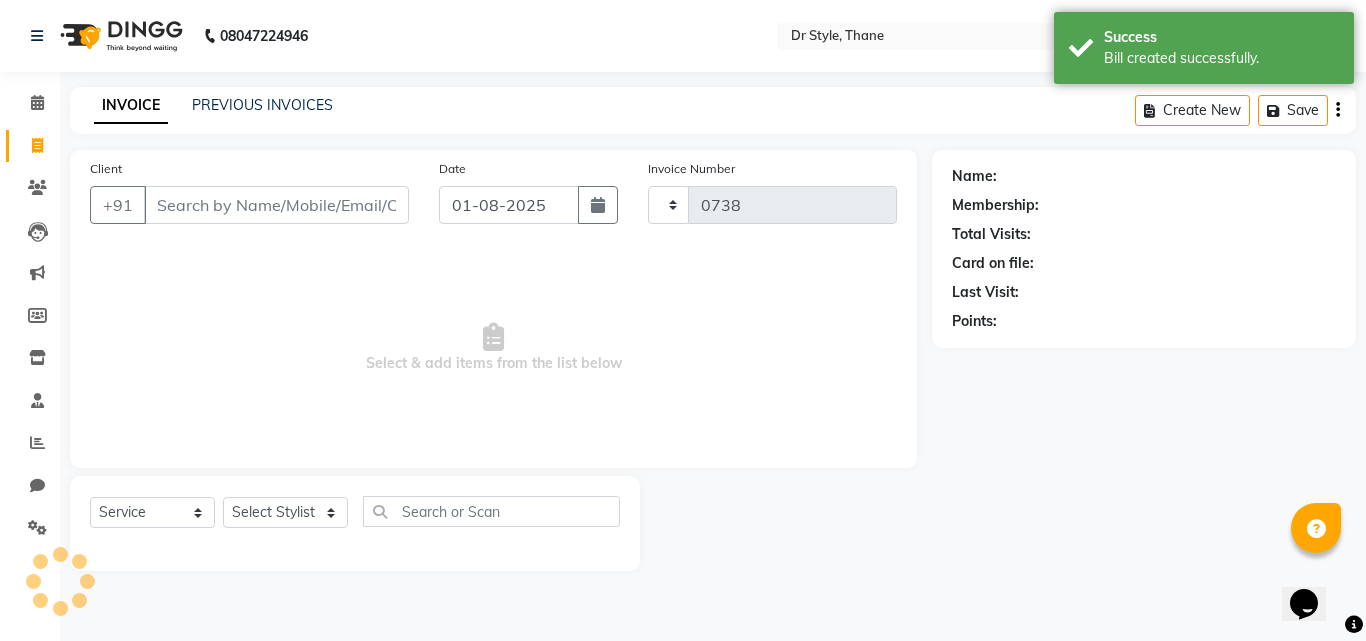 select on "7832" 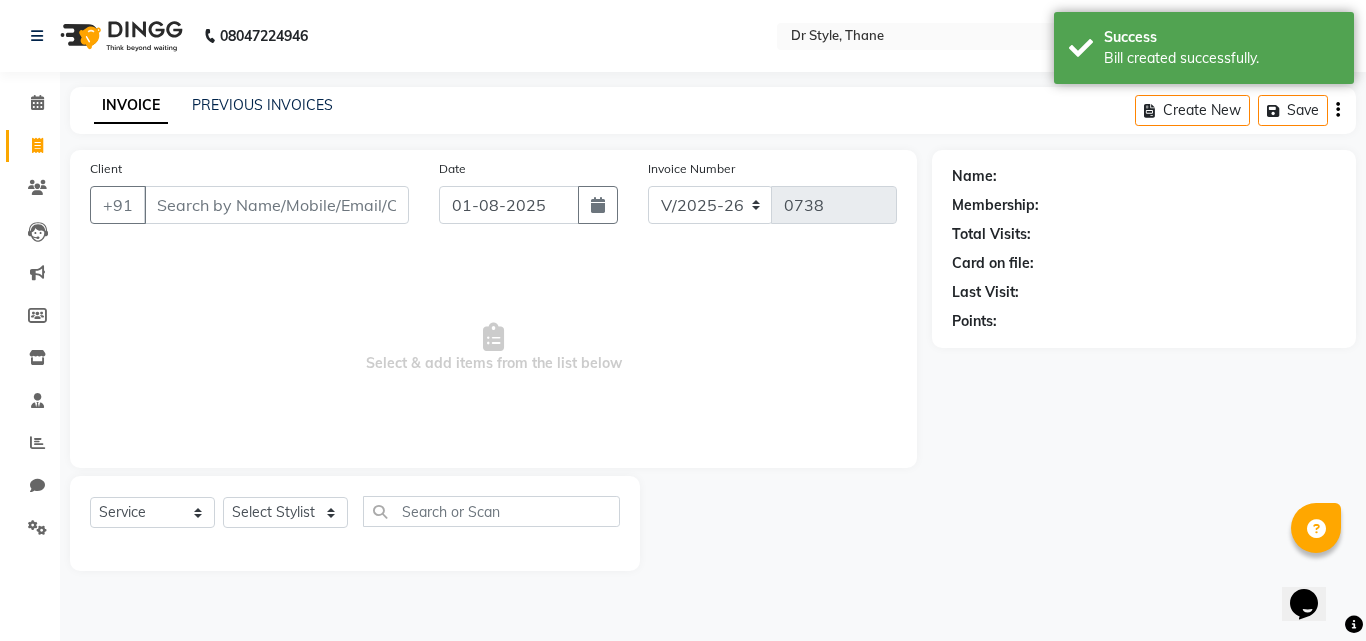 click on "Client" at bounding box center [276, 205] 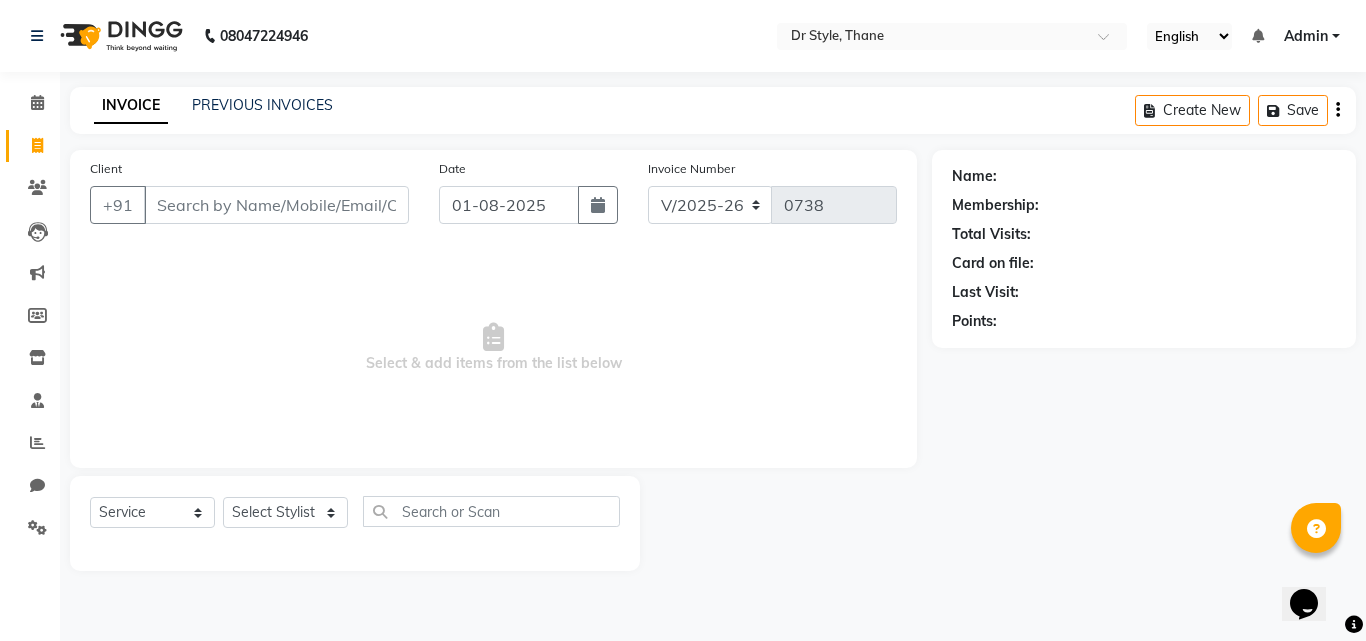 click on "INVOICE PREVIOUS INVOICES Create New   Save" 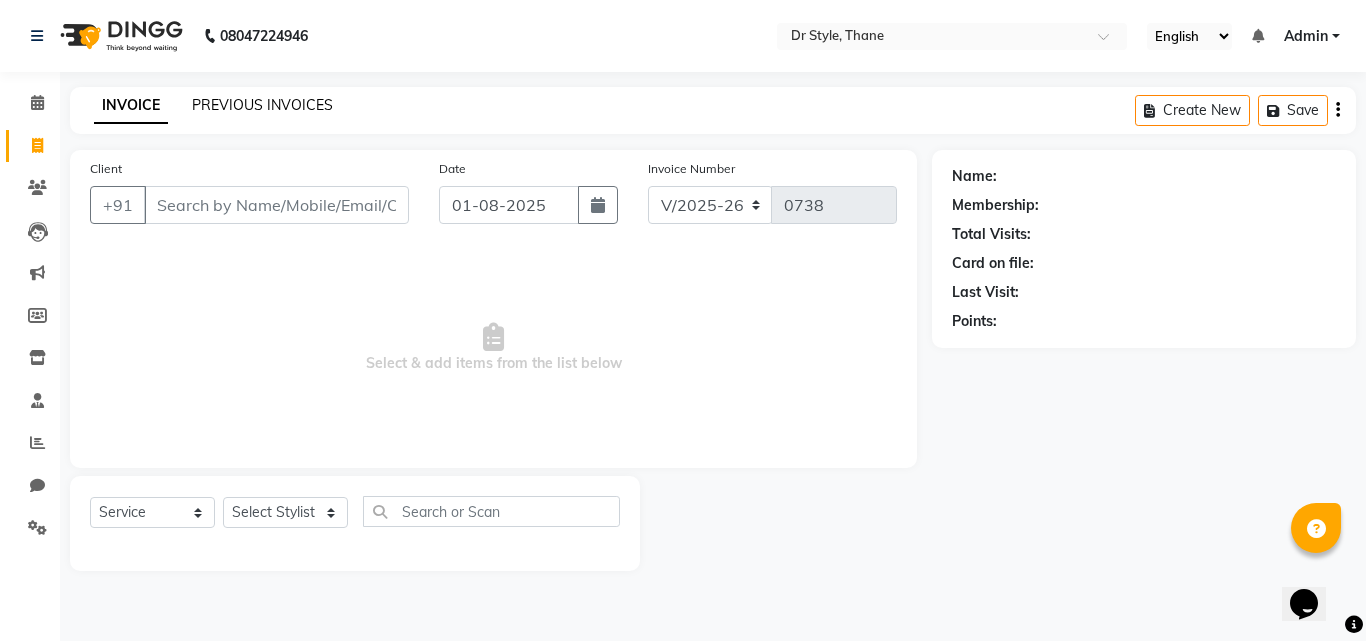 click on "PREVIOUS INVOICES" 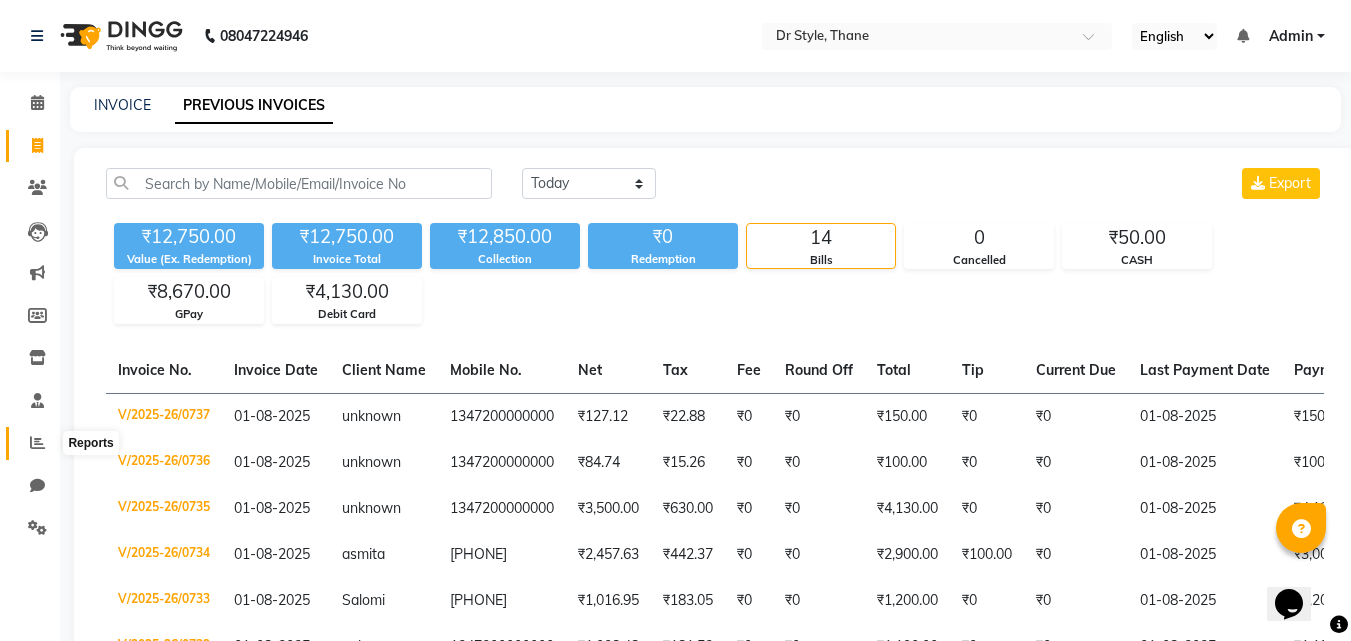 click 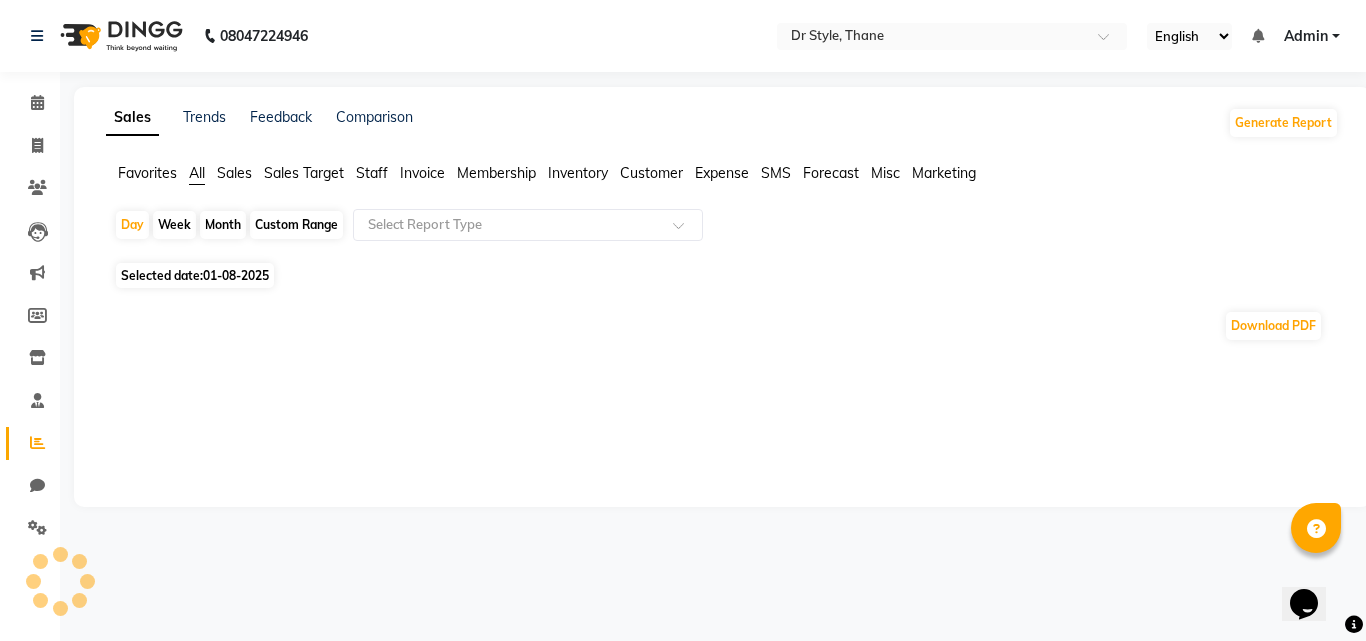 click 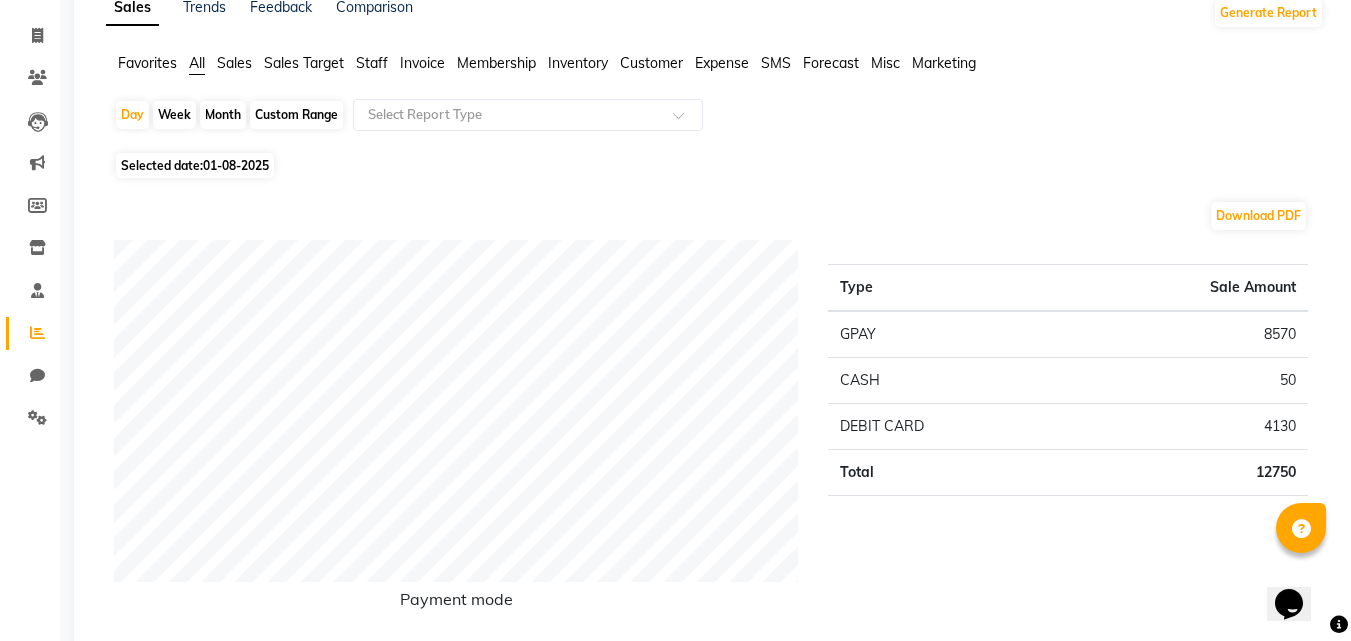 scroll, scrollTop: 100, scrollLeft: 0, axis: vertical 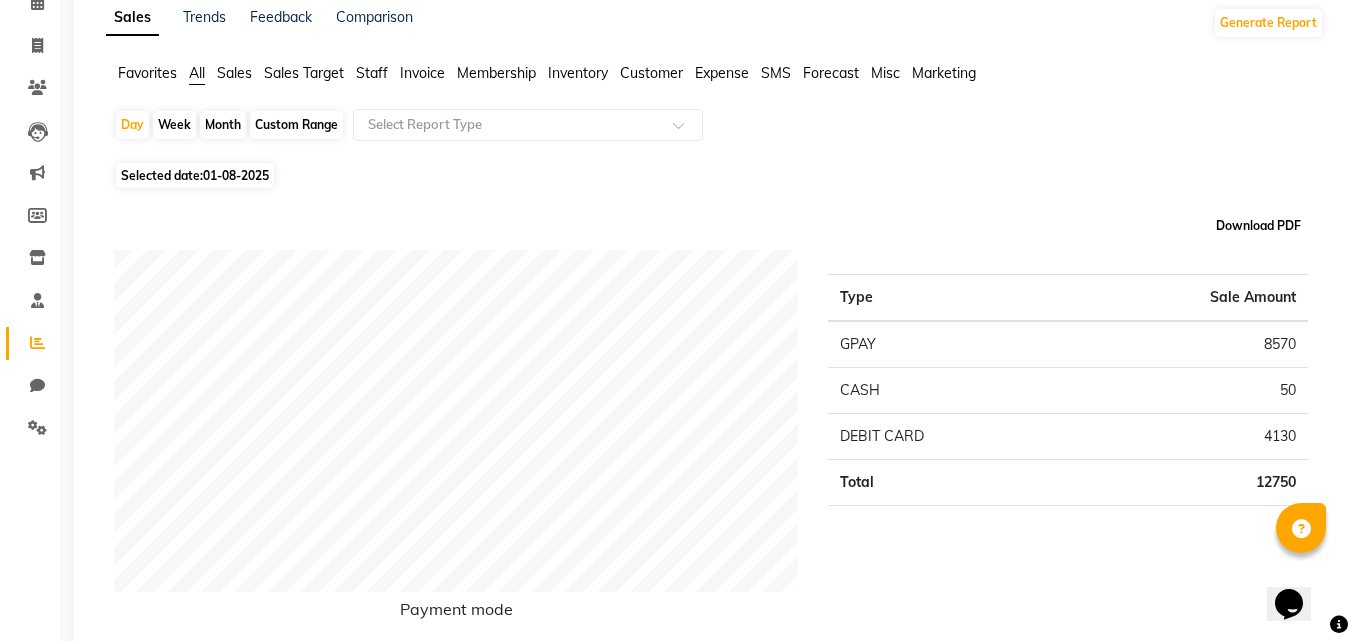 click on "Download PDF" 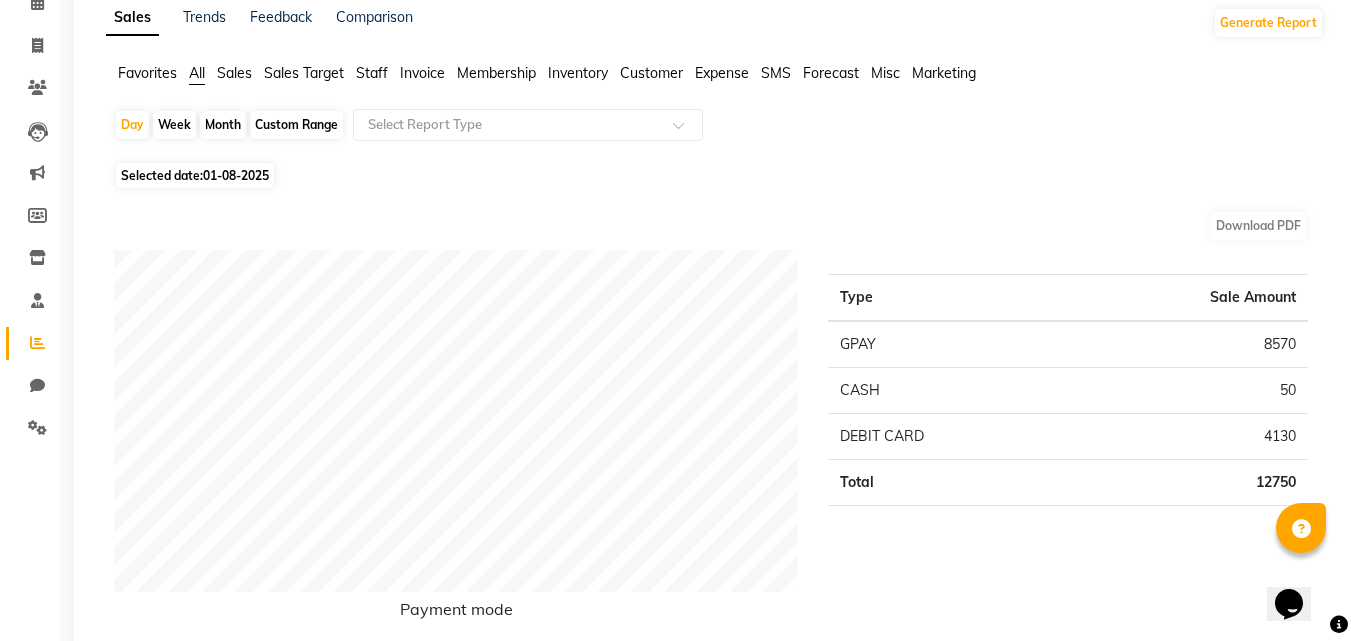scroll, scrollTop: 0, scrollLeft: 0, axis: both 